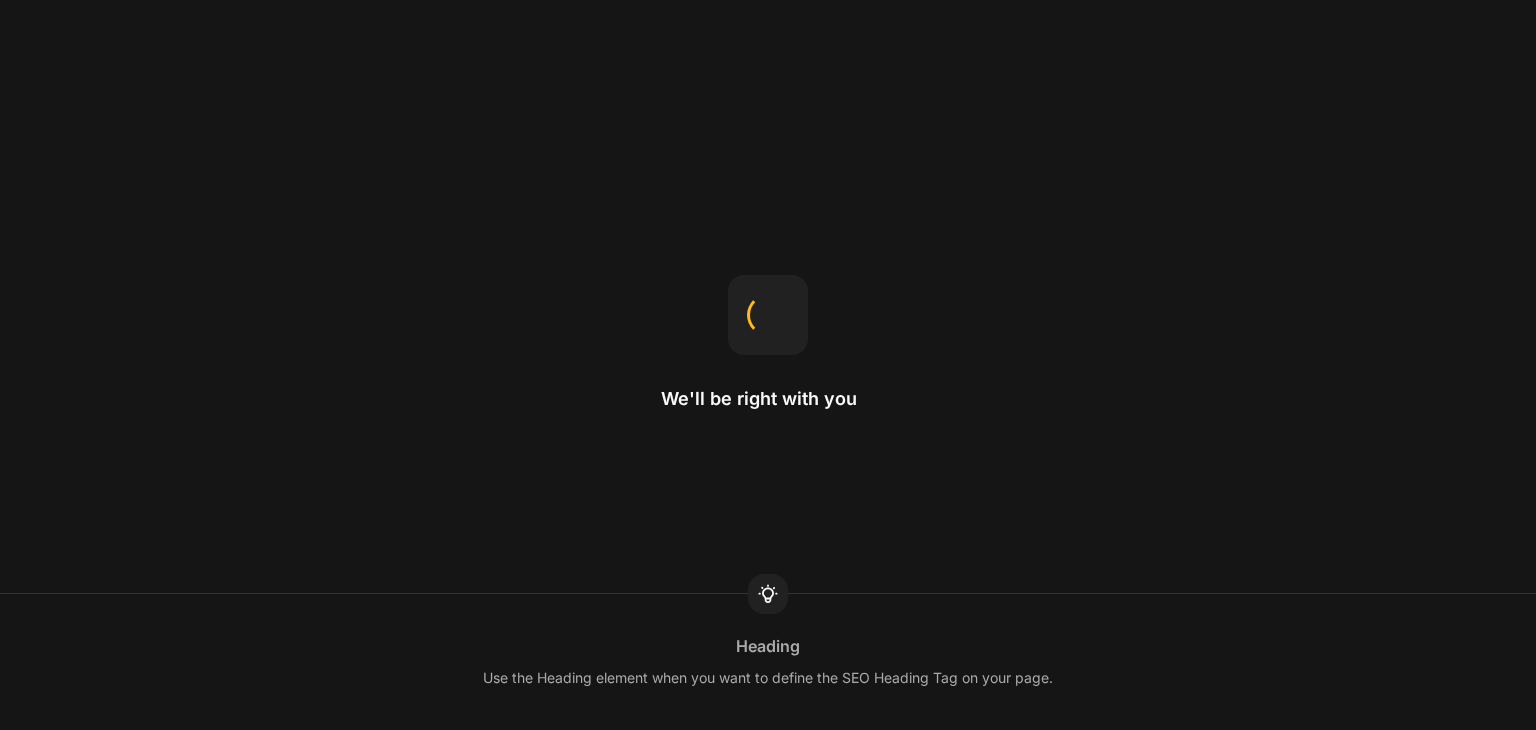 scroll, scrollTop: 0, scrollLeft: 0, axis: both 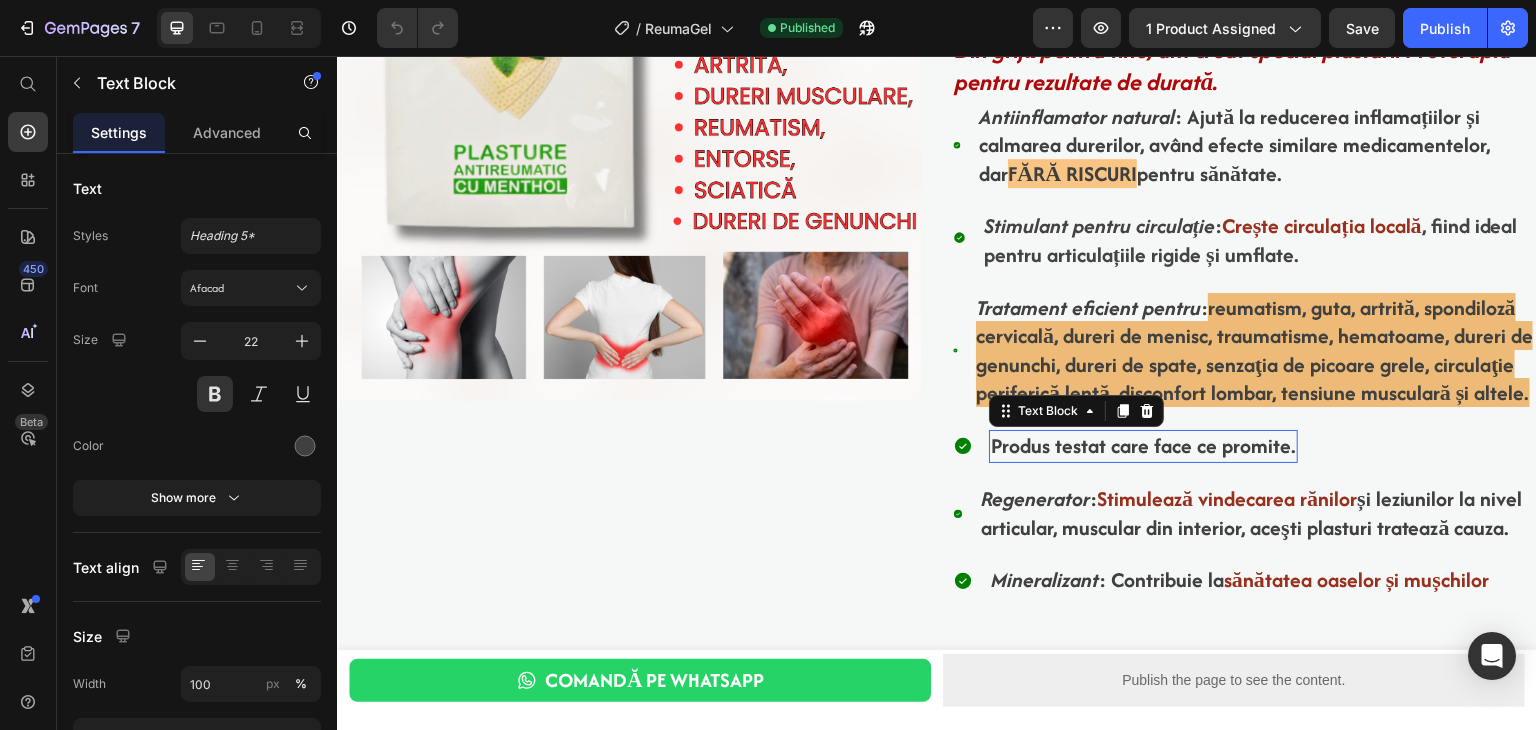 click on "Produs testat care face ce promite." at bounding box center (1143, 446) 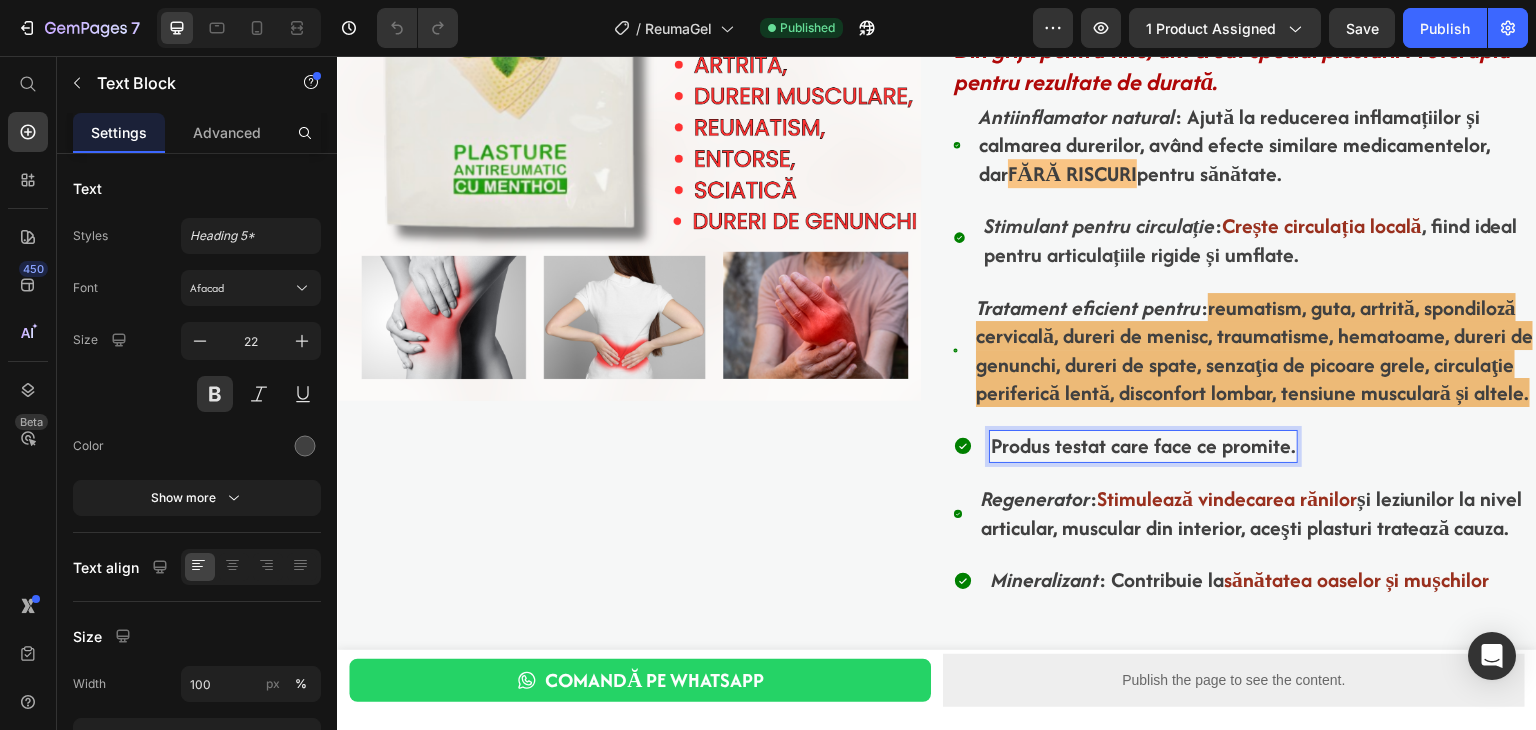 click on "Produs testat care face ce promite." at bounding box center (1143, 446) 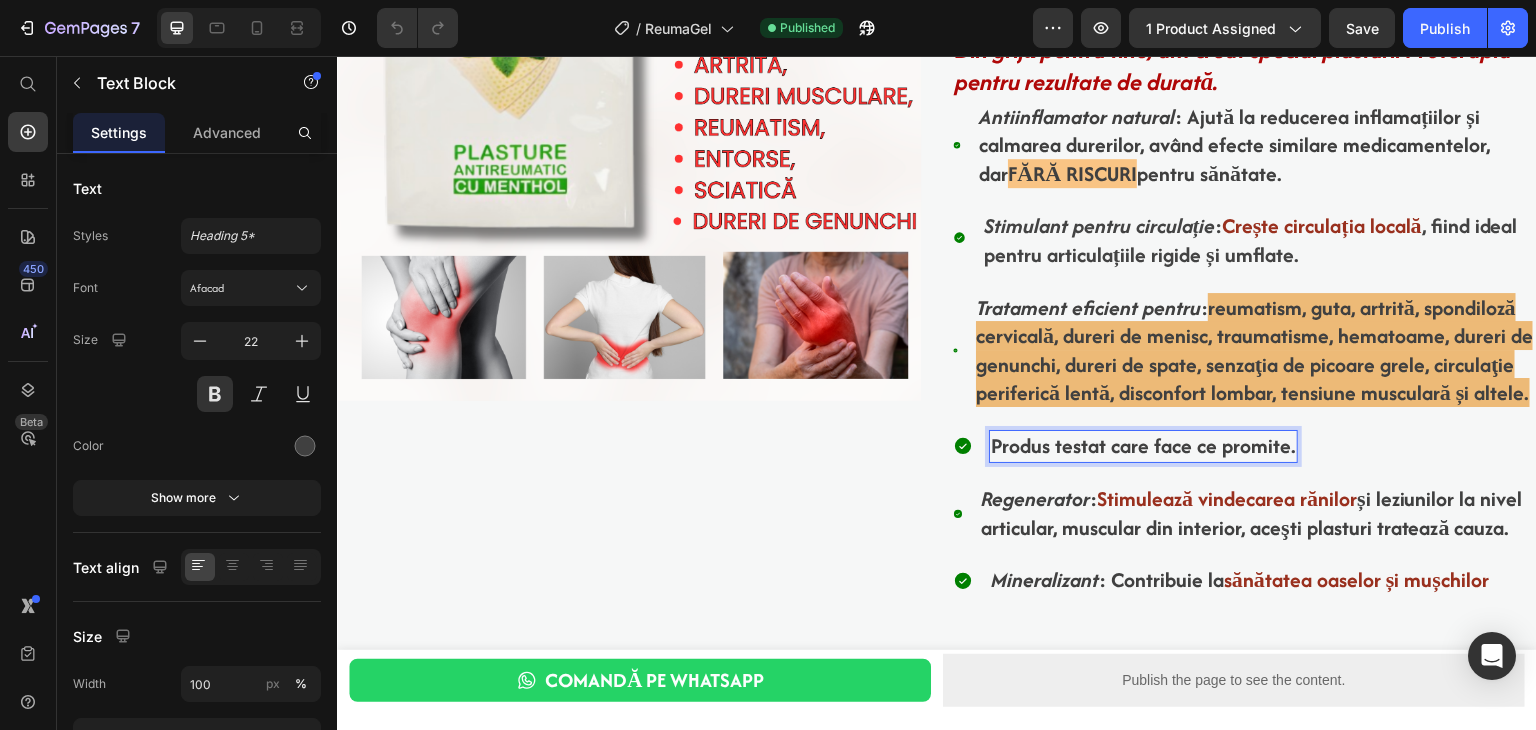 click on "Produs testat care face ce promite." at bounding box center [1143, 446] 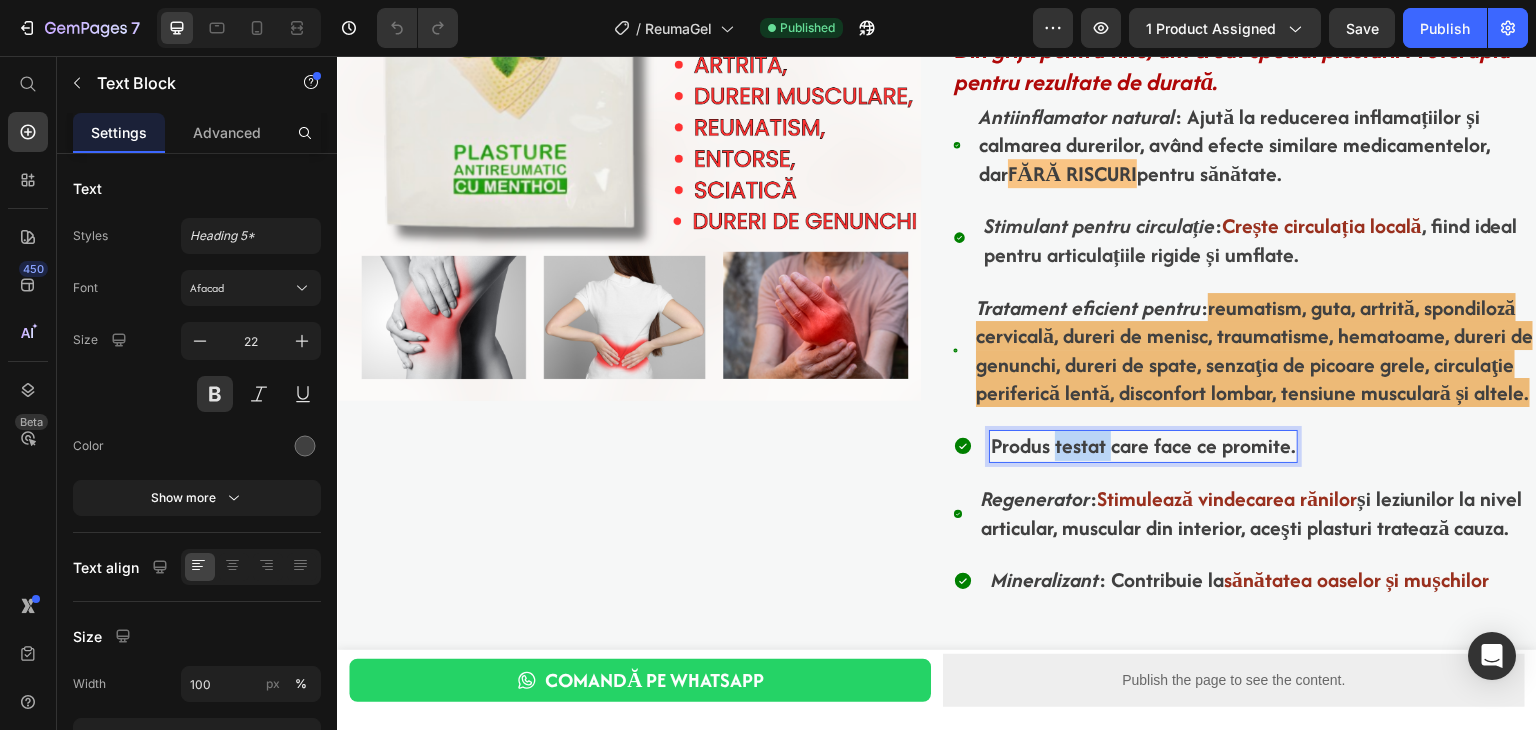 click on "Produs testat care face ce promite." at bounding box center (1143, 446) 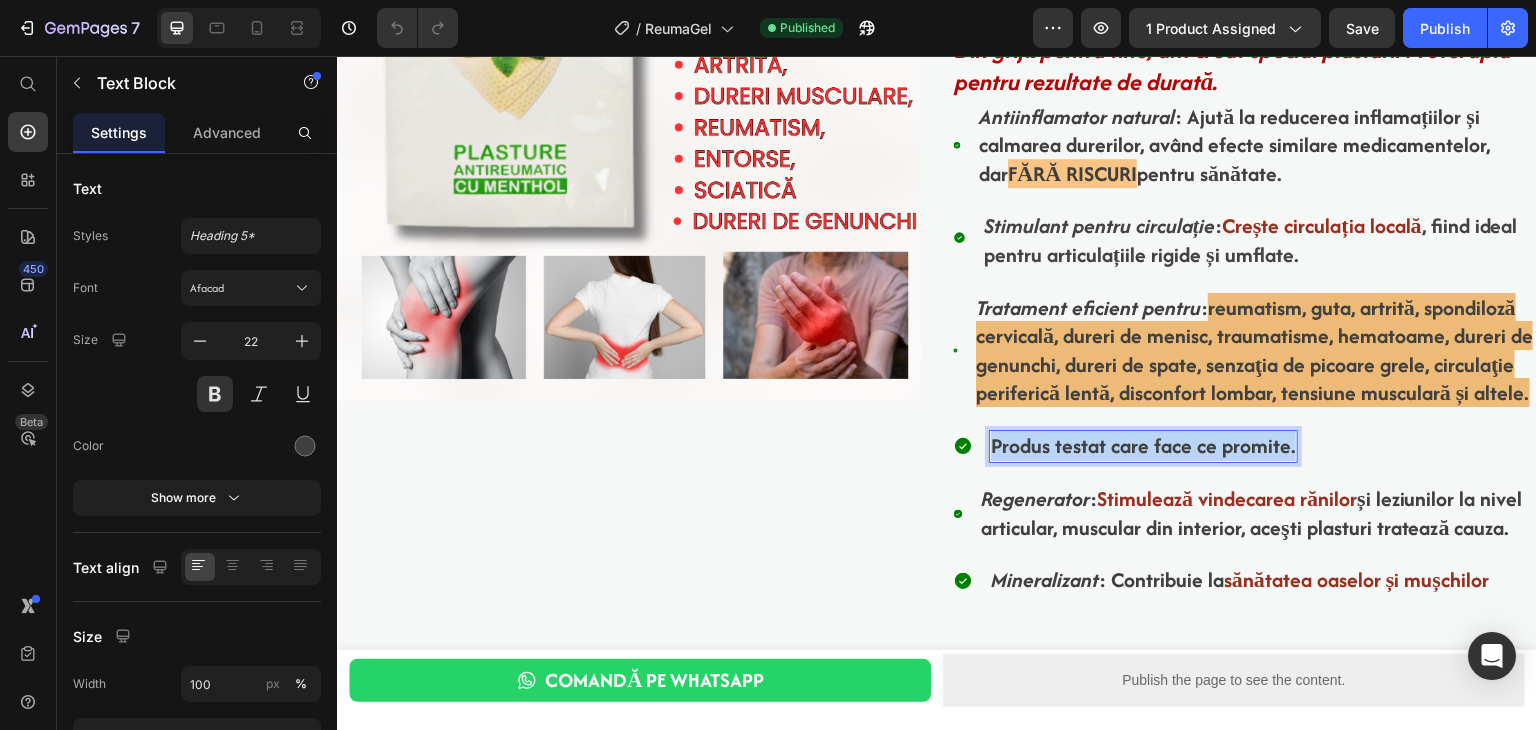 click on "Produs testat care face ce promite." at bounding box center (1143, 446) 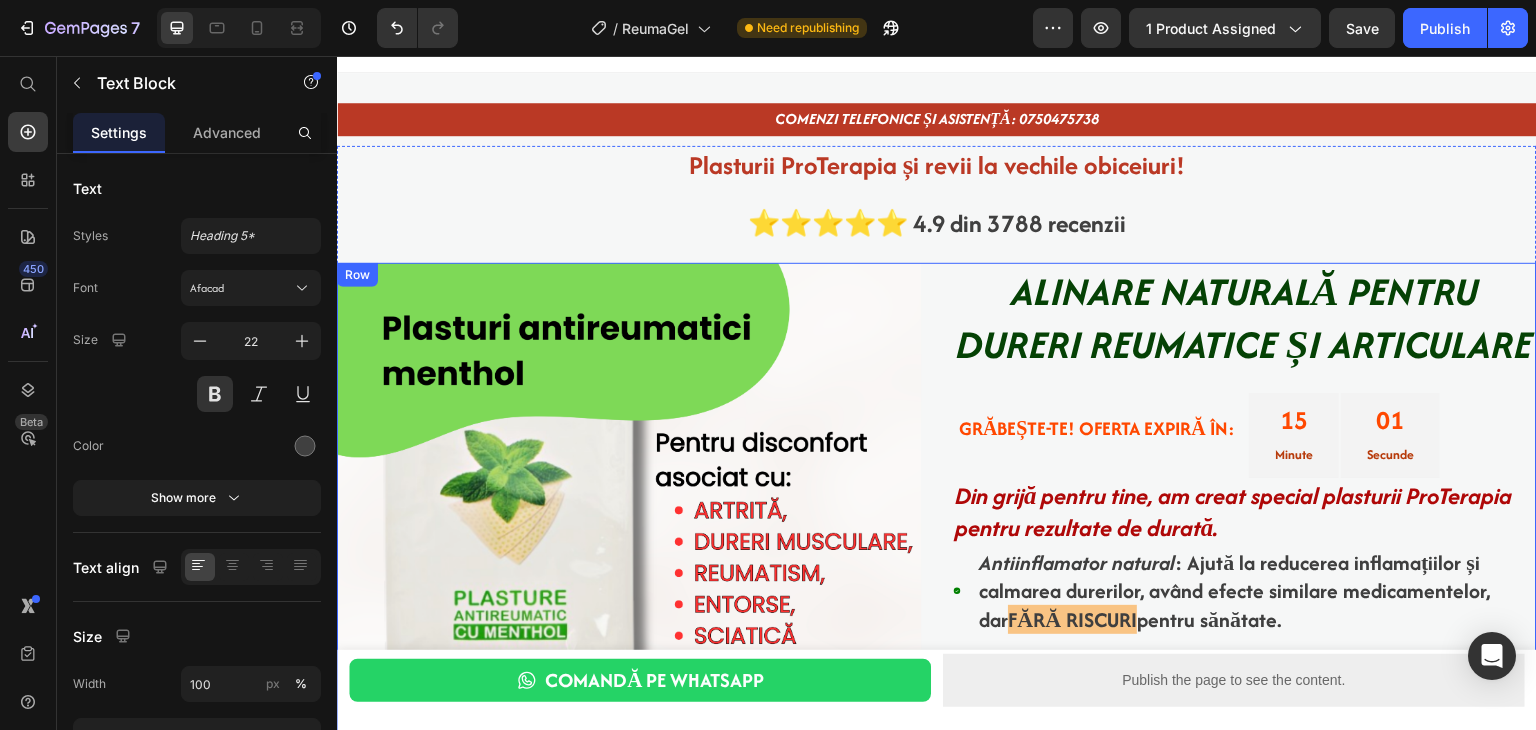 scroll, scrollTop: 26, scrollLeft: 0, axis: vertical 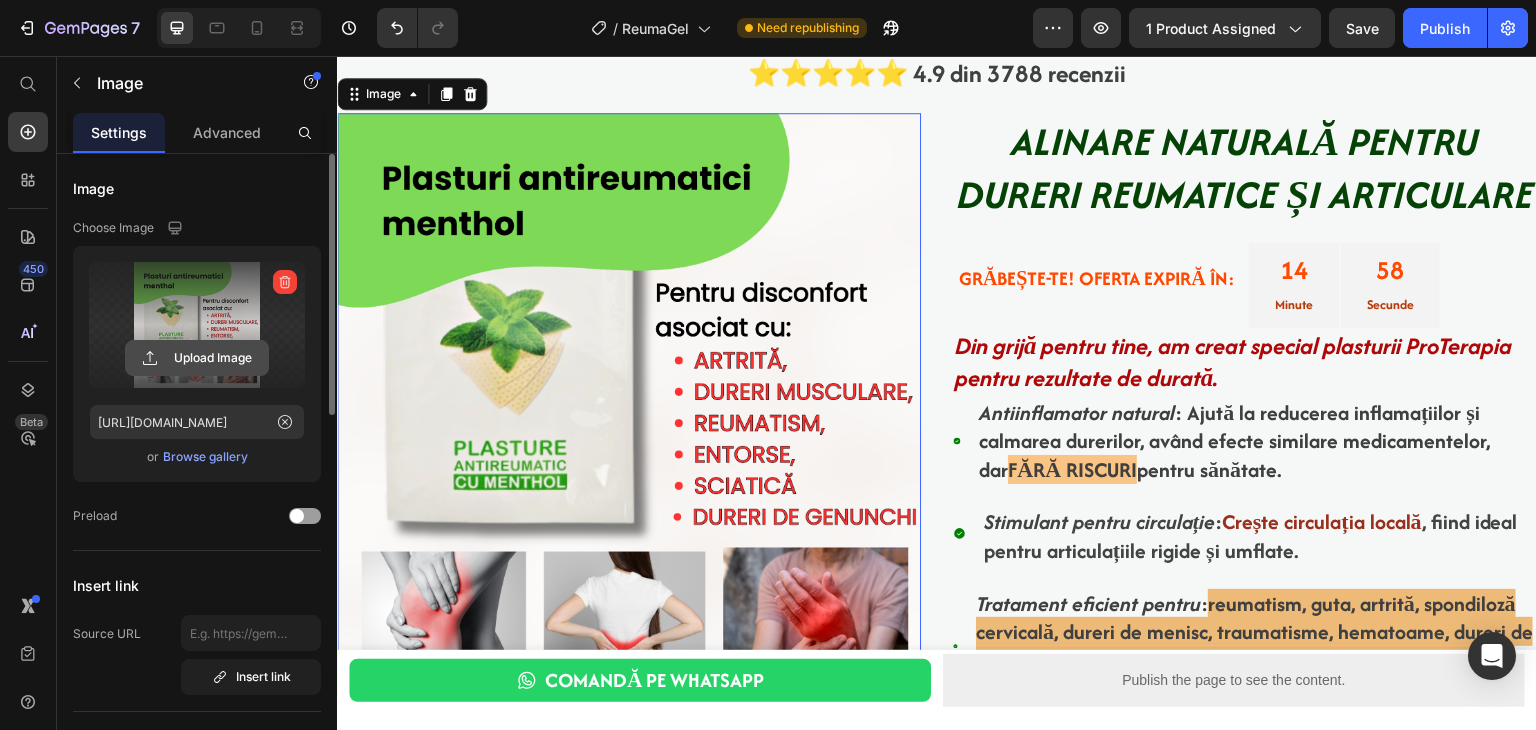 click 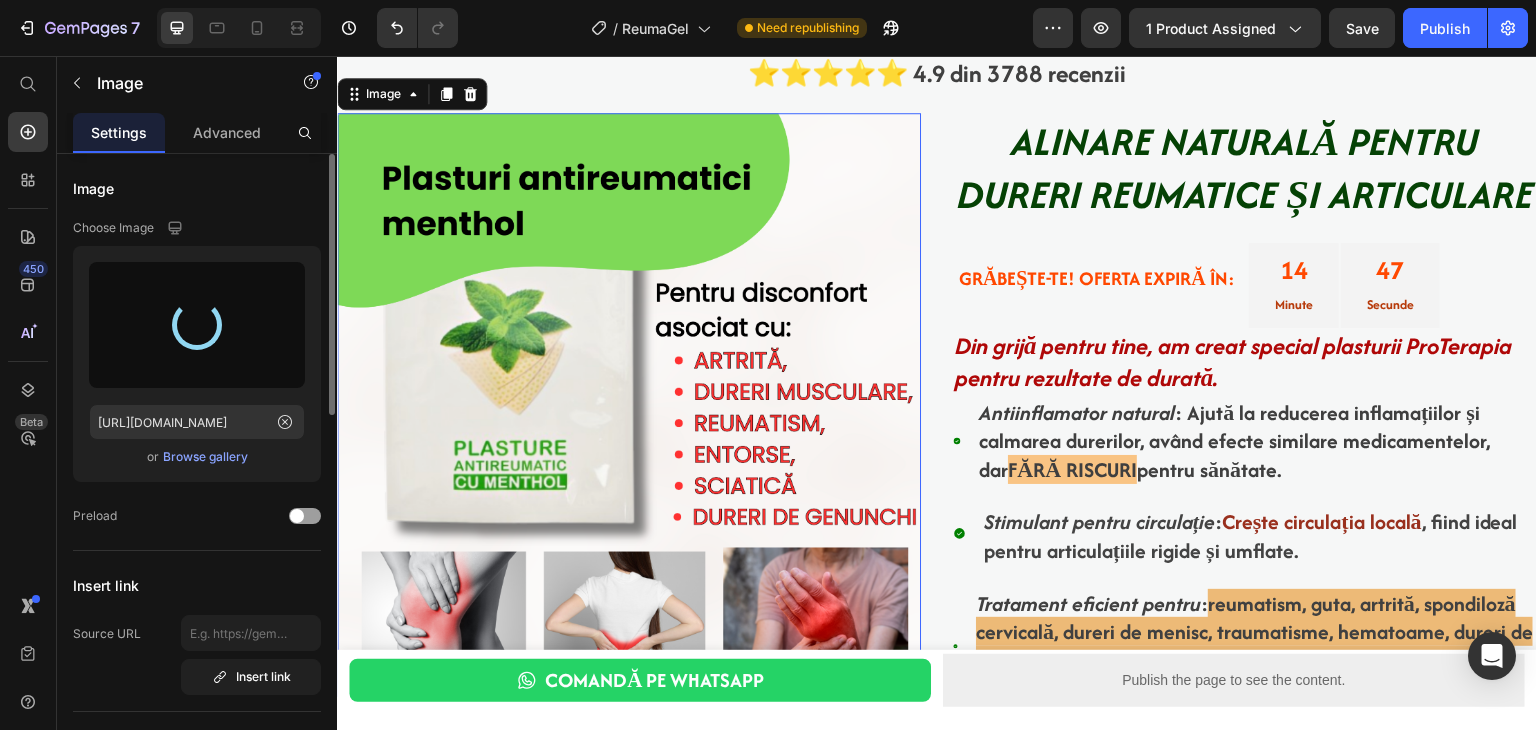 type on "[URL][DOMAIN_NAME]" 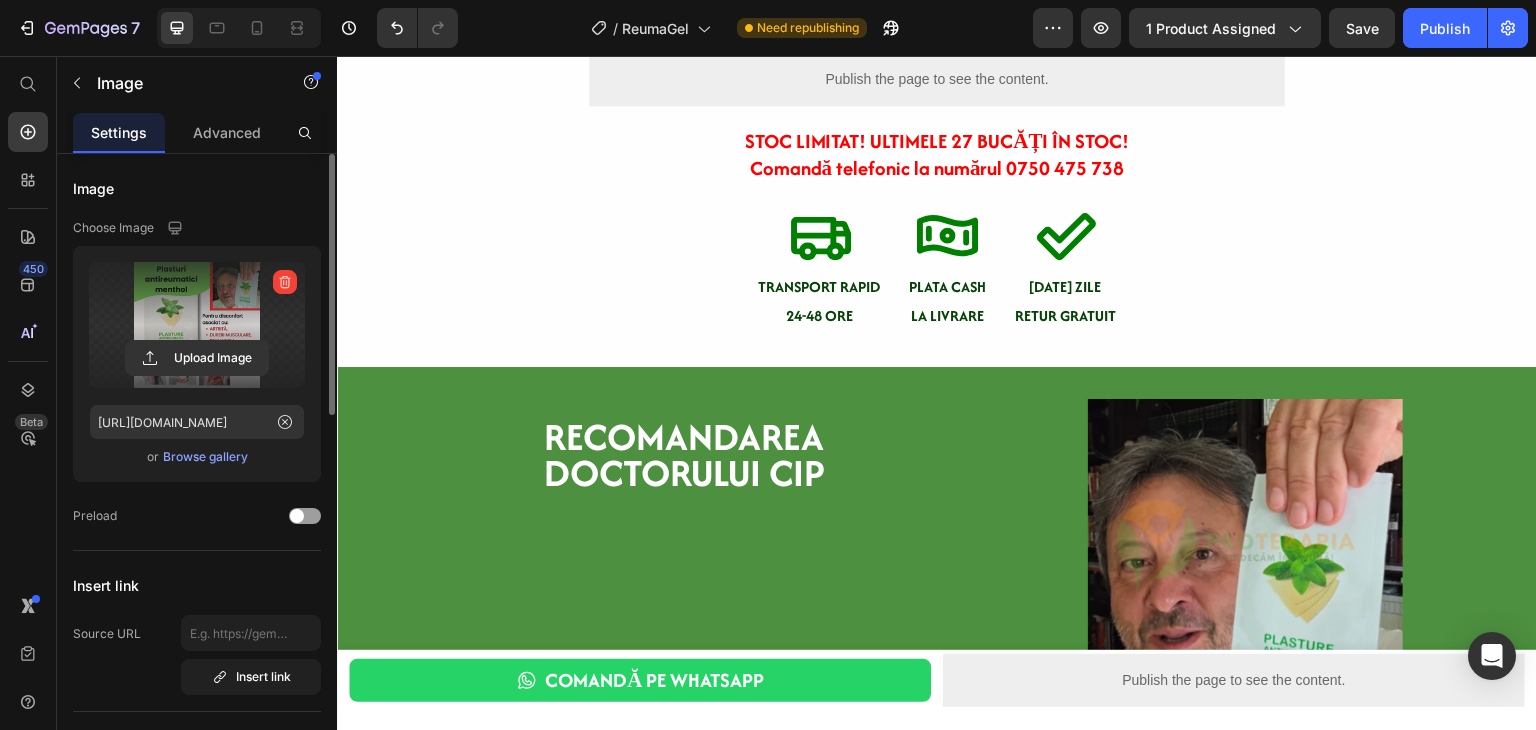 scroll, scrollTop: 1816, scrollLeft: 0, axis: vertical 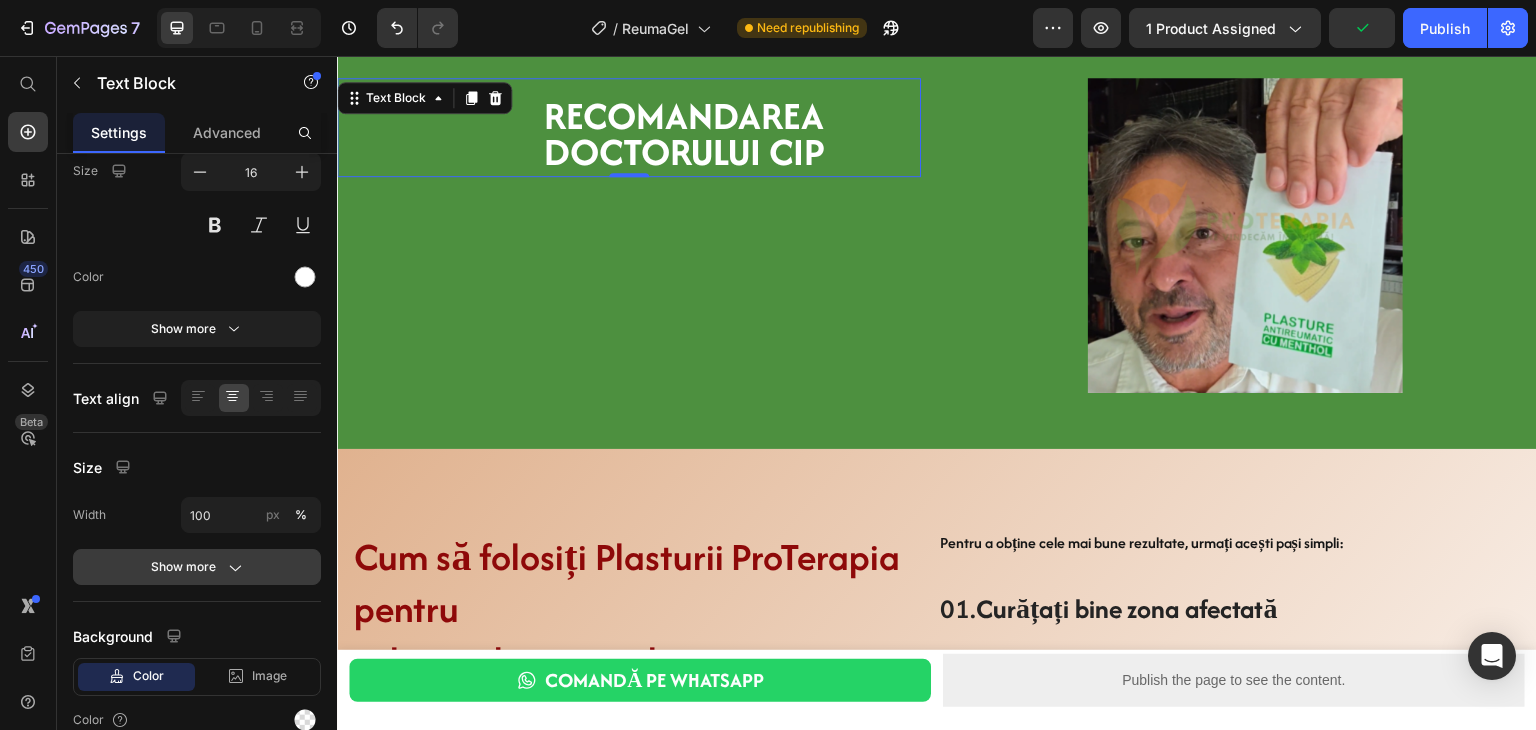 click on "Show more" at bounding box center [197, 567] 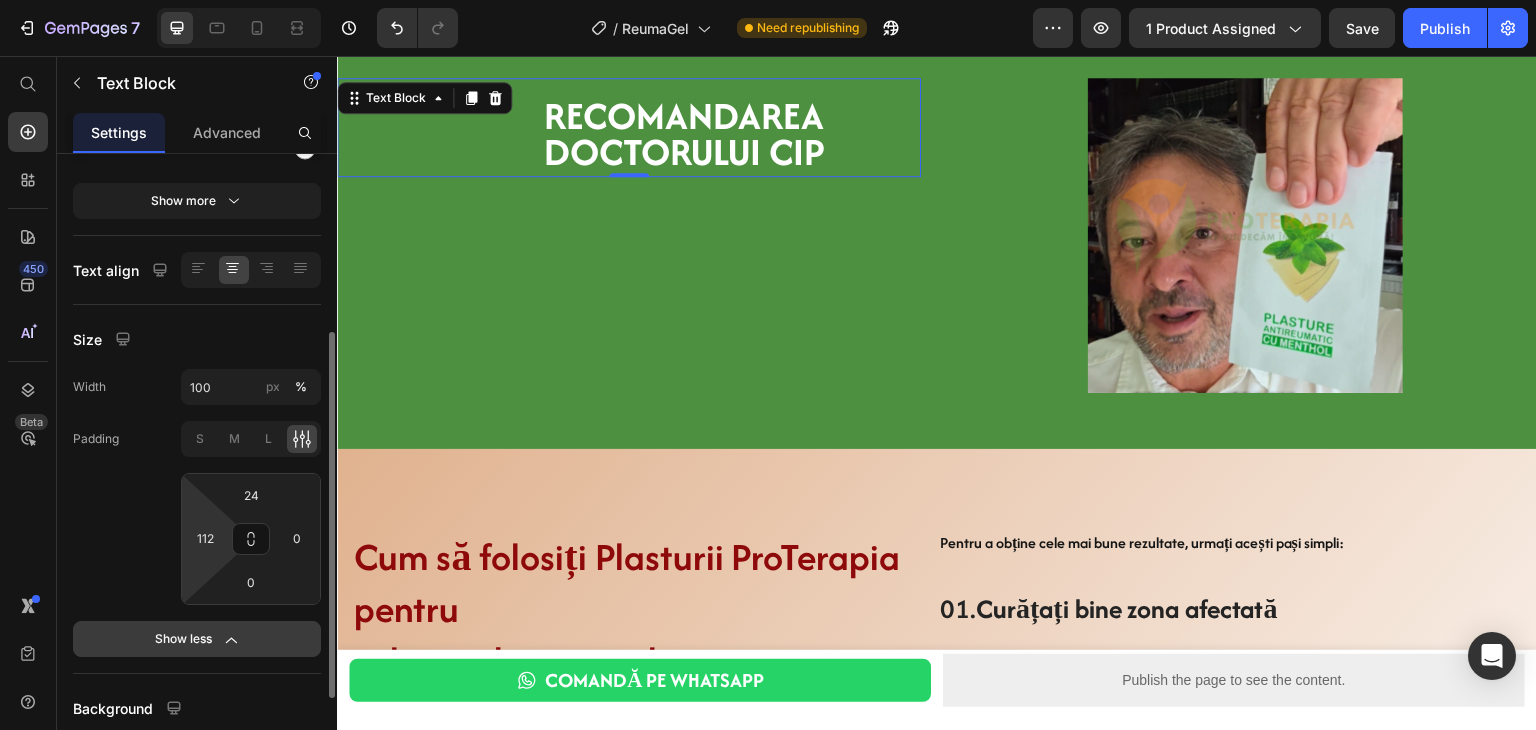 scroll, scrollTop: 301, scrollLeft: 0, axis: vertical 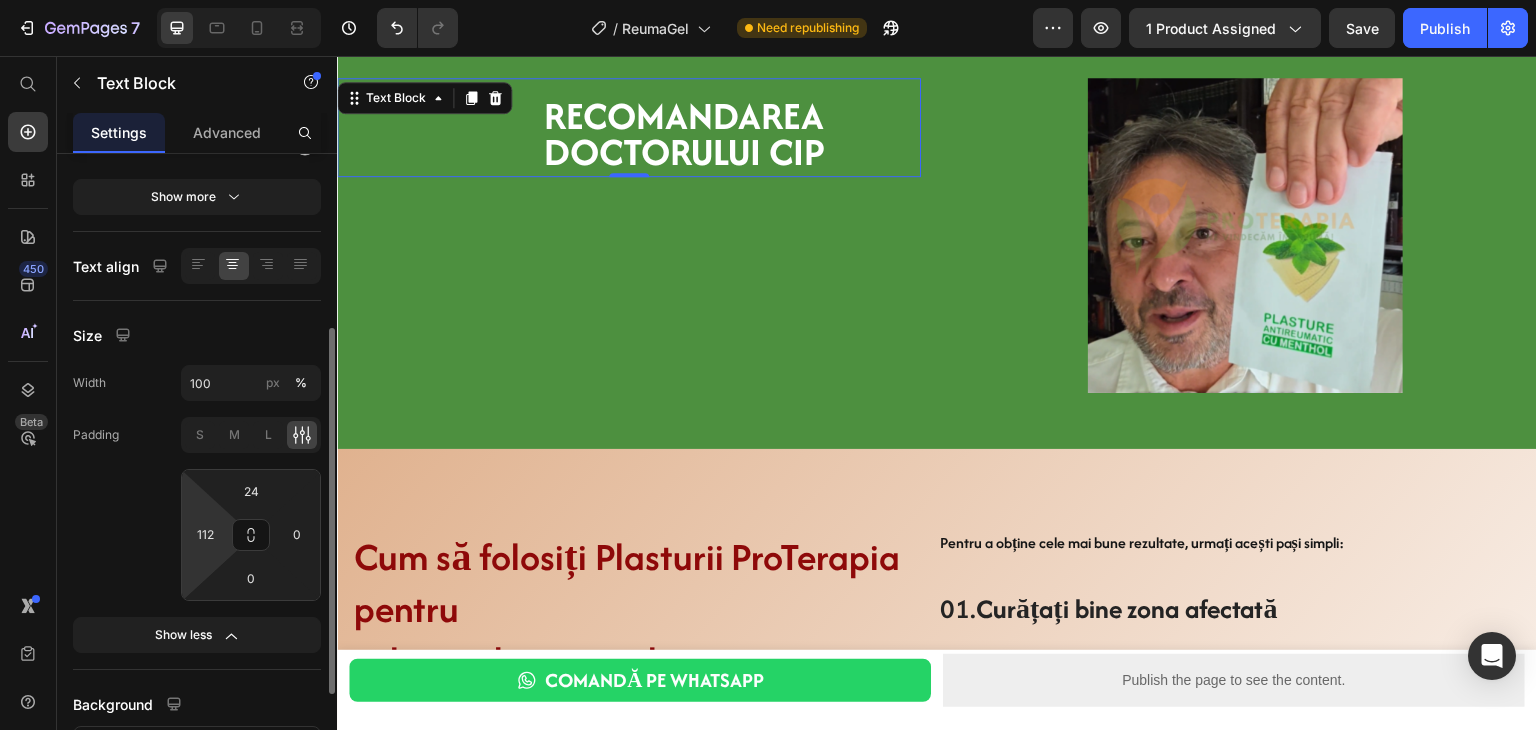type on "5" 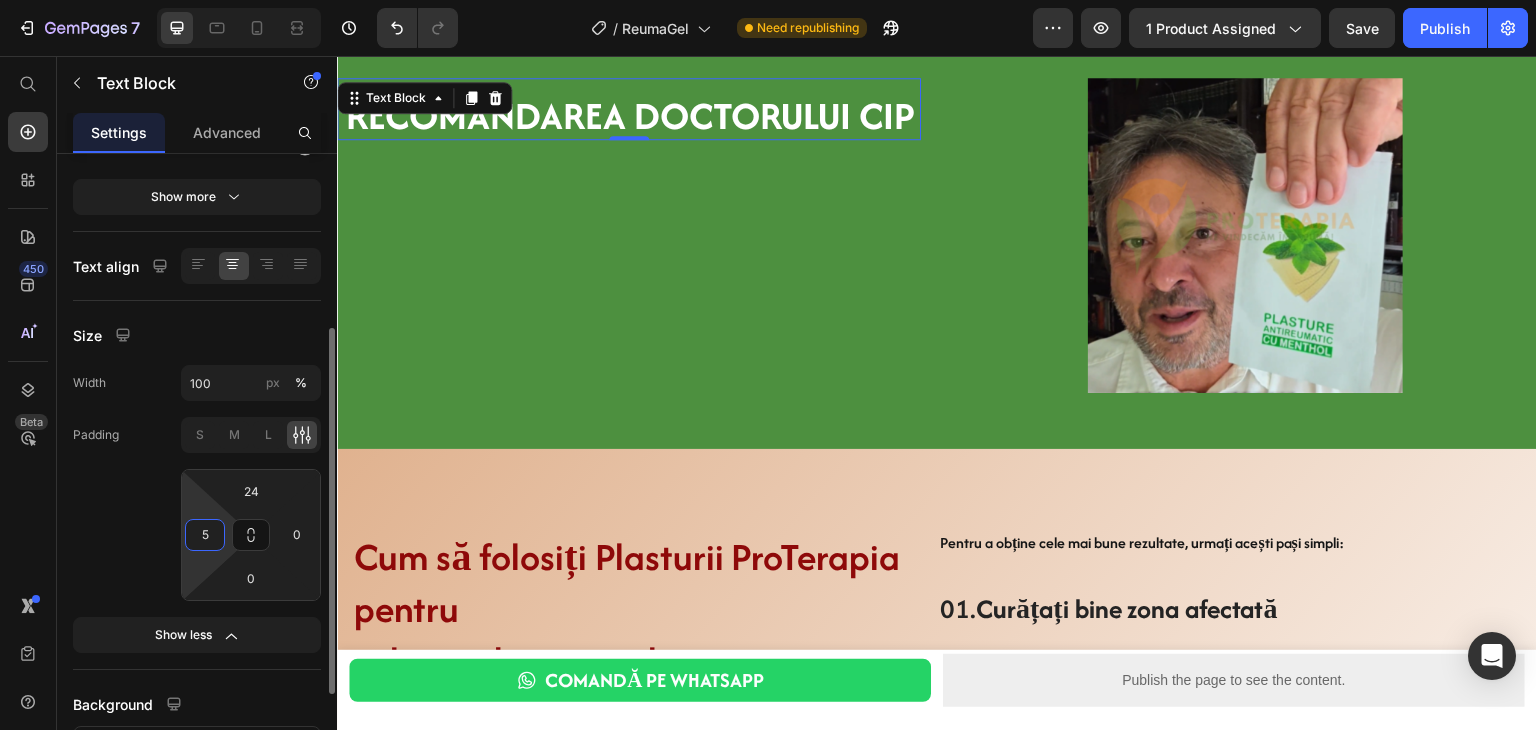 click on "7  Version history  /  ReumaGel Need republishing Preview 1 product assigned  Save   Publish  450 Beta Start with Sections Elements Hero Section Product Detail Brands Trusted Badges Guarantee Product Breakdown How to use Testimonials Compare Bundle FAQs Social Proof Brand Story Product List Collection Blog List Contact Sticky Add to Cart Custom Footer Browse Library 450 Layout
Row
Row
Row
Row Text
Heading
Text Block Button
Button
Button
Sticky Back to top Media" at bounding box center (768, 0) 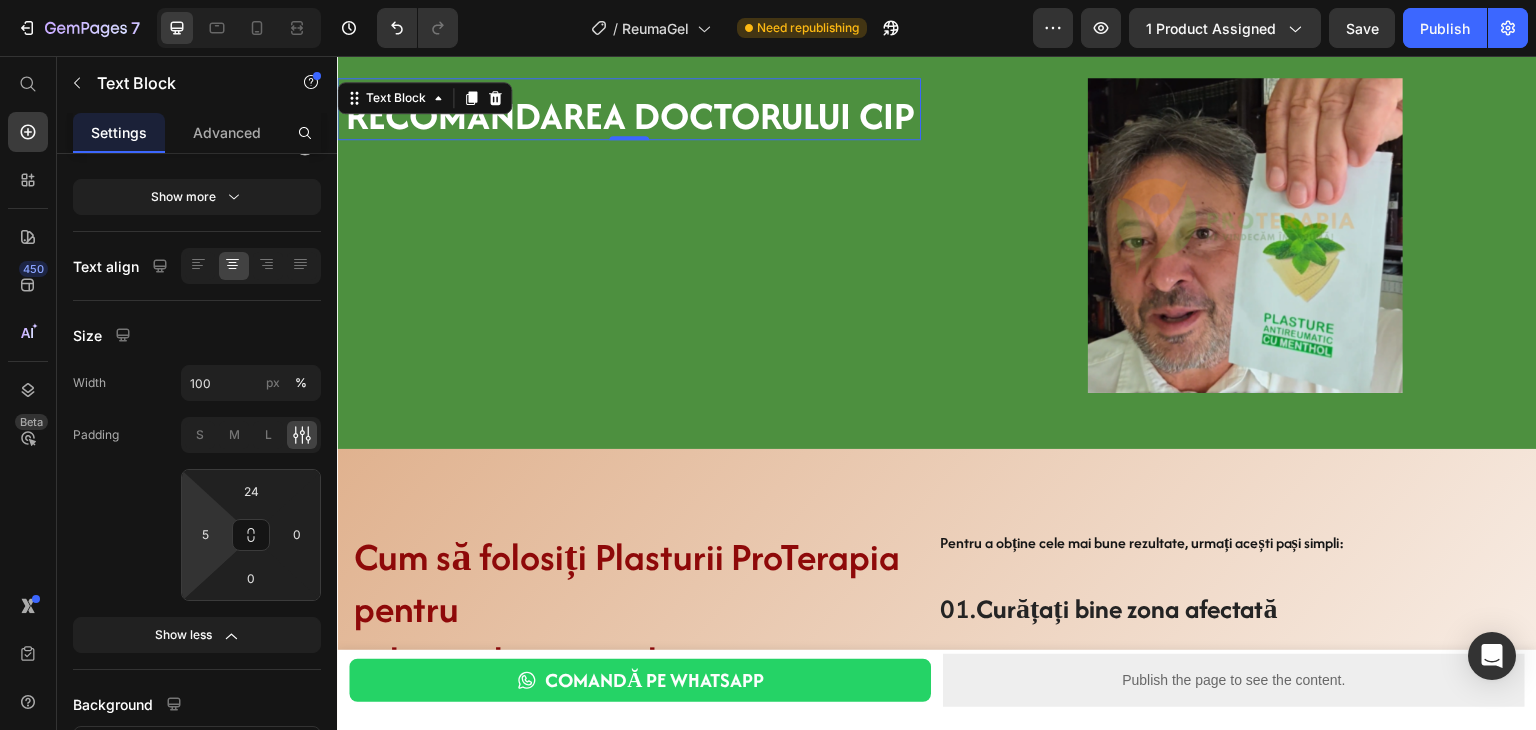 click on "7  Version history  /  ReumaGel Need republishing Preview 1 product assigned  Save   Publish  450 Beta Start with Sections Elements Hero Section Product Detail Brands Trusted Badges Guarantee Product Breakdown How to use Testimonials Compare Bundle FAQs Social Proof Brand Story Product List Collection Blog List Contact Sticky Add to Cart Custom Footer Browse Library 450 Layout
Row
Row
Row
Row Text
Heading
Text Block Button
Button
Button
Sticky Back to top Media" at bounding box center (768, 0) 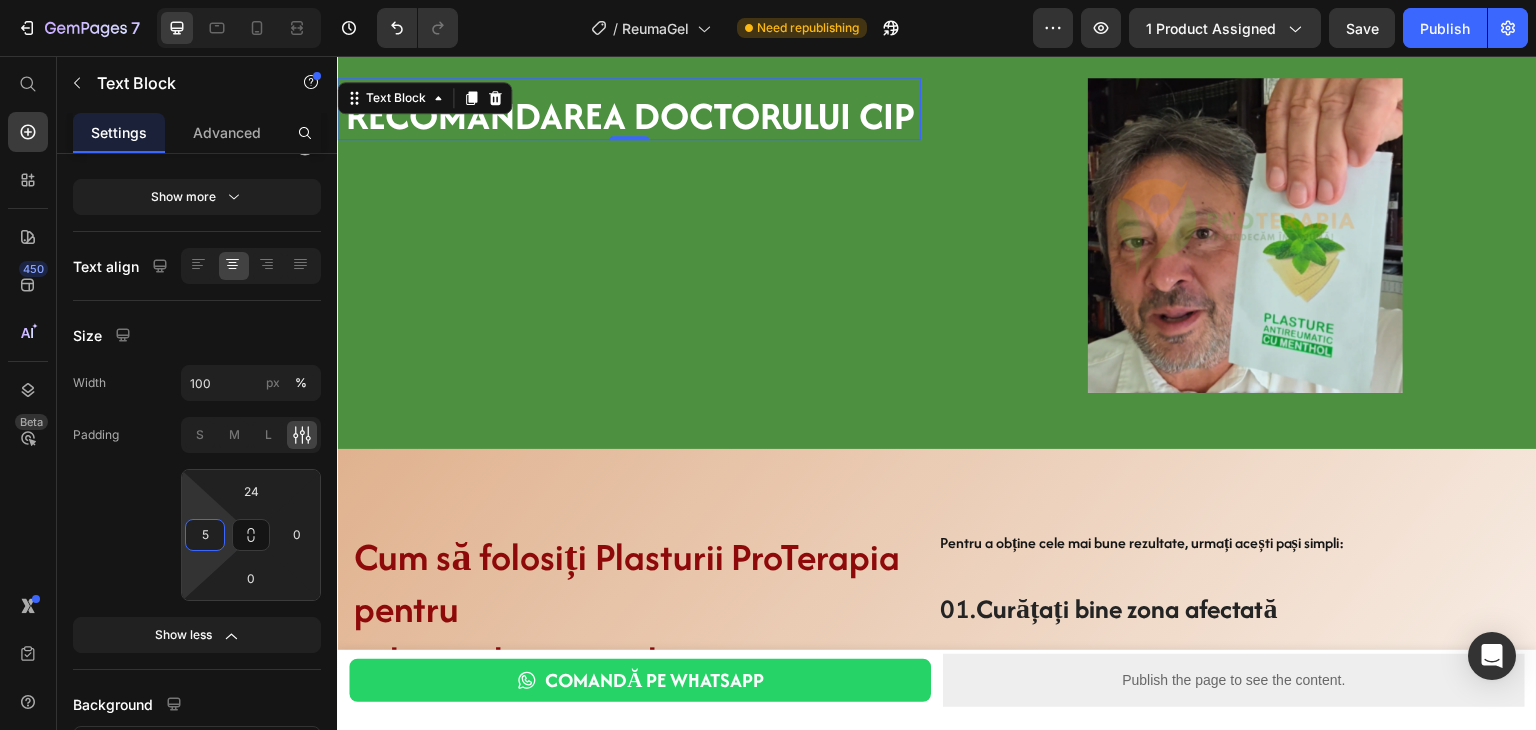 click on "5" at bounding box center [205, 535] 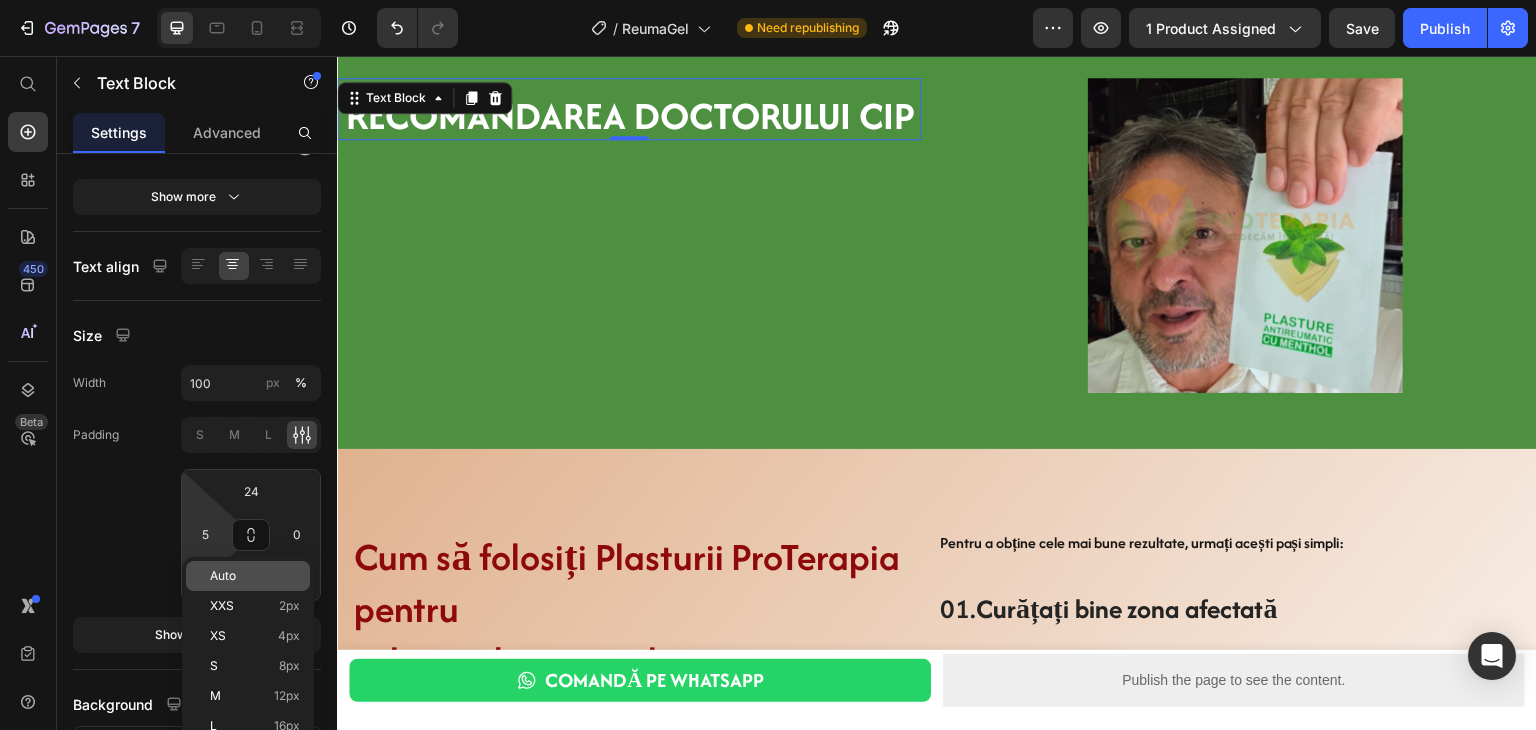 click on "Auto" at bounding box center (223, 576) 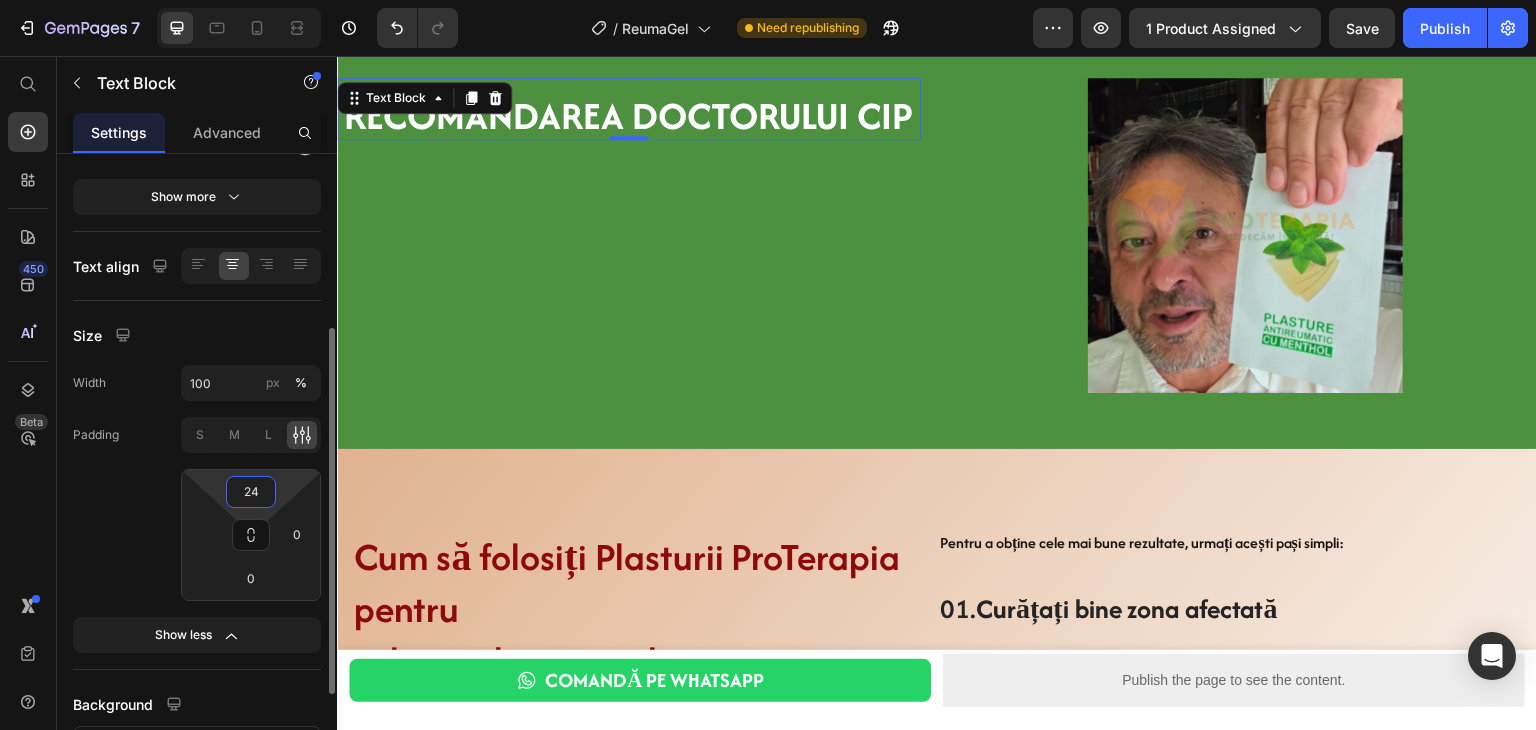 click on "24" at bounding box center (251, 492) 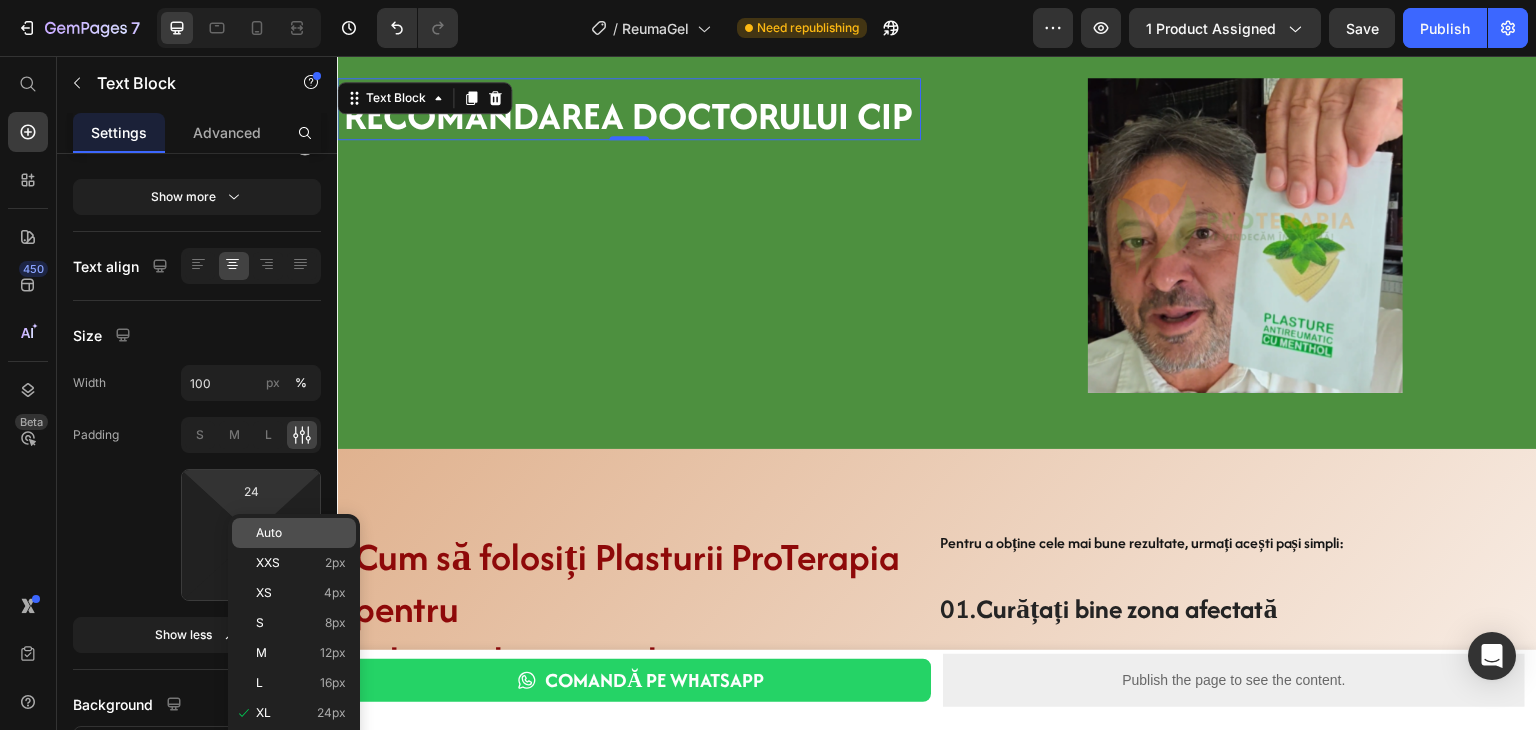 click on "Auto" at bounding box center [269, 533] 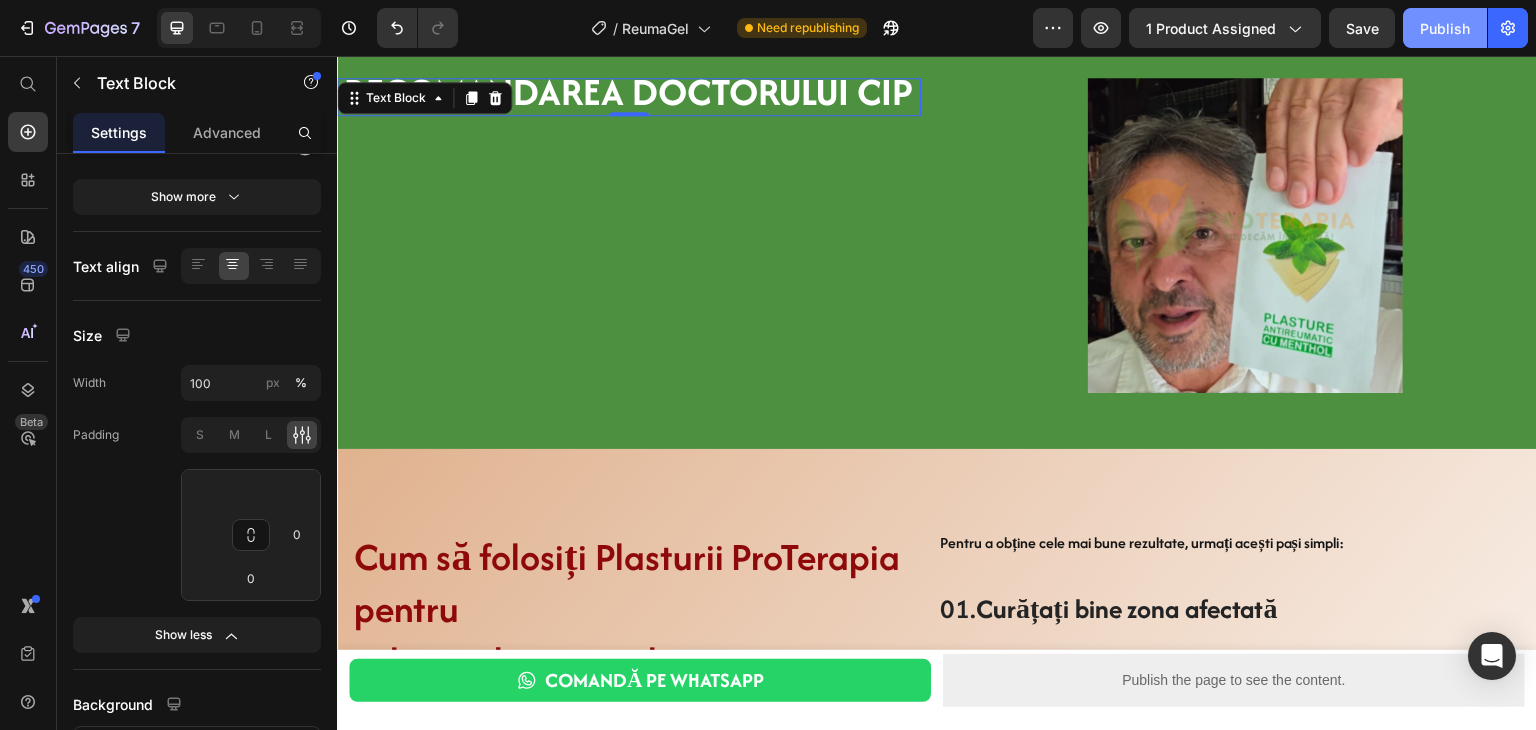 click on "Publish" 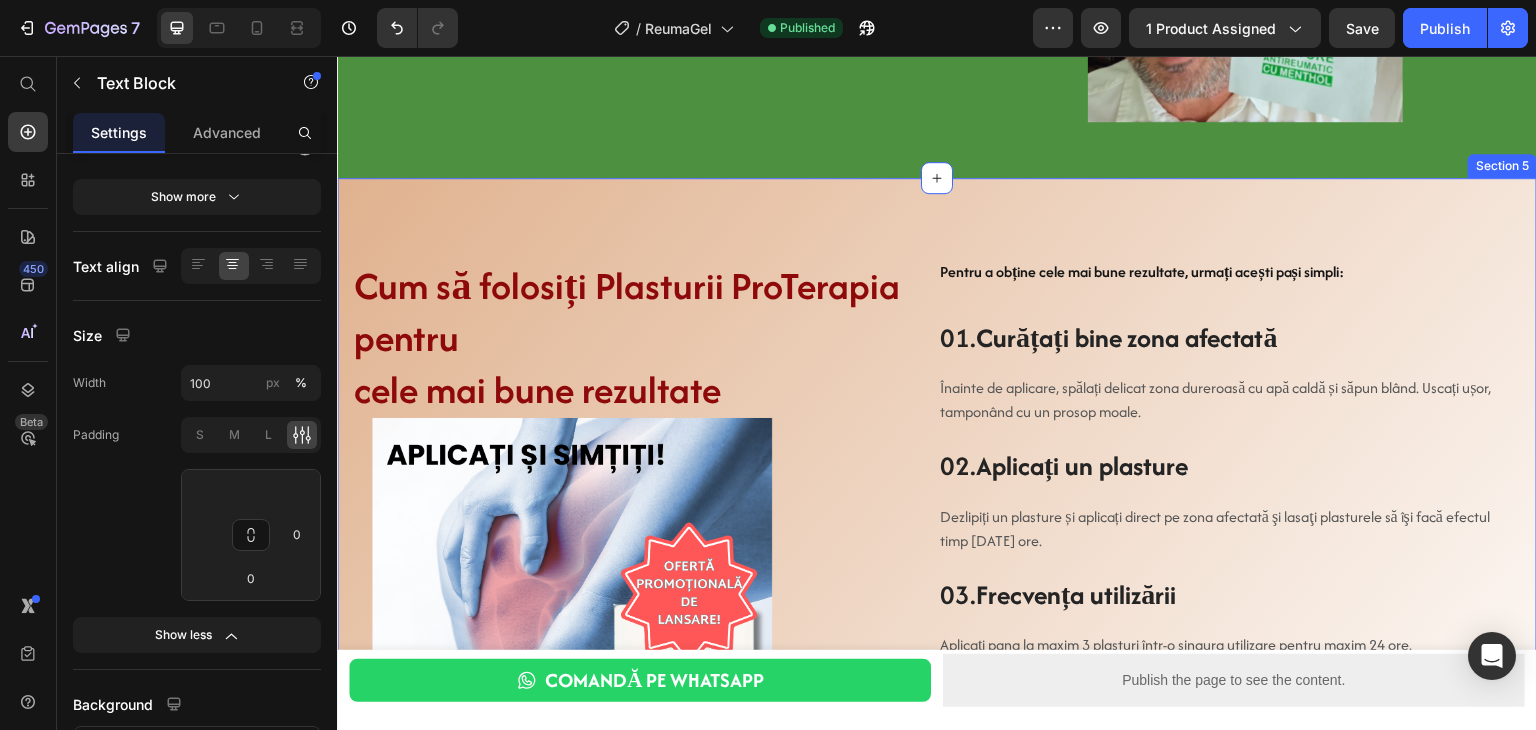 scroll, scrollTop: 2086, scrollLeft: 0, axis: vertical 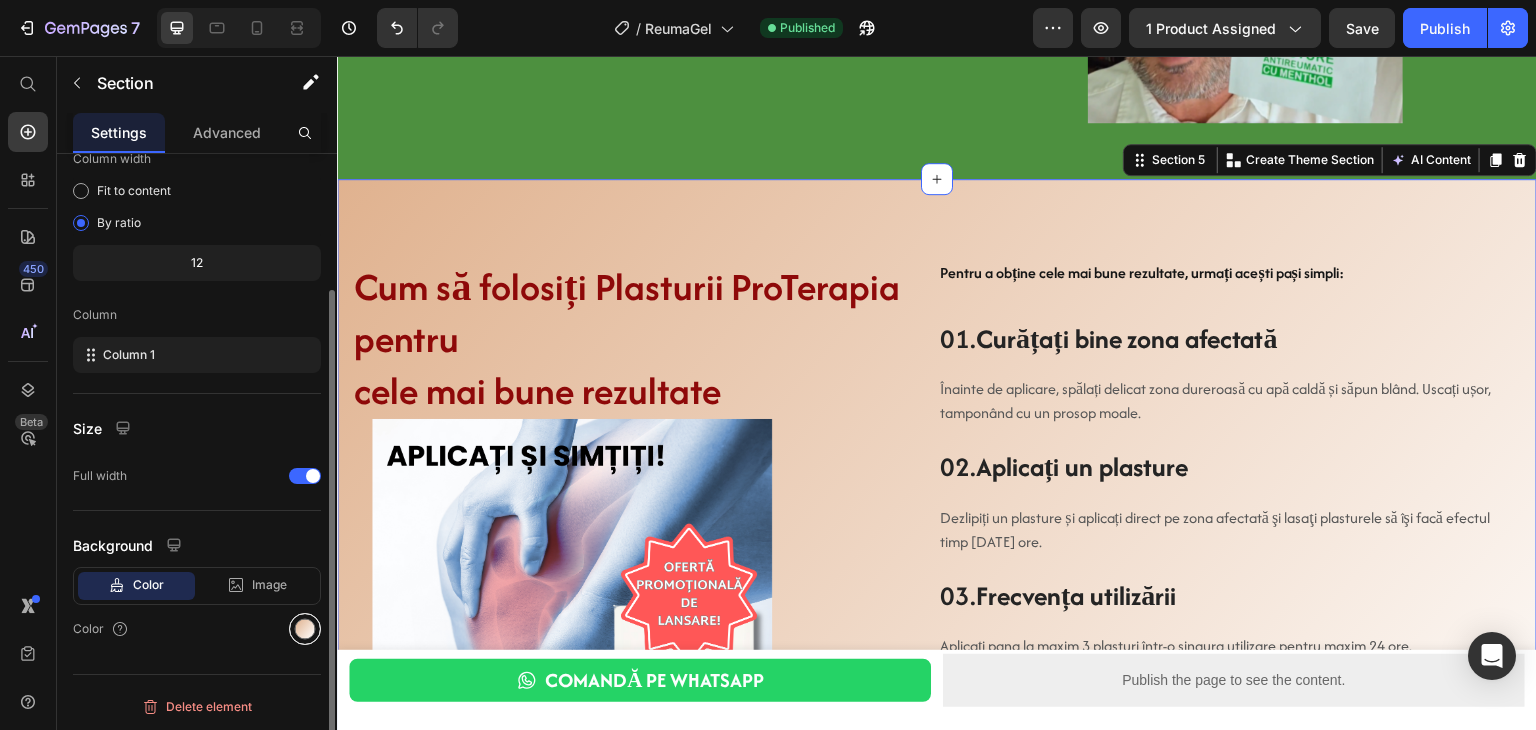 click at bounding box center (305, 629) 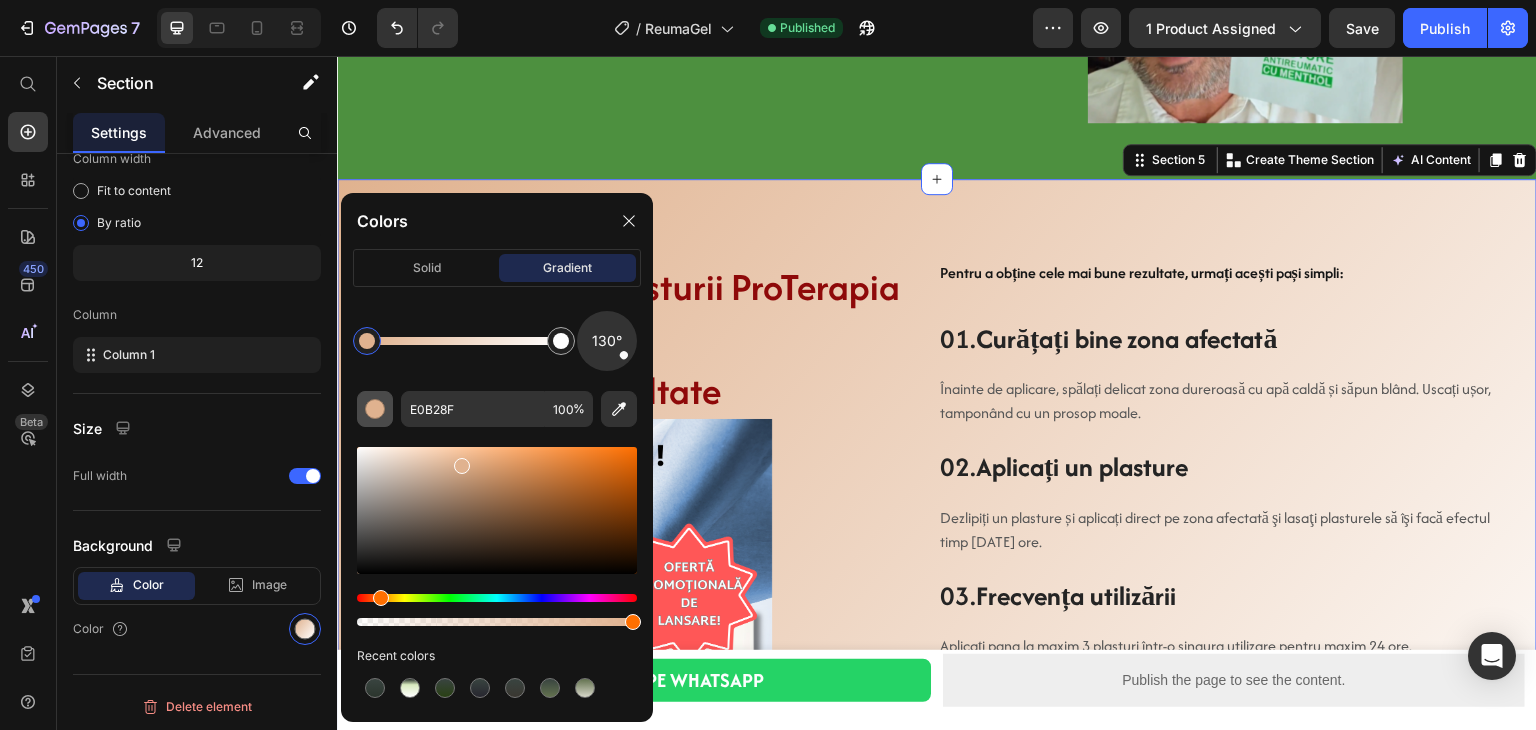click at bounding box center [375, 409] 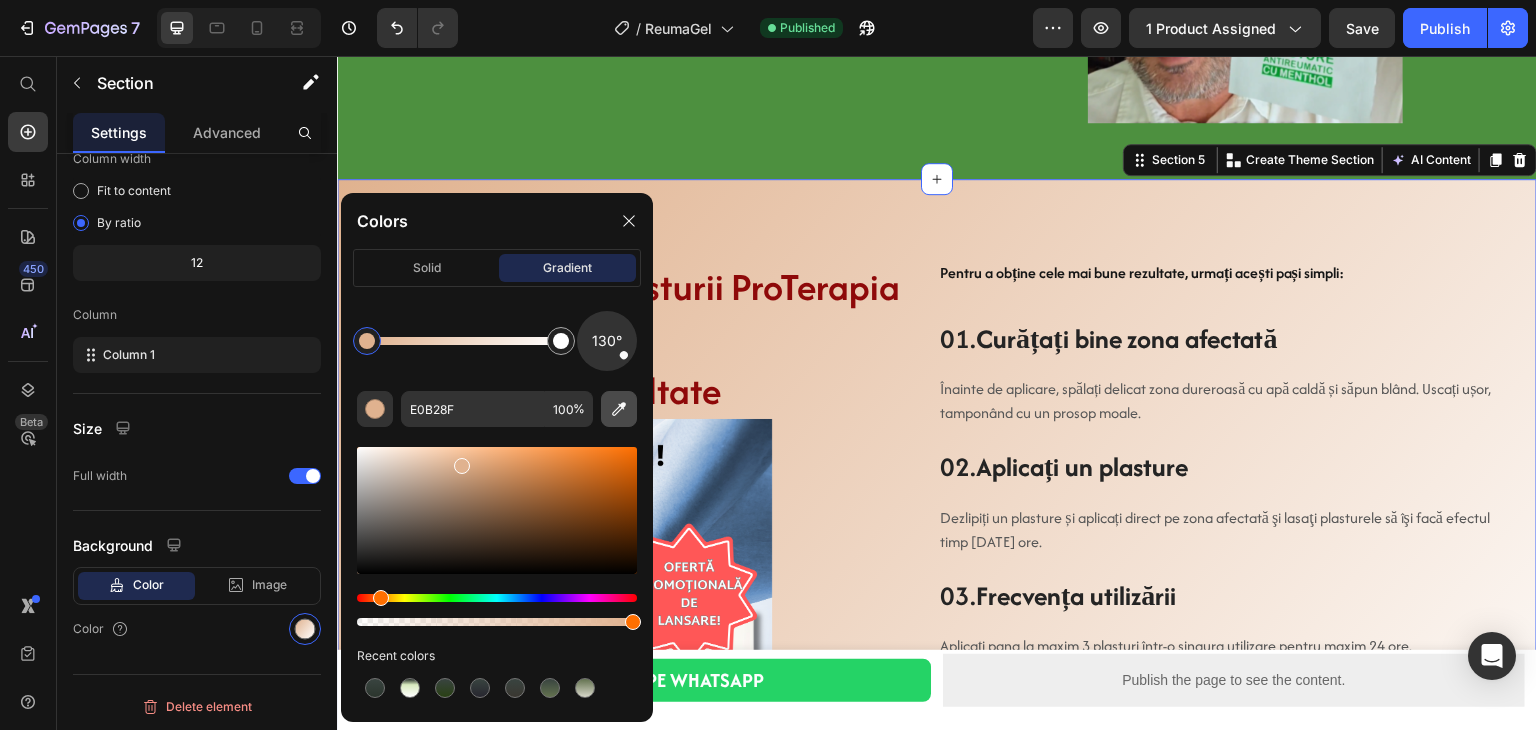 click 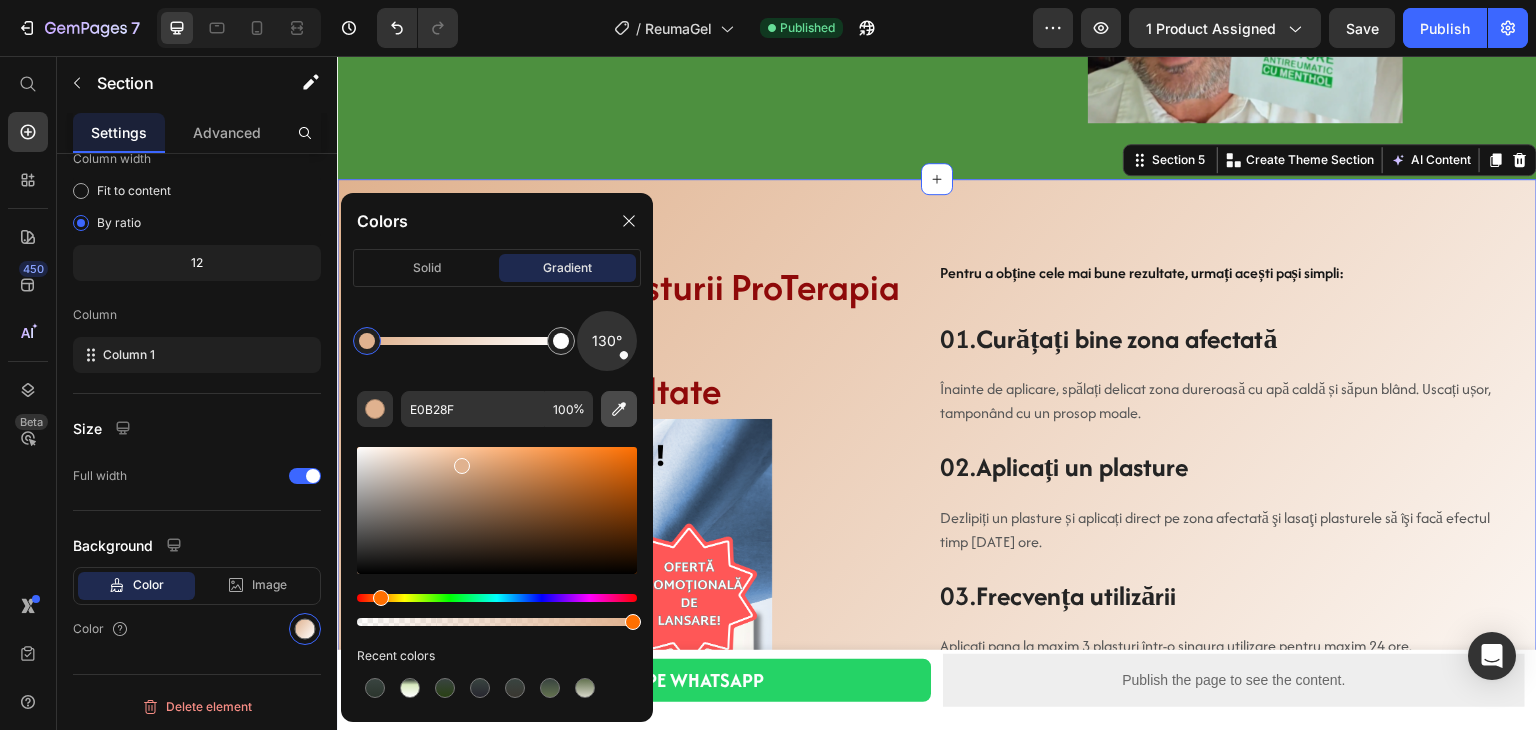 type on "4D903F" 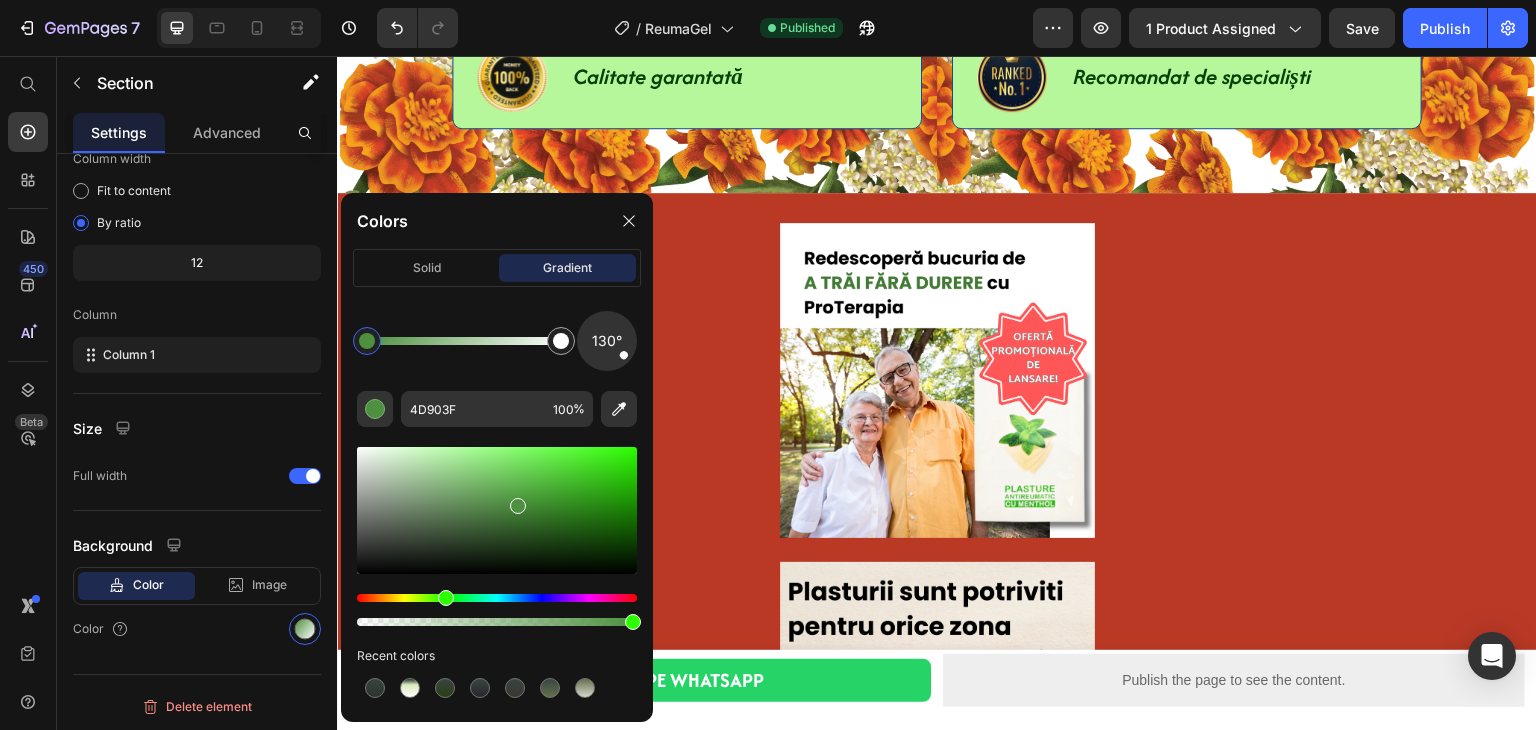 scroll, scrollTop: 3026, scrollLeft: 0, axis: vertical 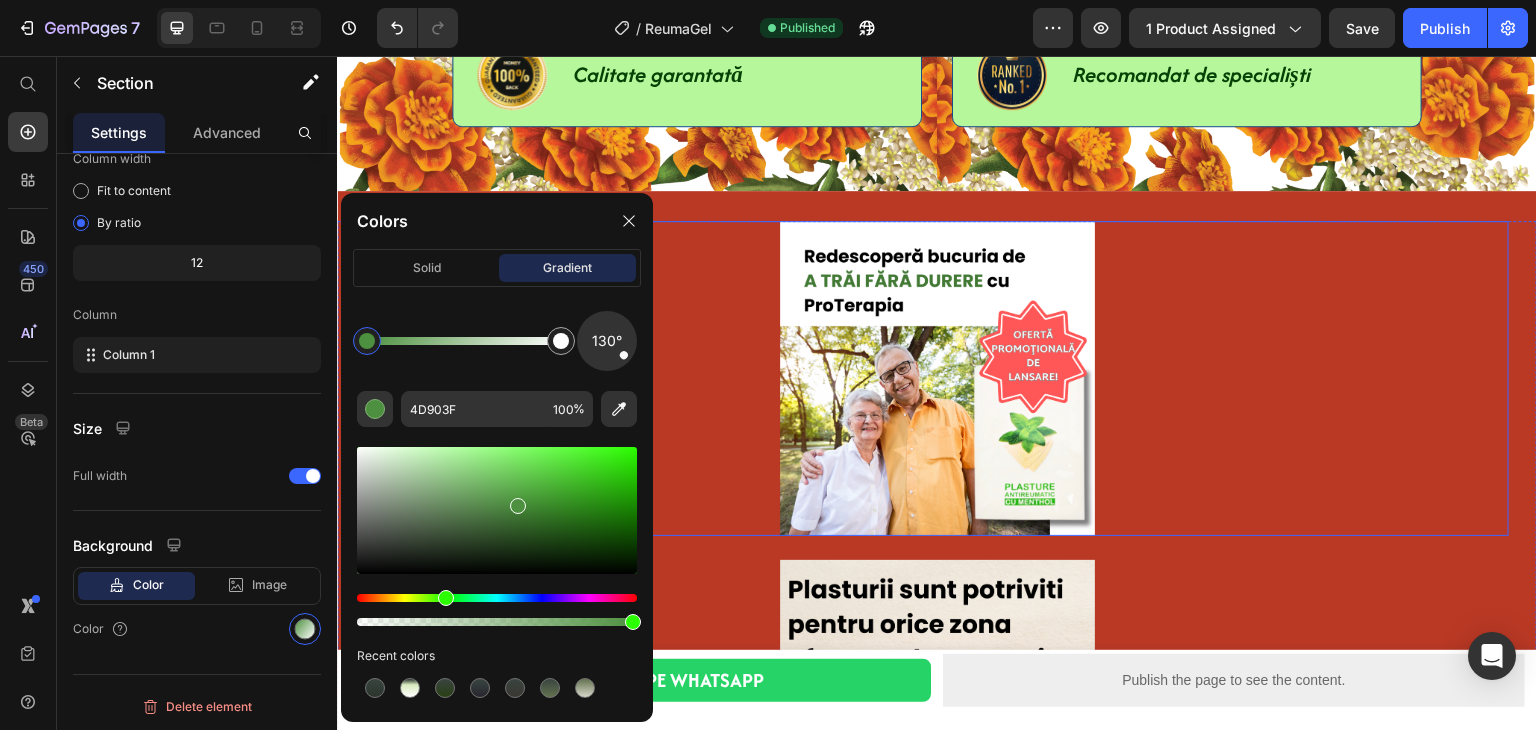click at bounding box center (937, 378) 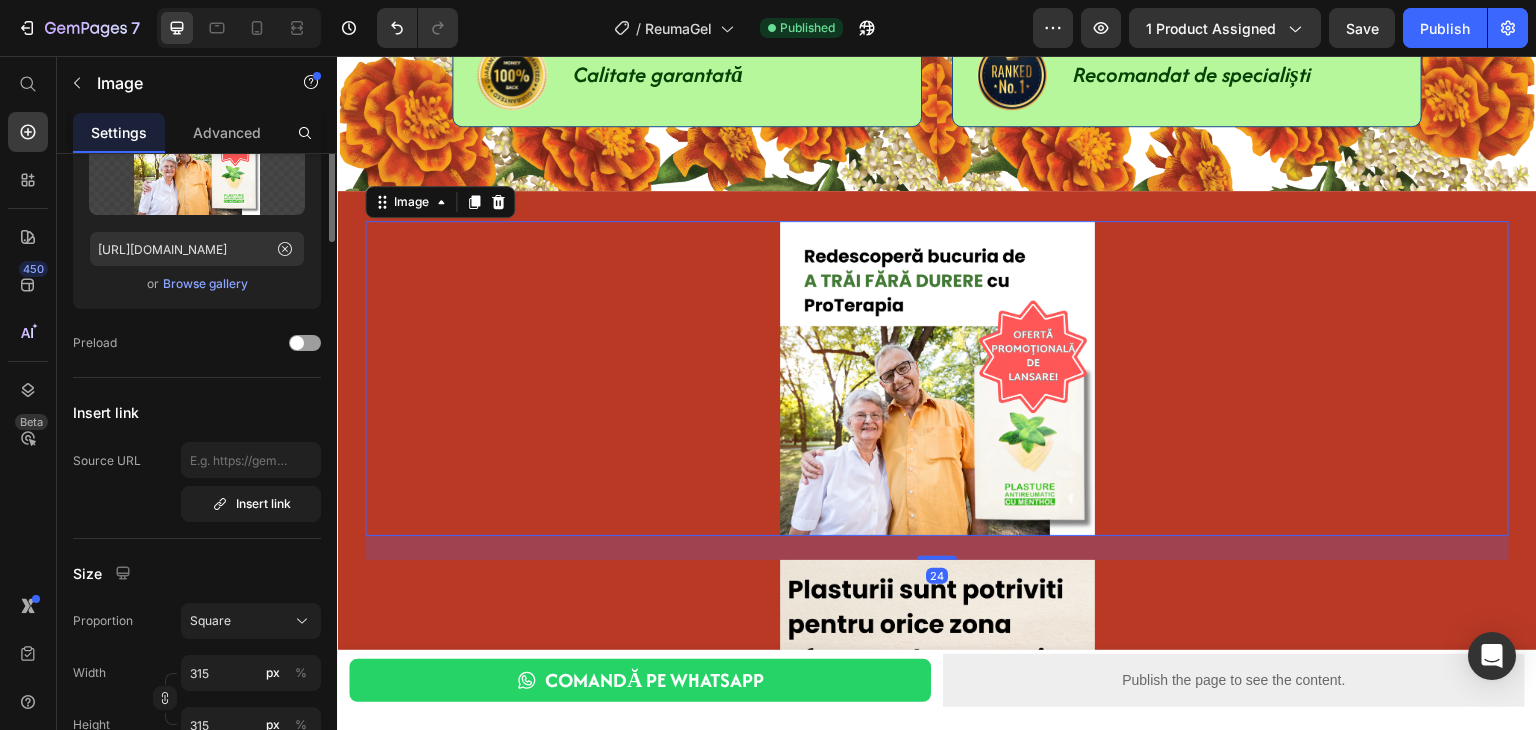 scroll, scrollTop: 0, scrollLeft: 0, axis: both 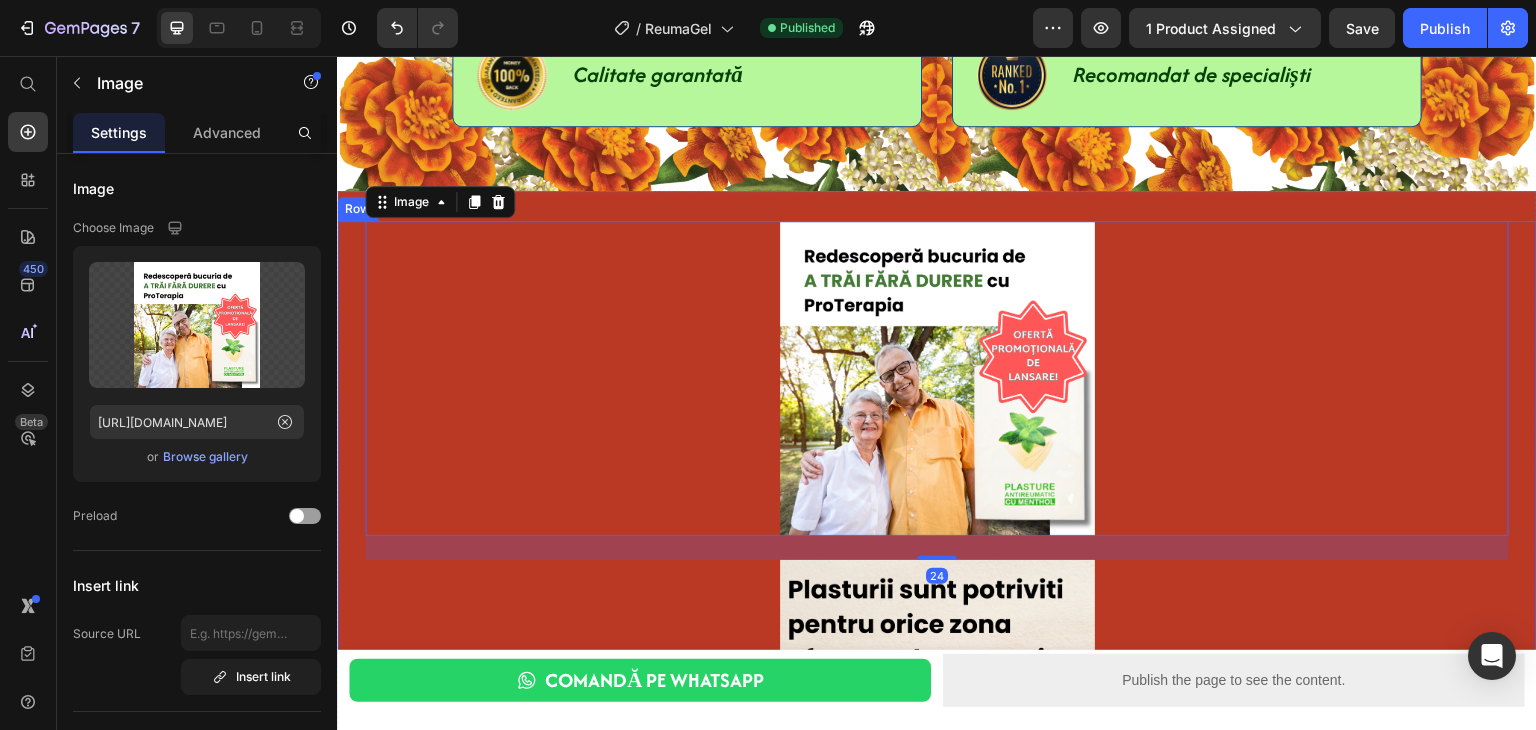 click on "Image   24 Image Row" at bounding box center [937, 560] 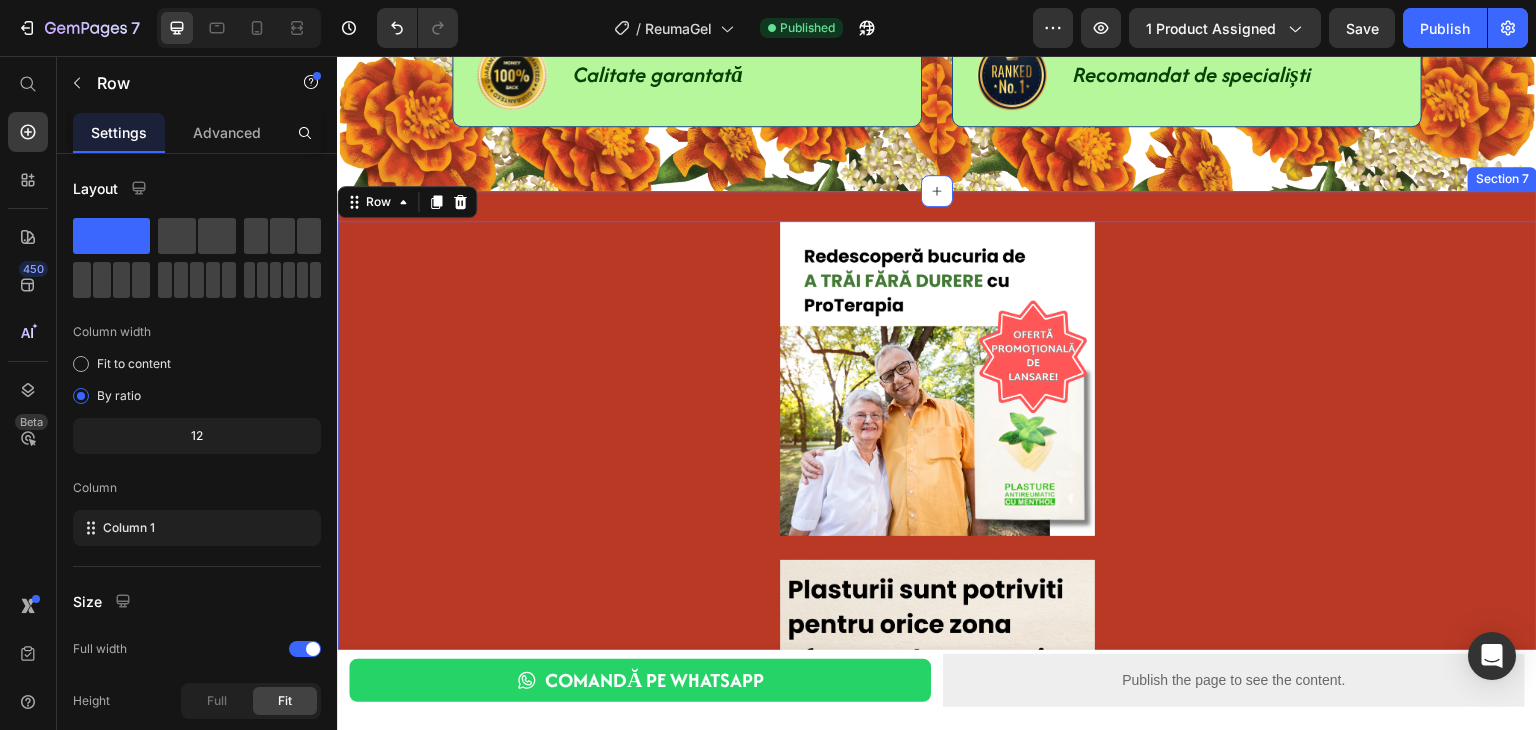 click on "Image Image Row   0 Section 7" at bounding box center [937, 550] 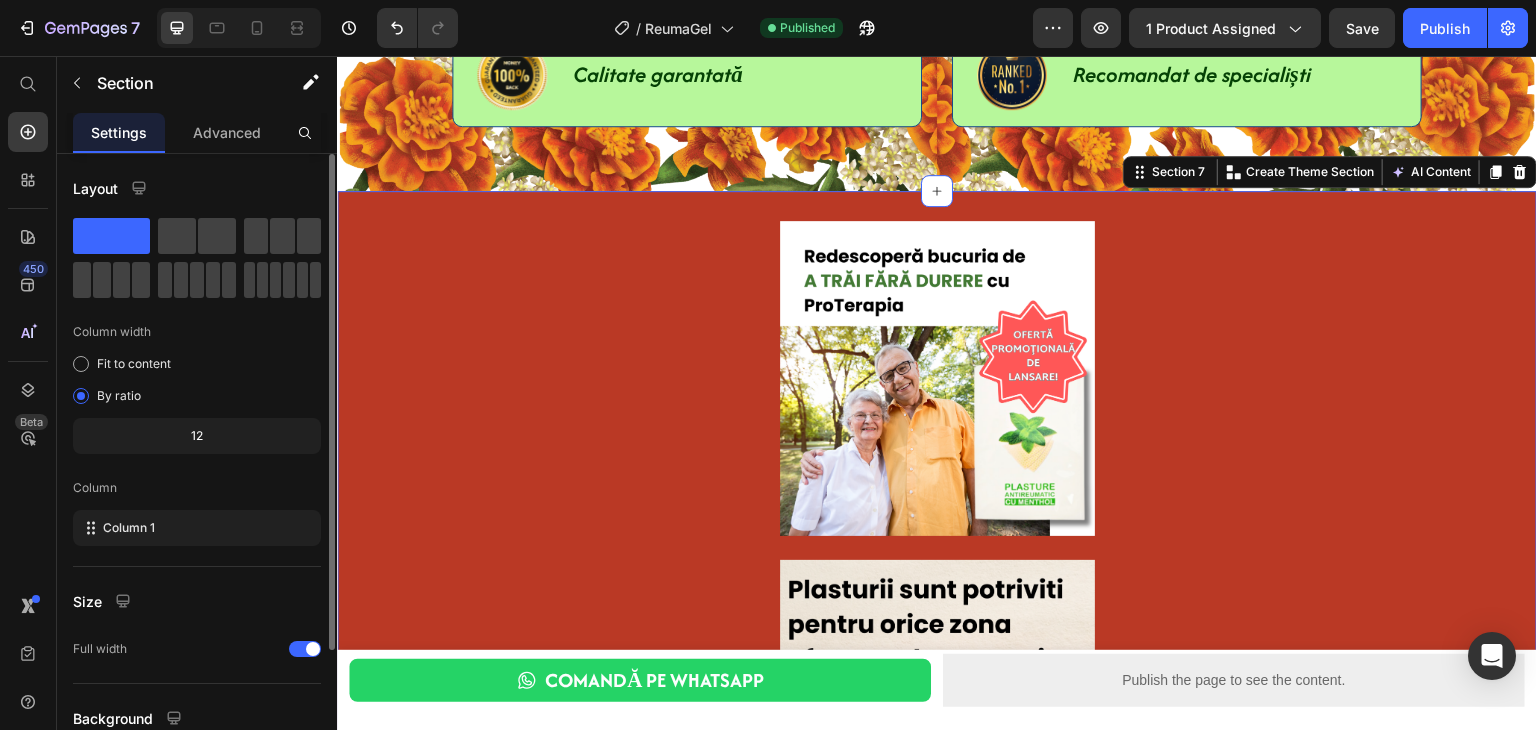 scroll, scrollTop: 173, scrollLeft: 0, axis: vertical 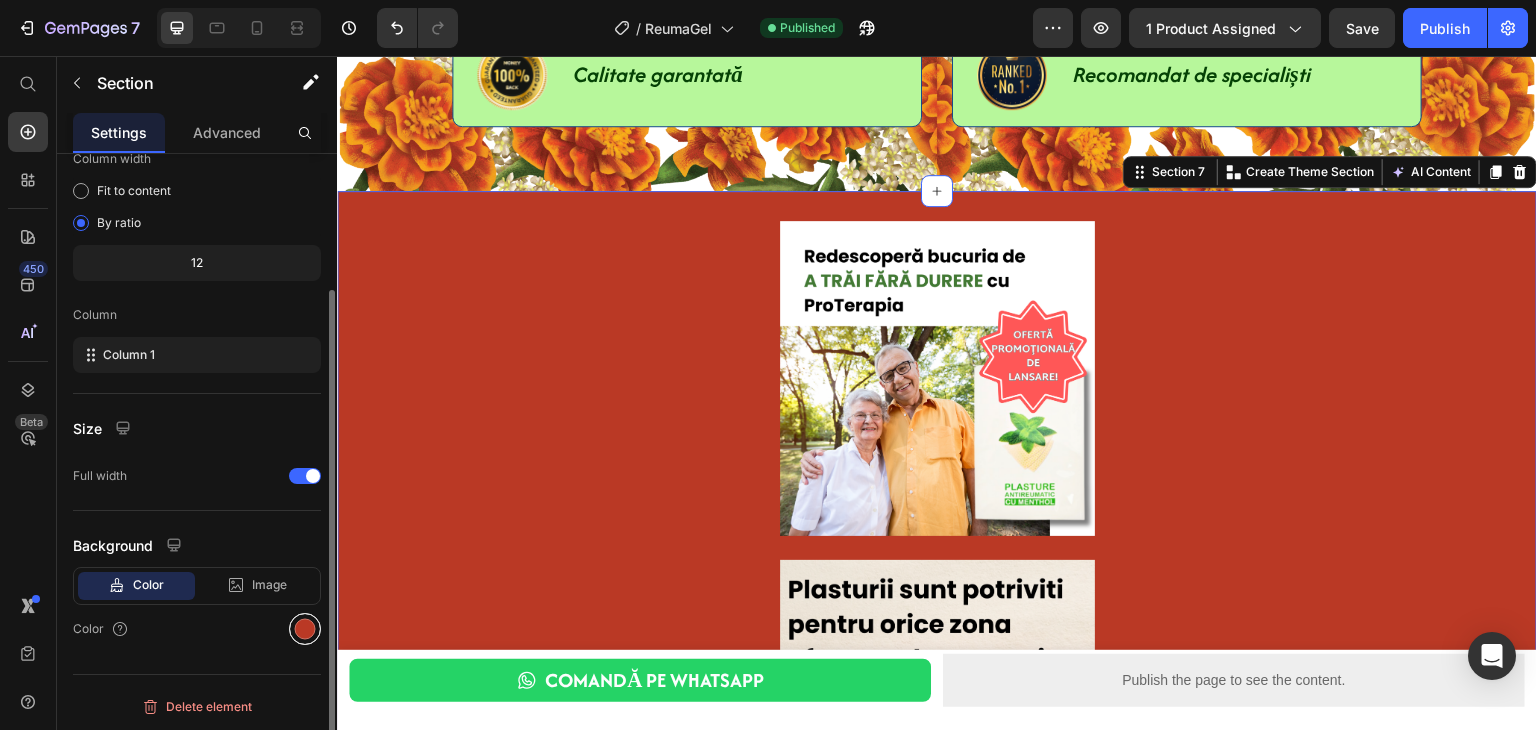 click at bounding box center [305, 629] 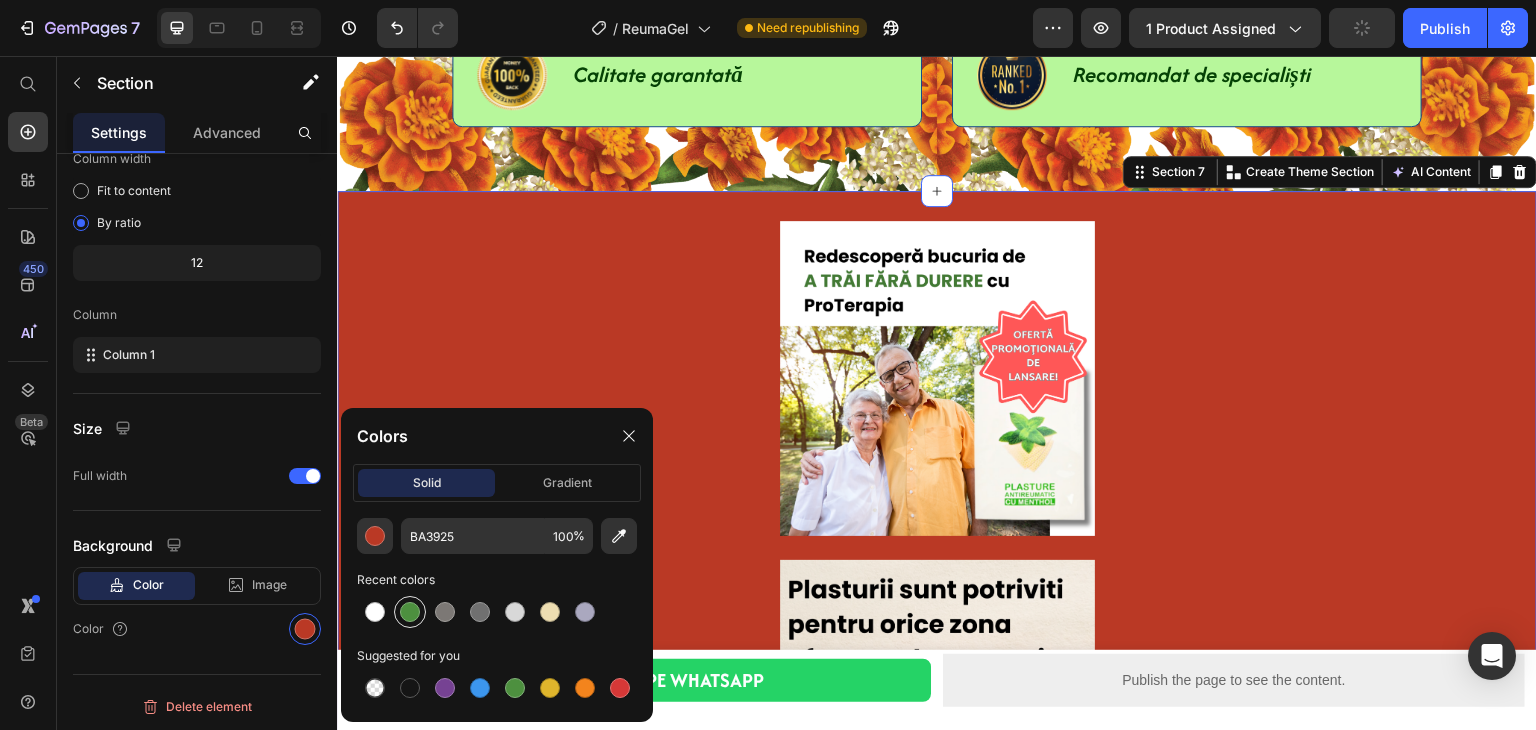 click at bounding box center [410, 612] 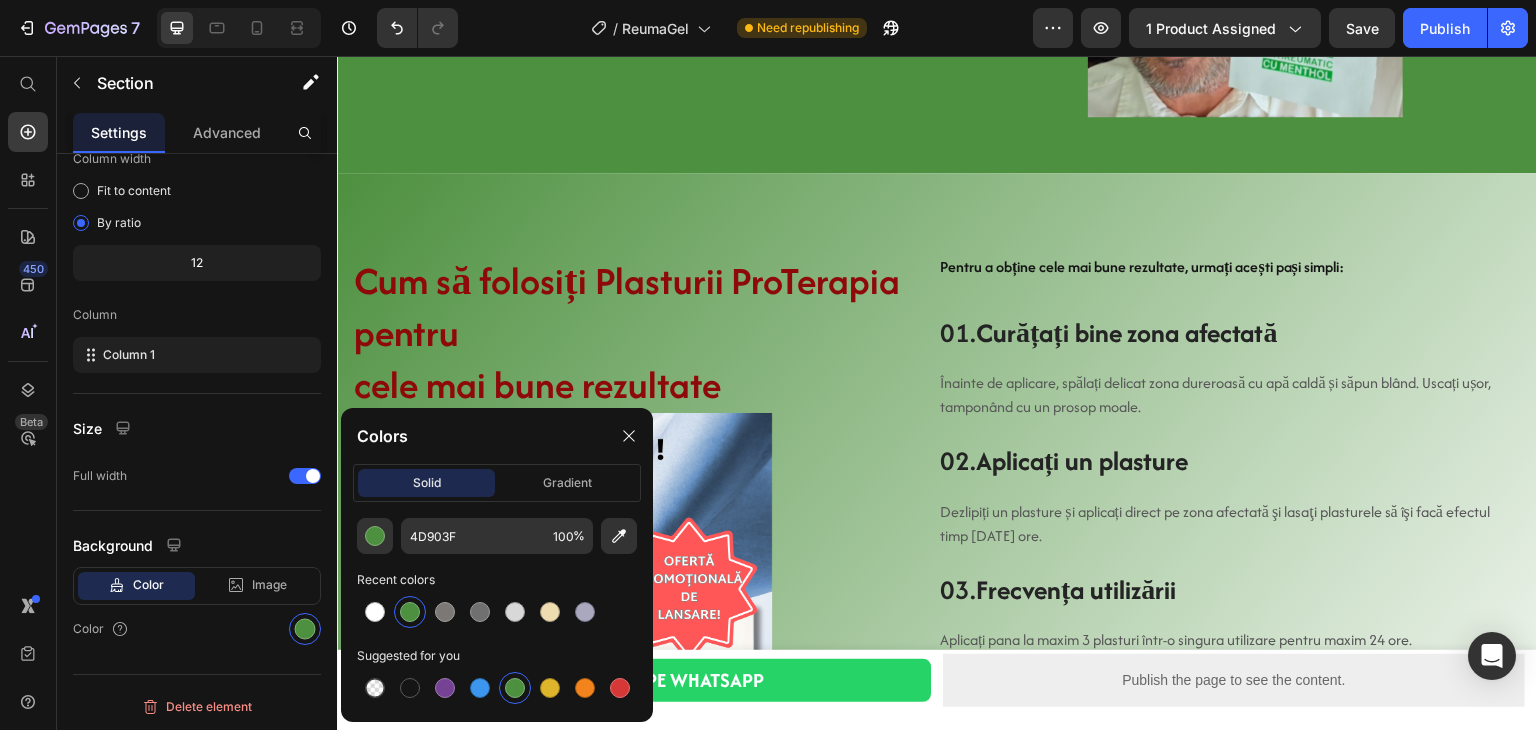scroll, scrollTop: 2086, scrollLeft: 0, axis: vertical 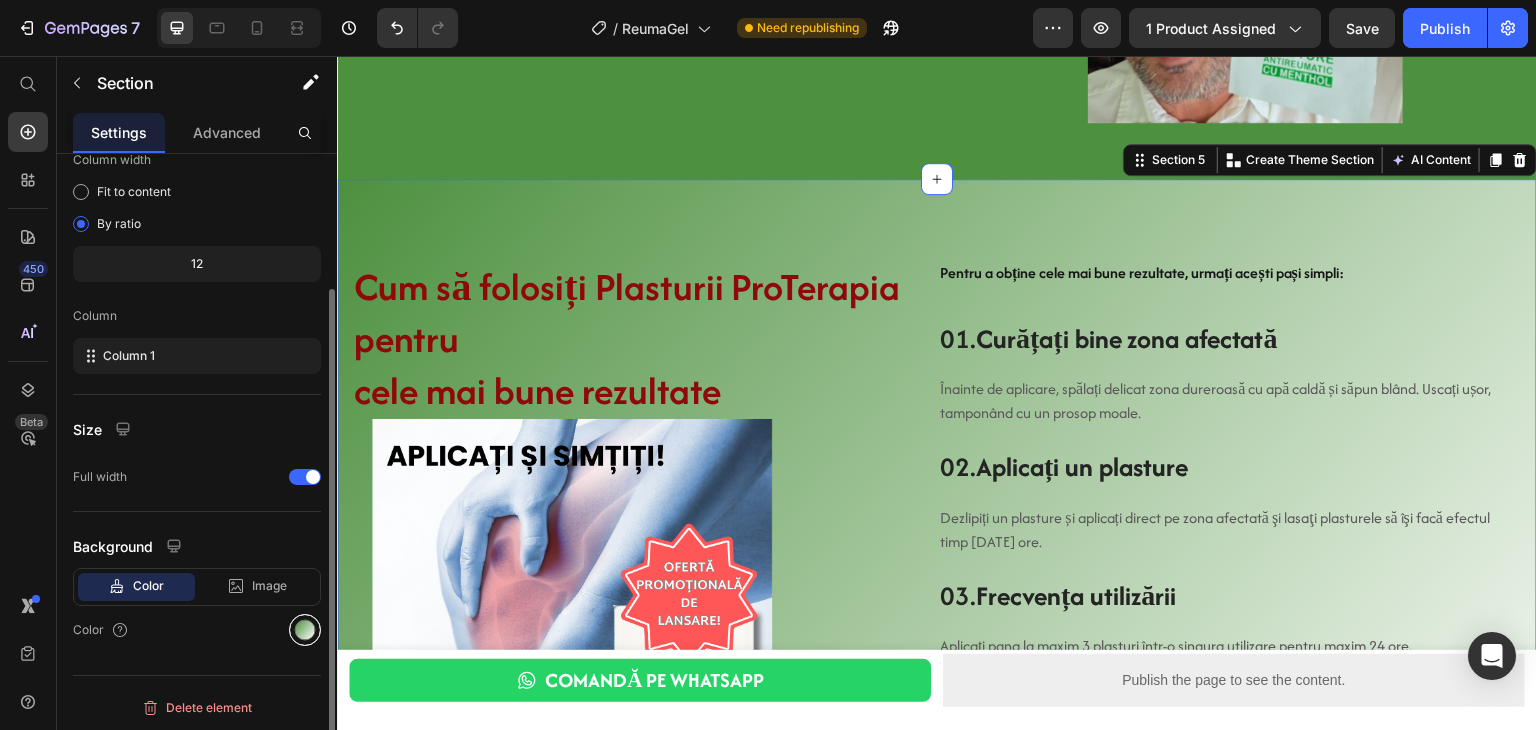 click at bounding box center [305, 630] 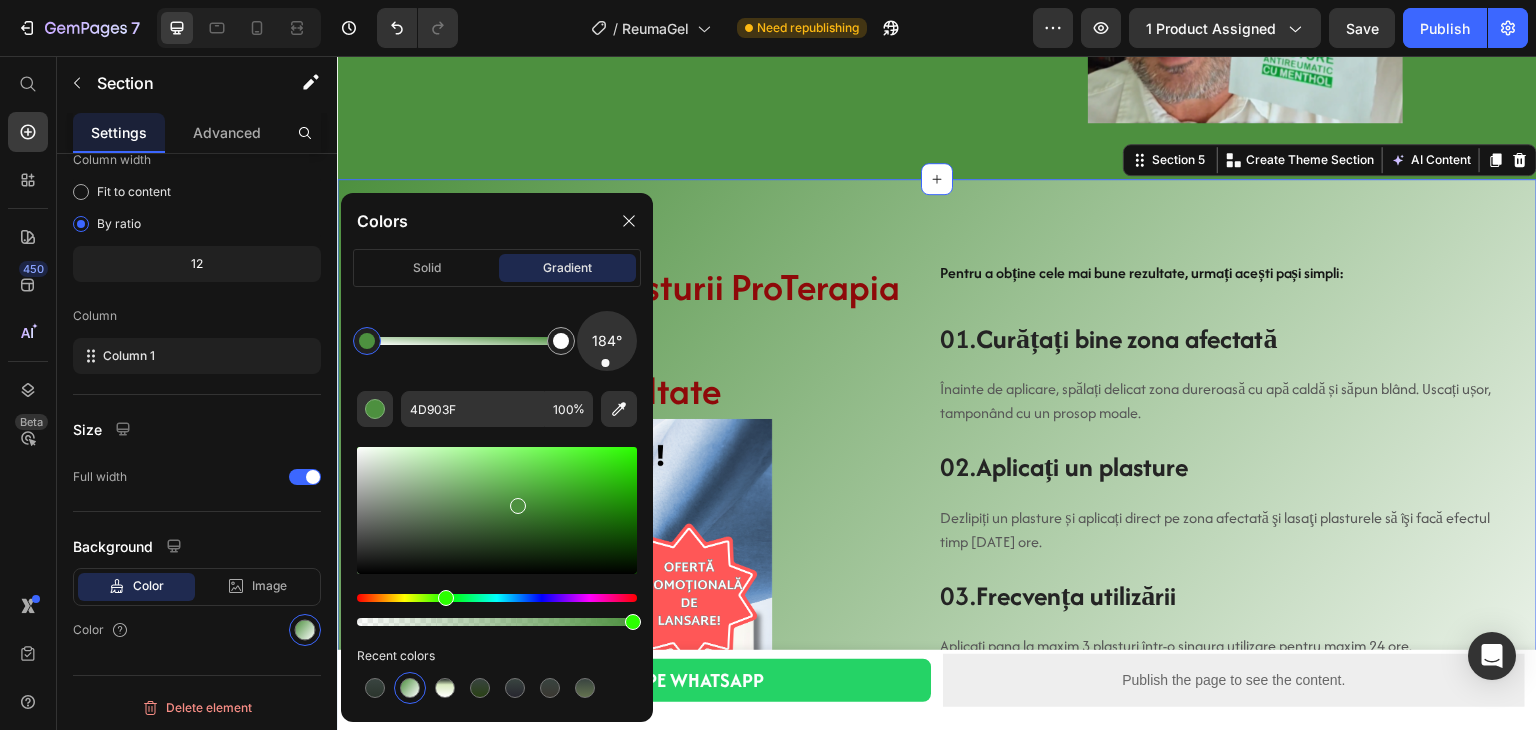 click at bounding box center [607, 341] 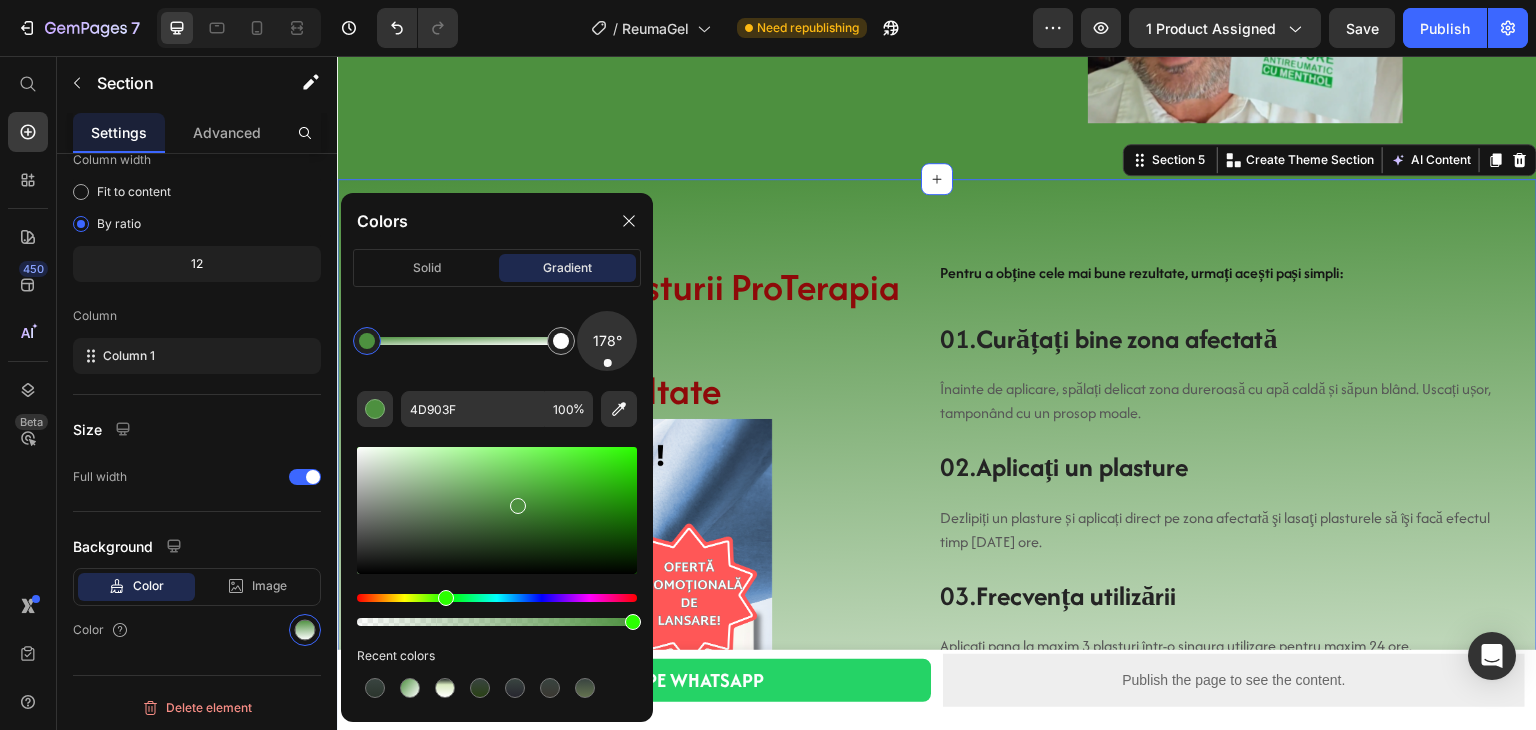 click at bounding box center (607, 341) 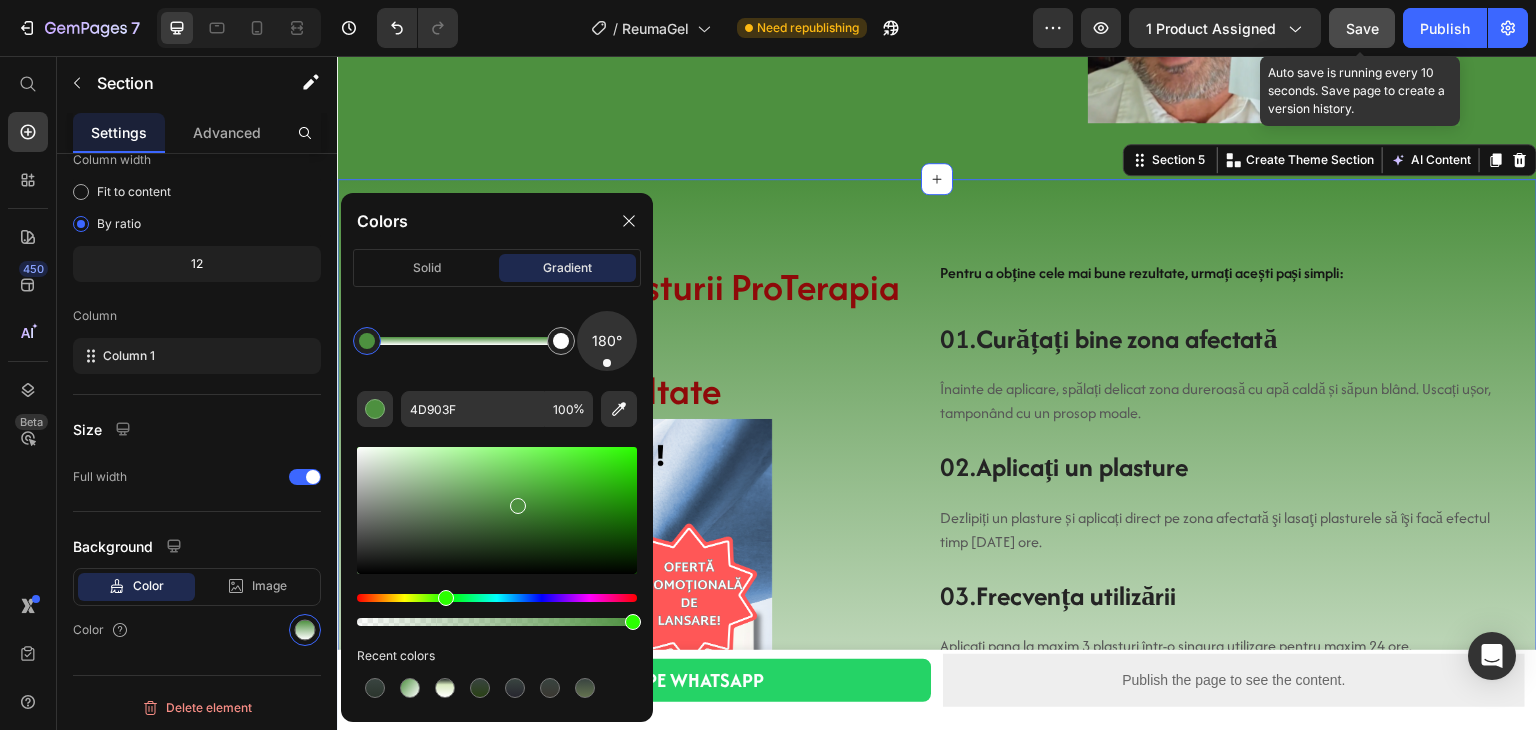 click on "Save" 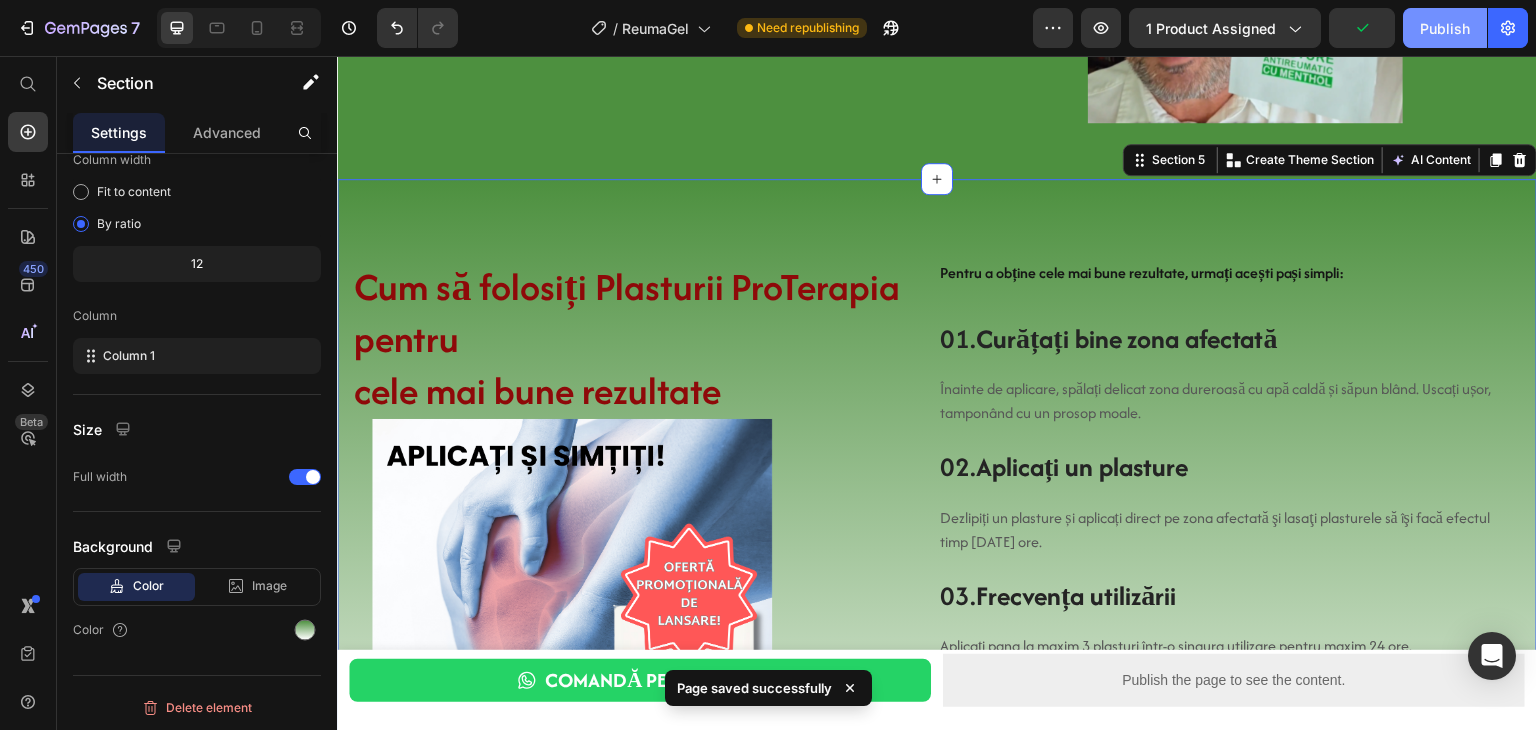 click on "Publish" at bounding box center [1445, 28] 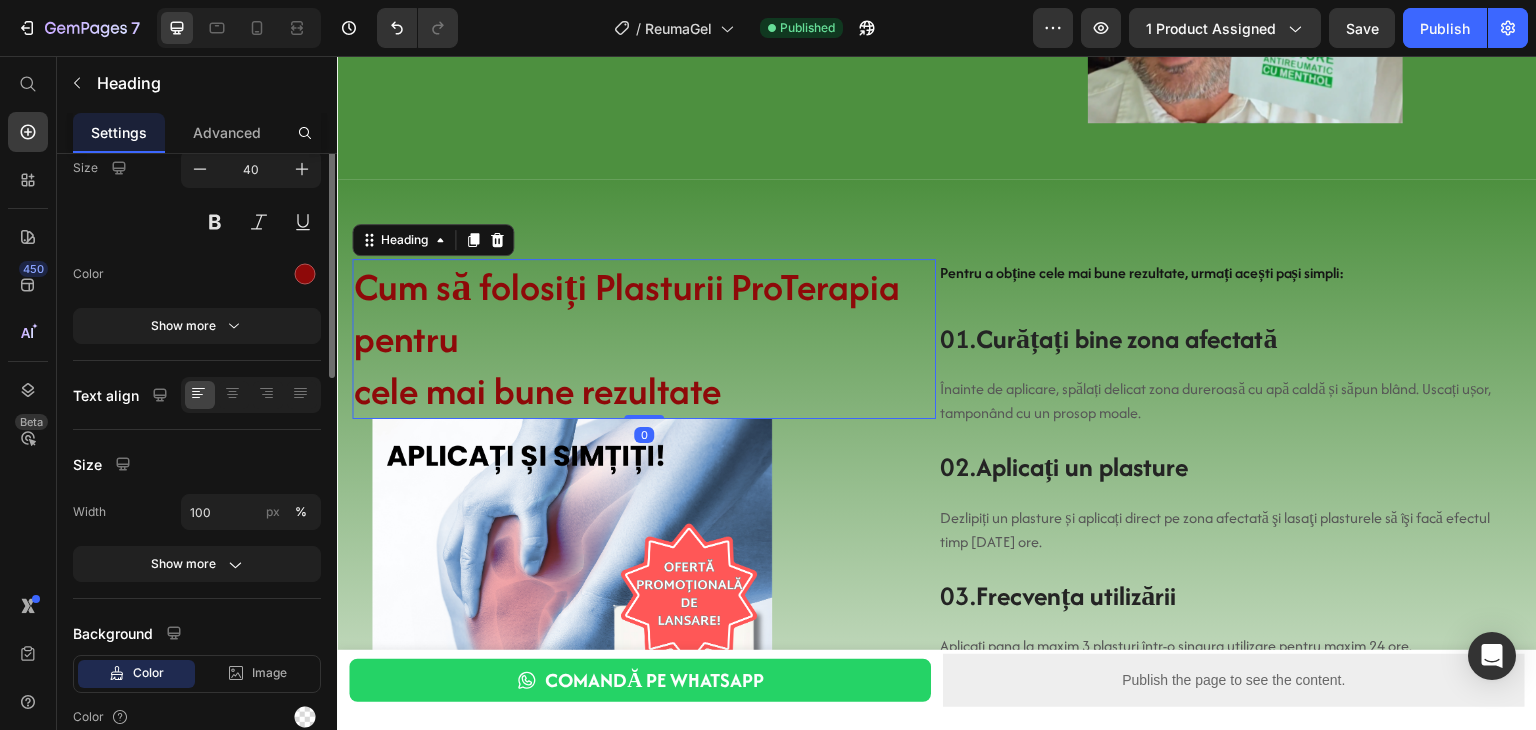 scroll, scrollTop: 0, scrollLeft: 0, axis: both 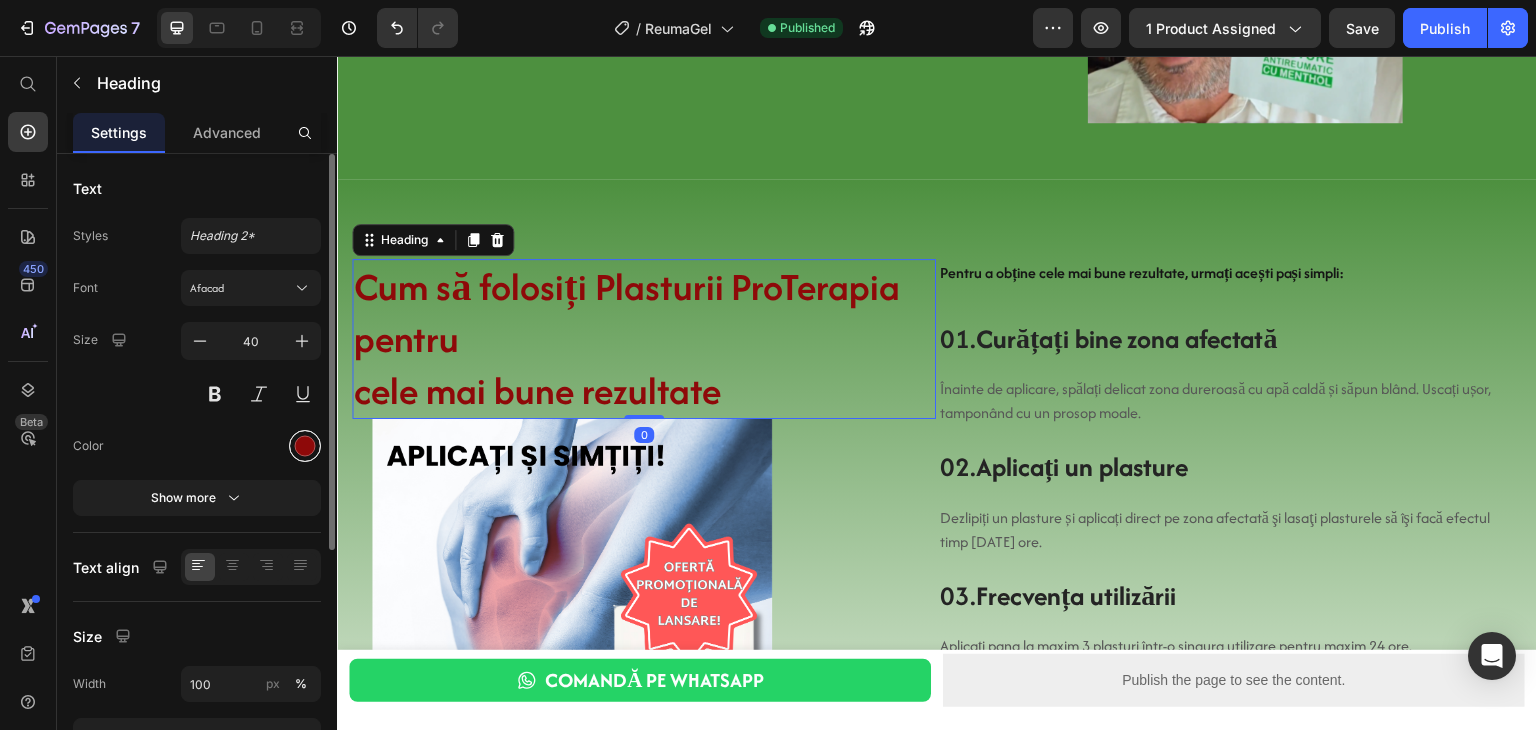 click at bounding box center (305, 446) 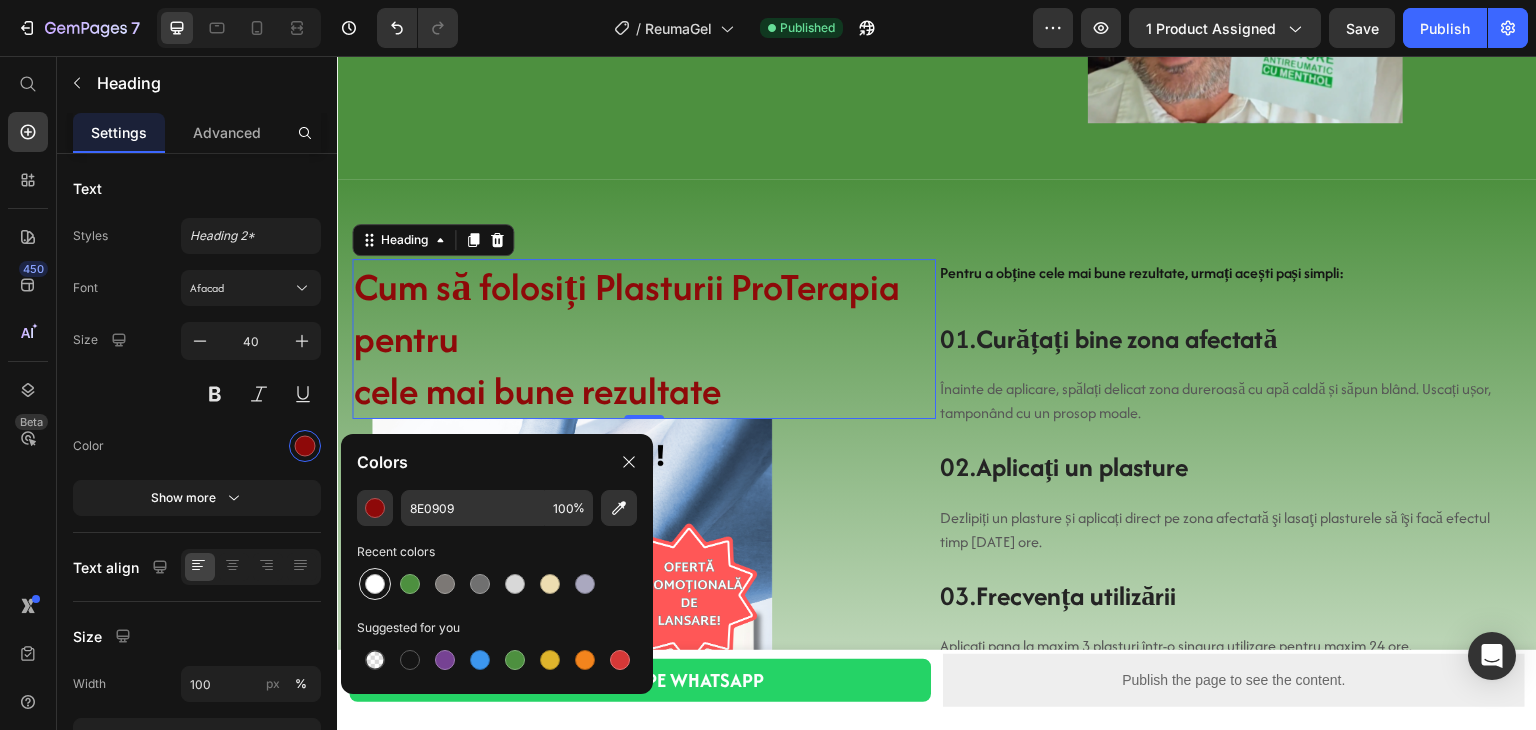click at bounding box center [375, 584] 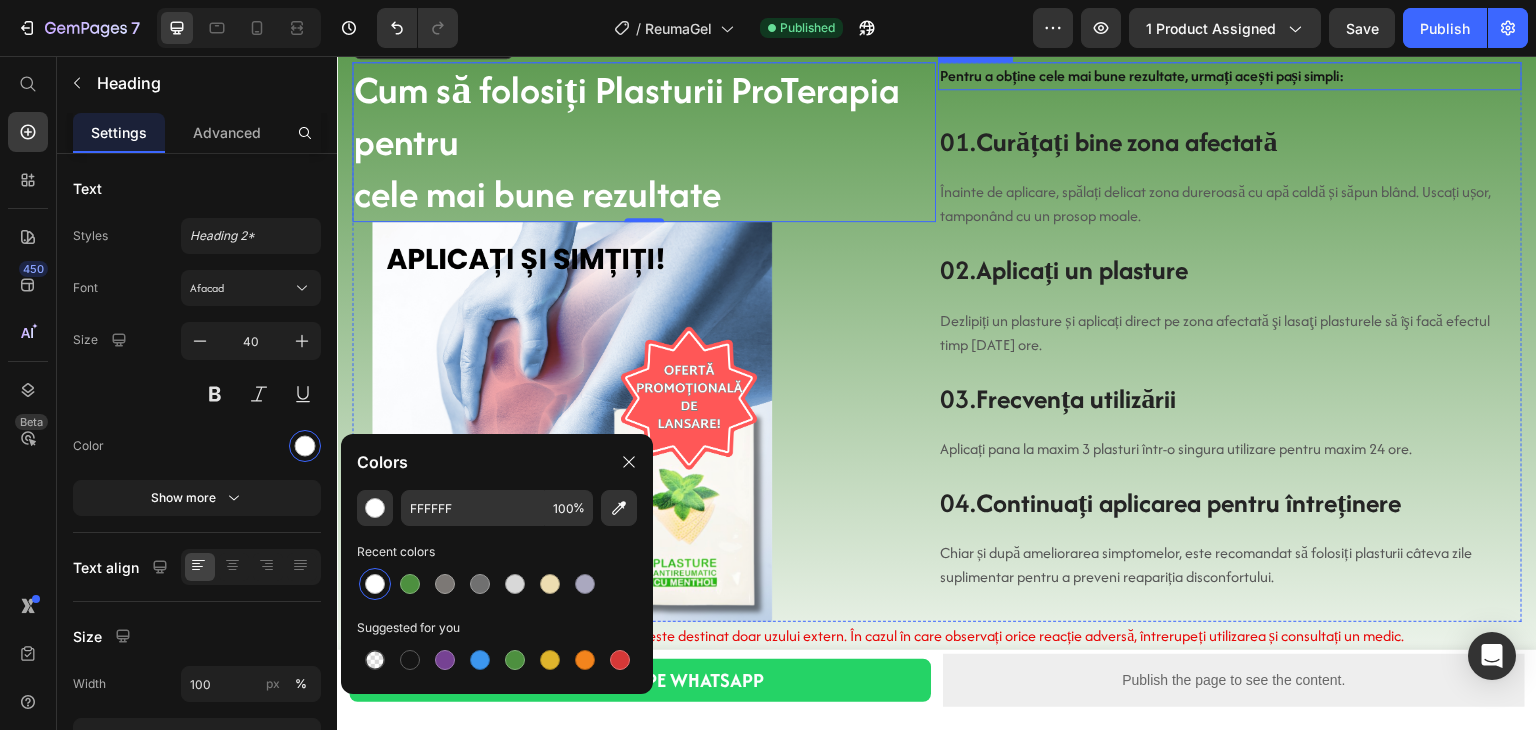 scroll, scrollTop: 2480, scrollLeft: 0, axis: vertical 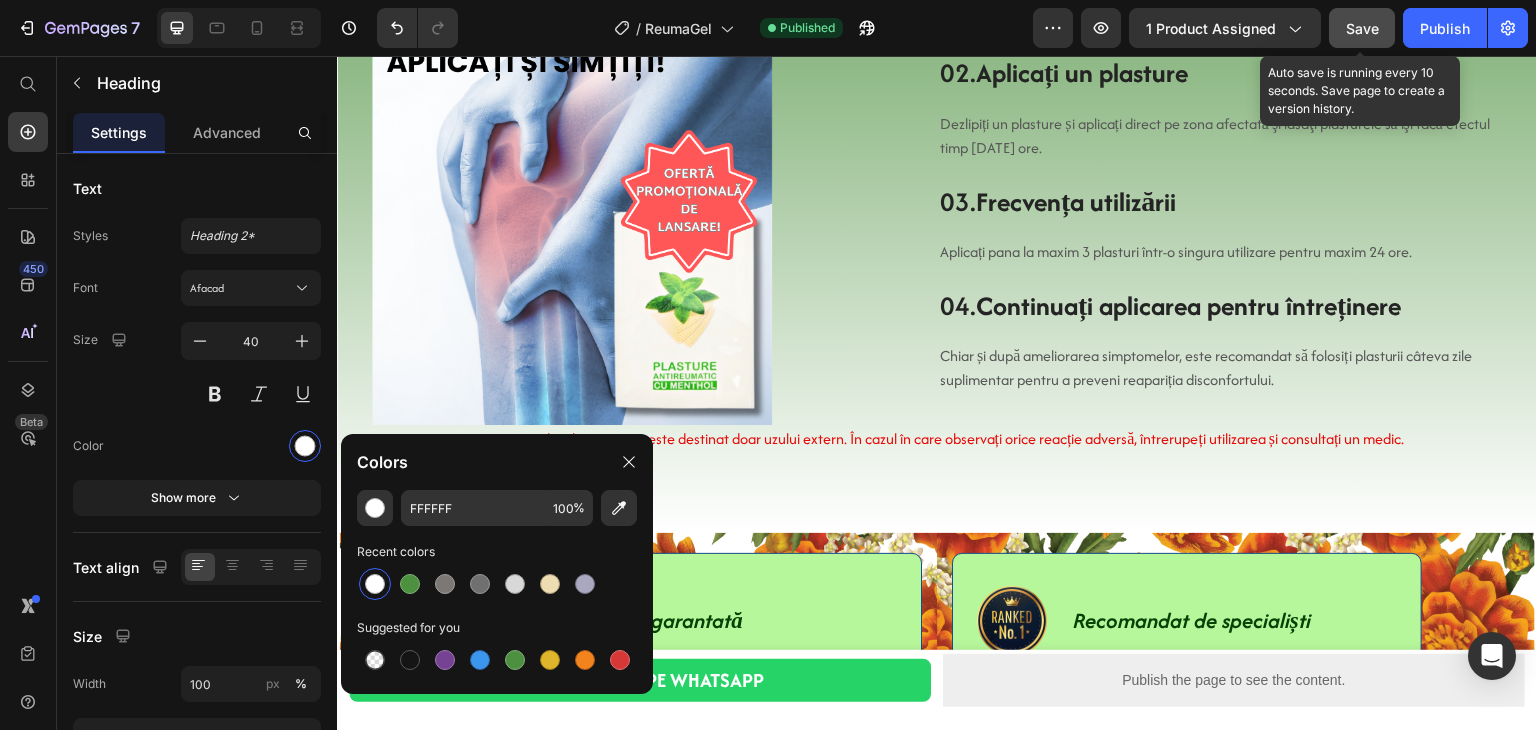 click on "Save" at bounding box center (1362, 28) 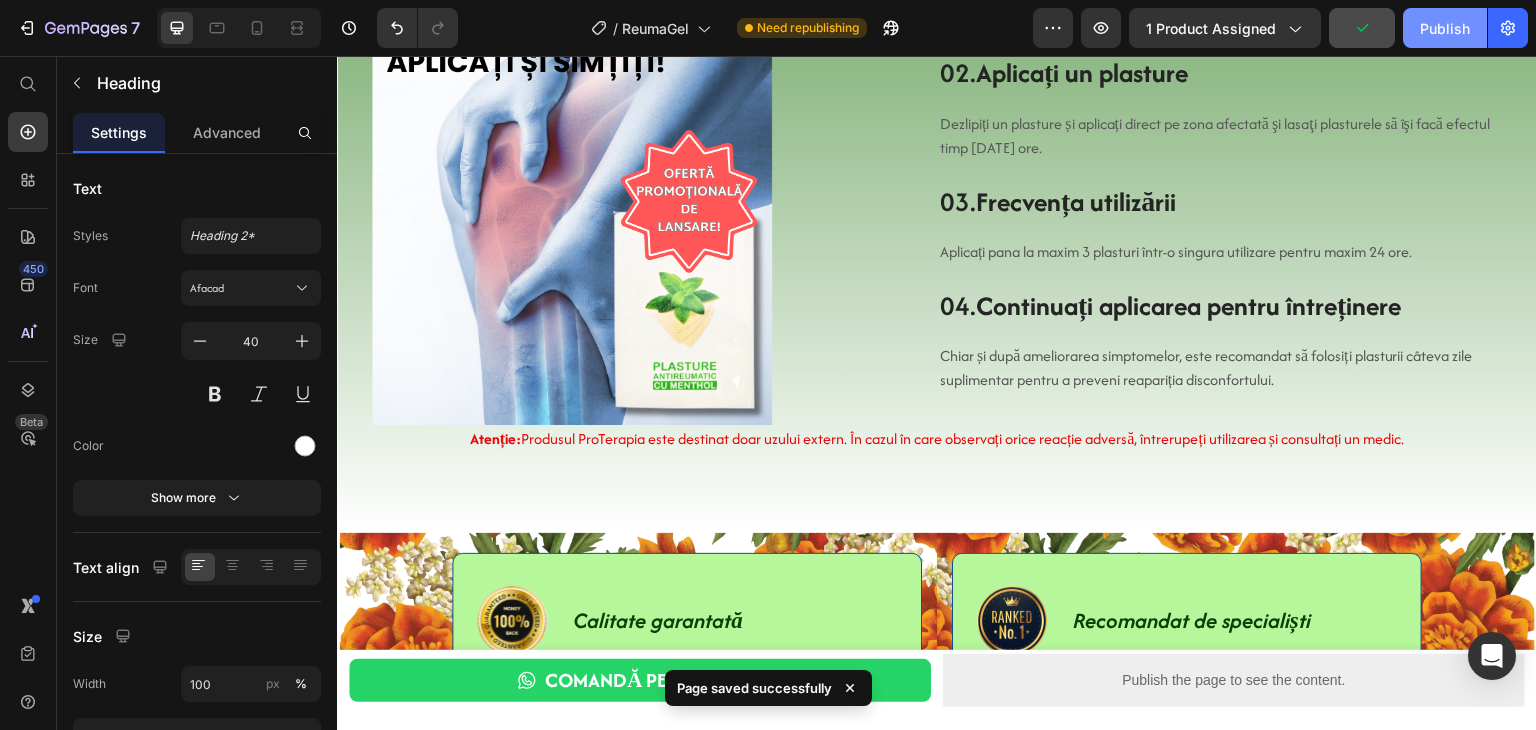 click on "Publish" at bounding box center (1445, 28) 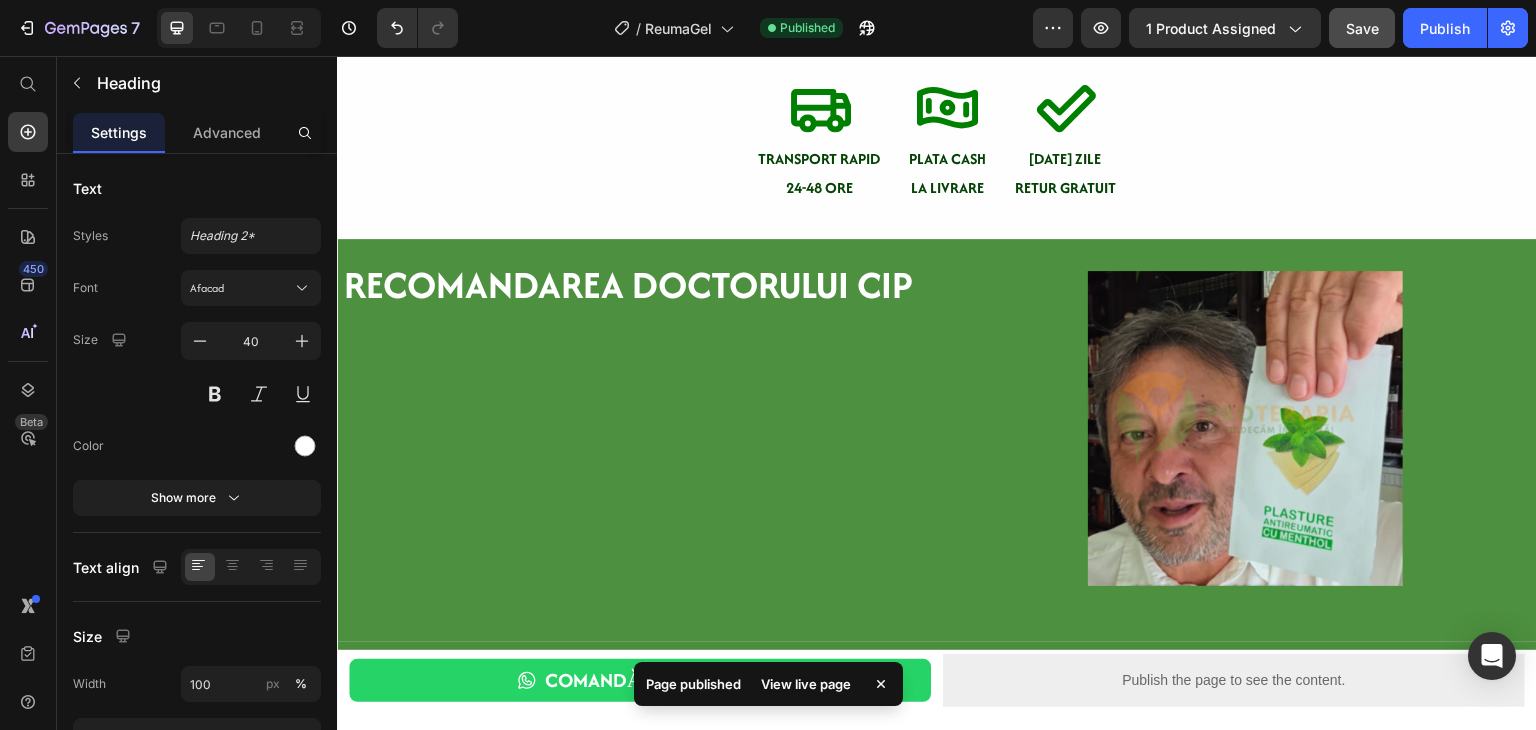 scroll, scrollTop: 1640, scrollLeft: 0, axis: vertical 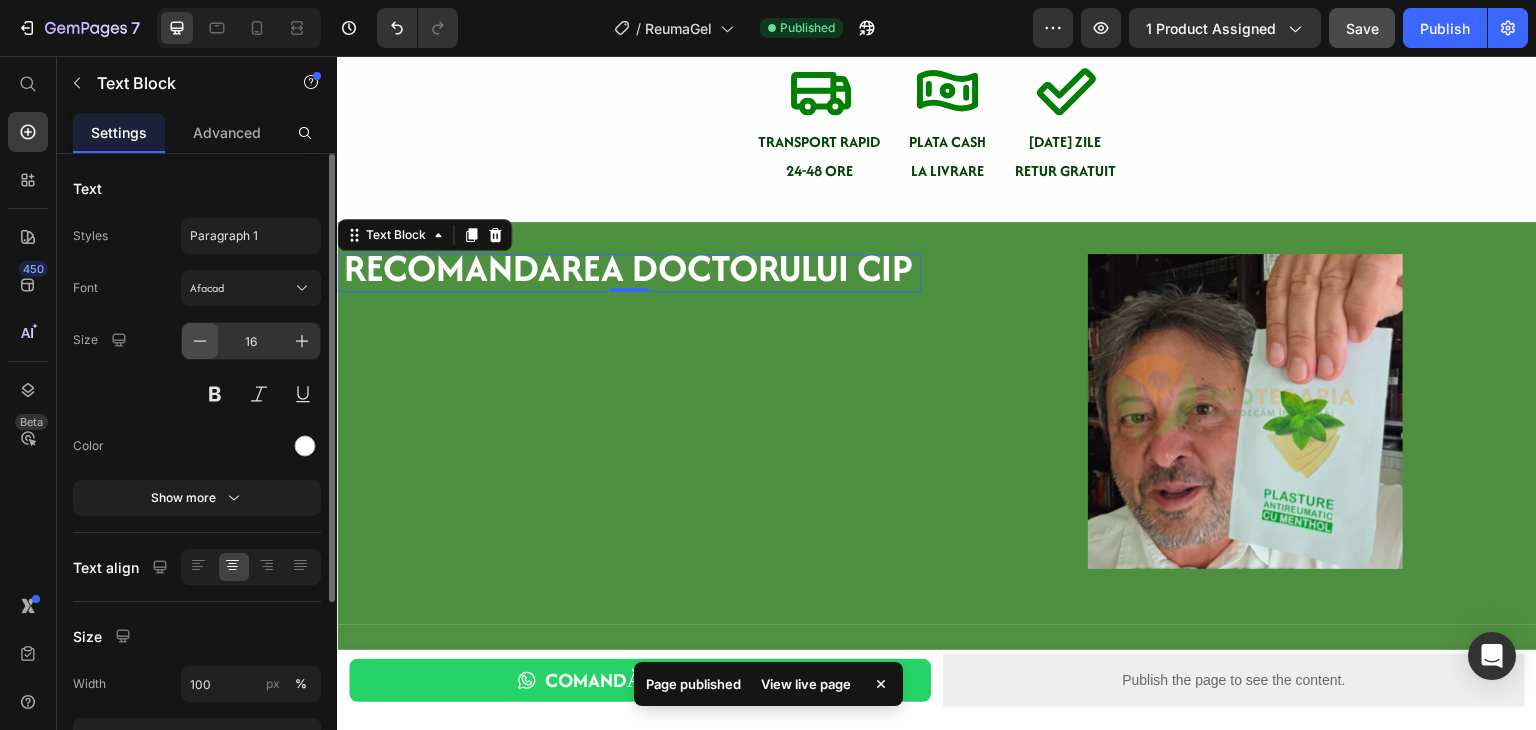 click 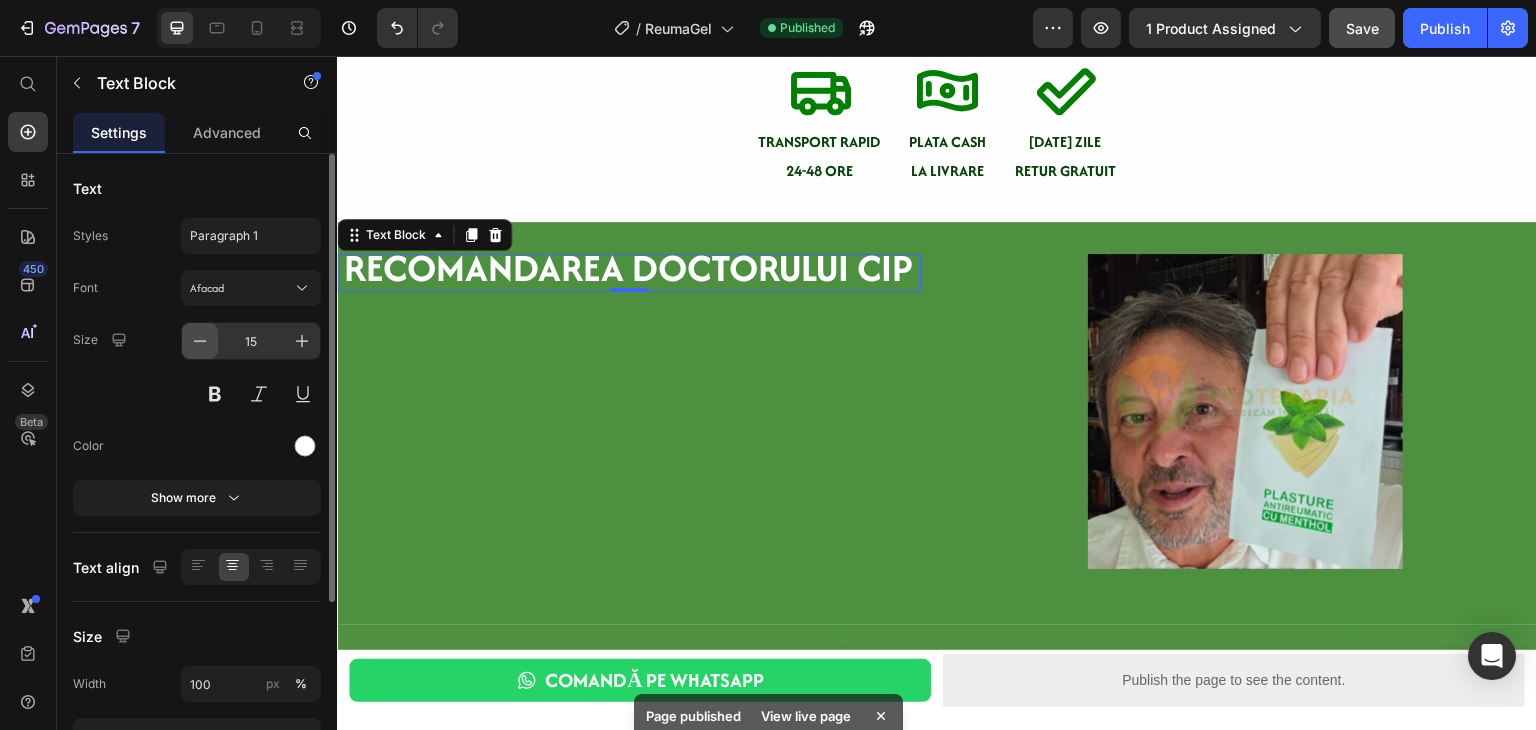click 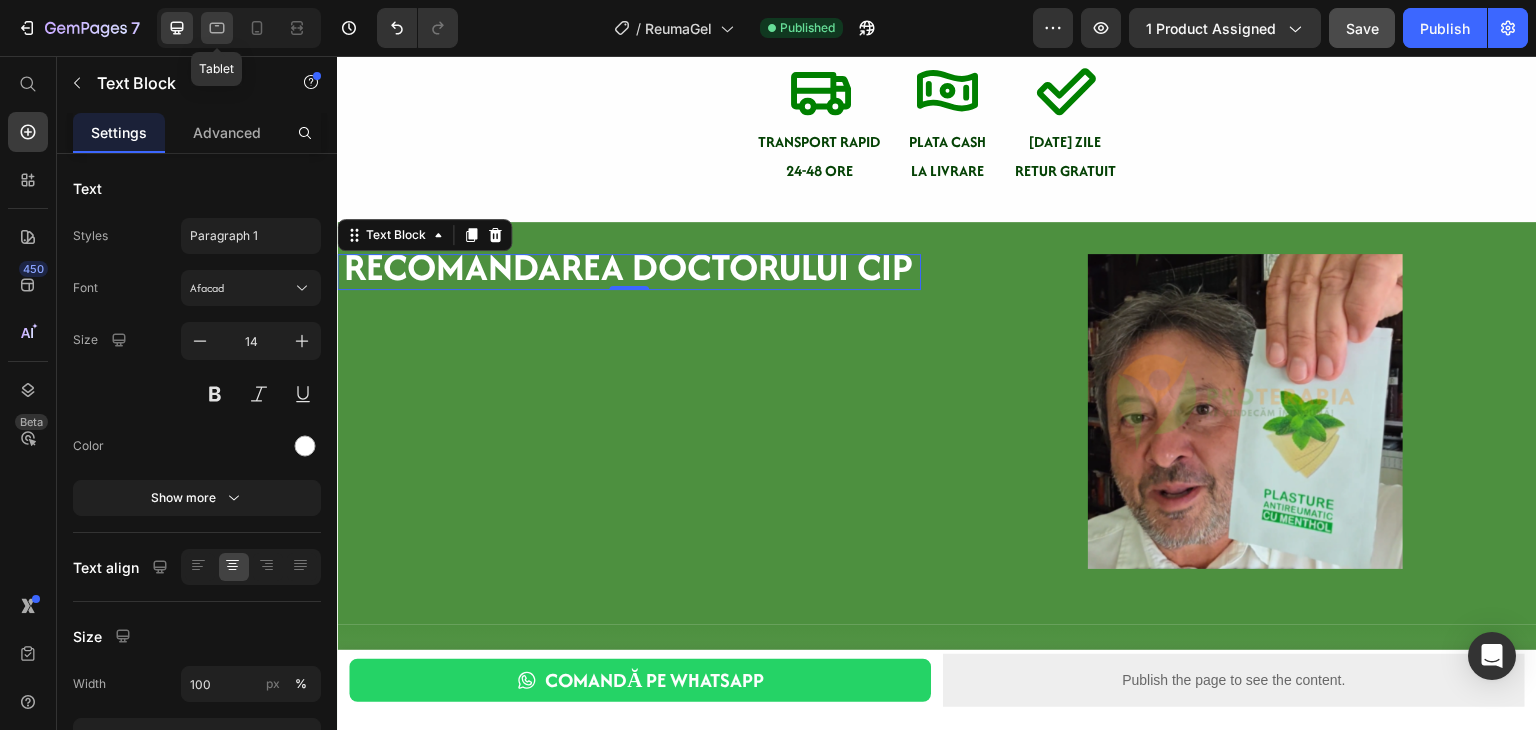 click 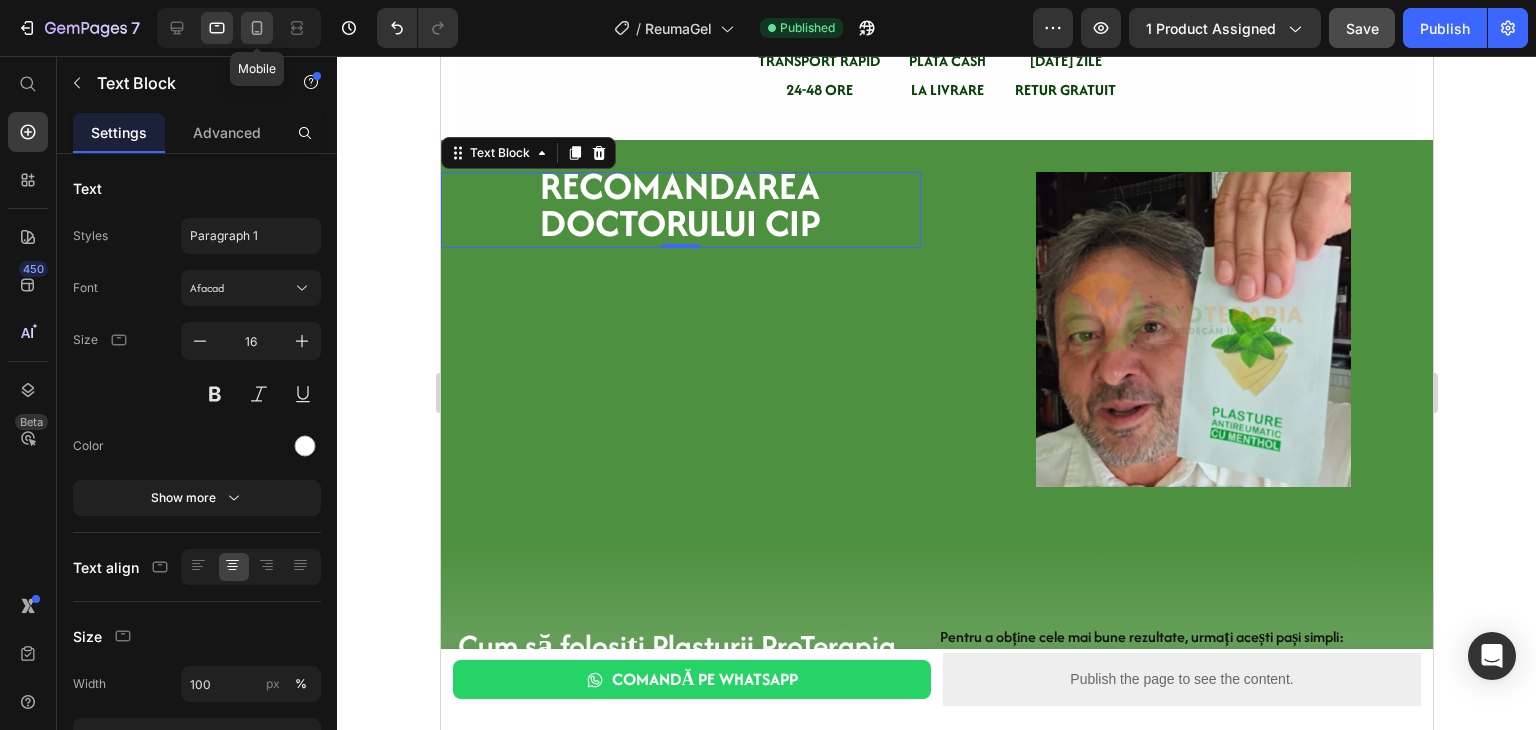 click 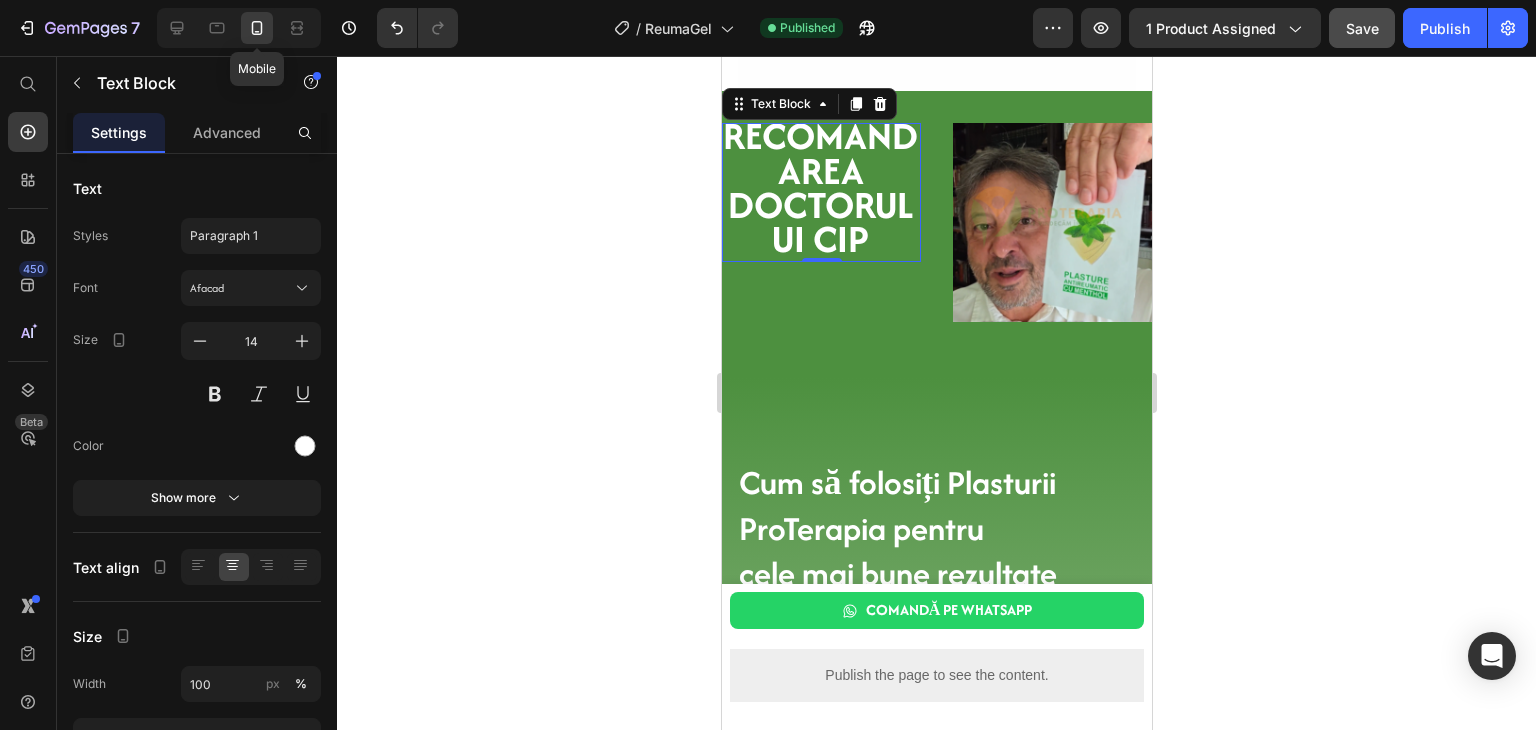 scroll, scrollTop: 1869, scrollLeft: 0, axis: vertical 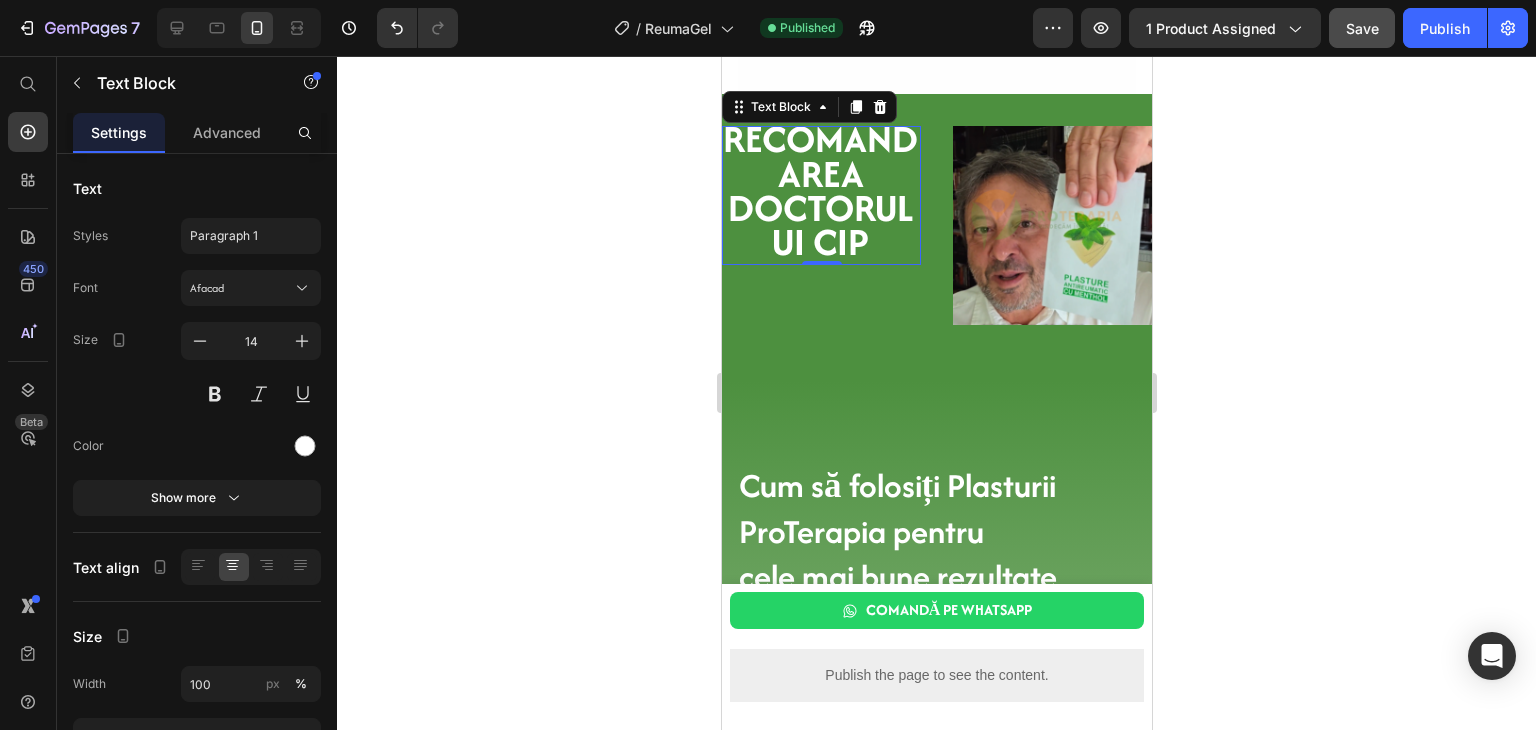 click on "RECOMANDAREA DOCTORULUI CIP" at bounding box center (819, 190) 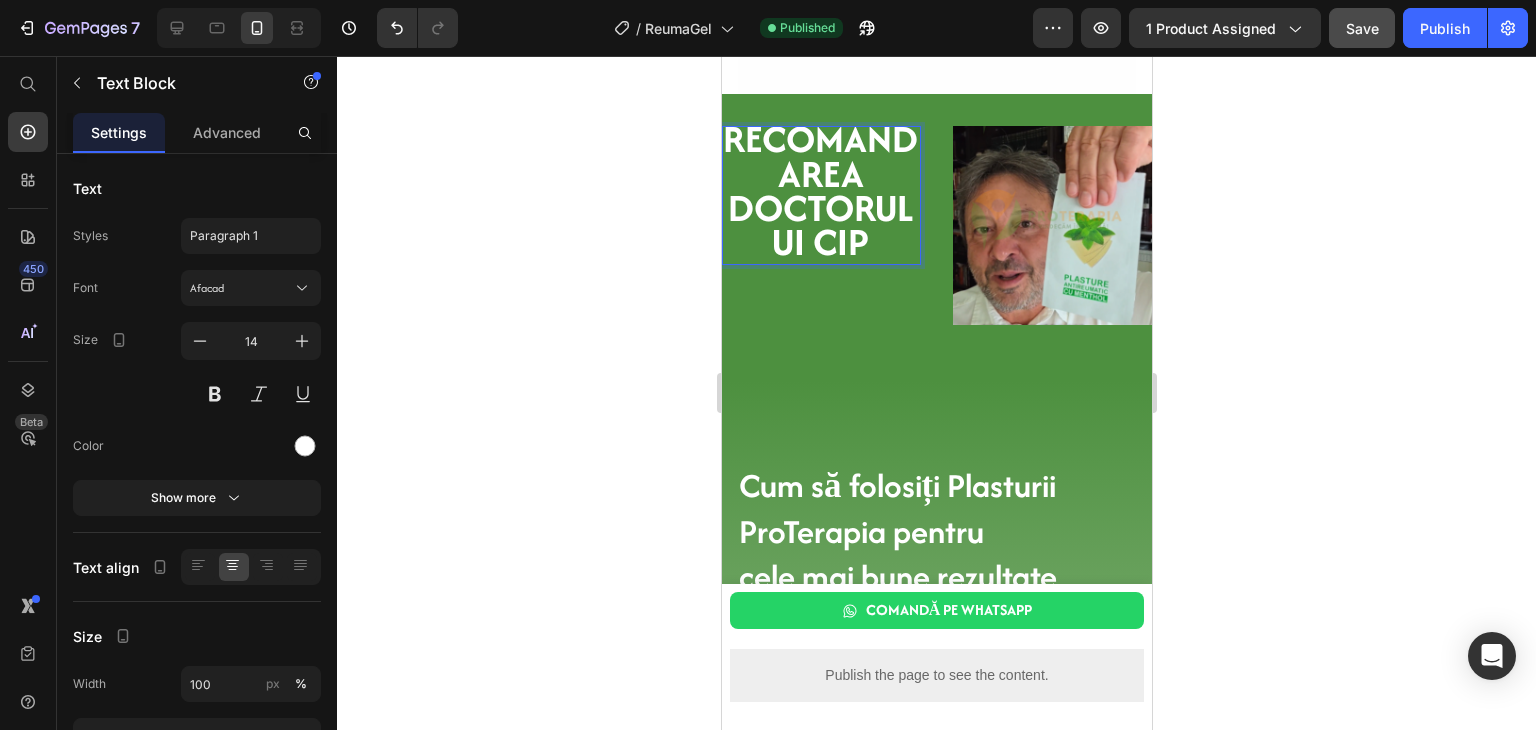 click on "RECOMANDAREA DOCTORULUI CIP" at bounding box center [819, 194] 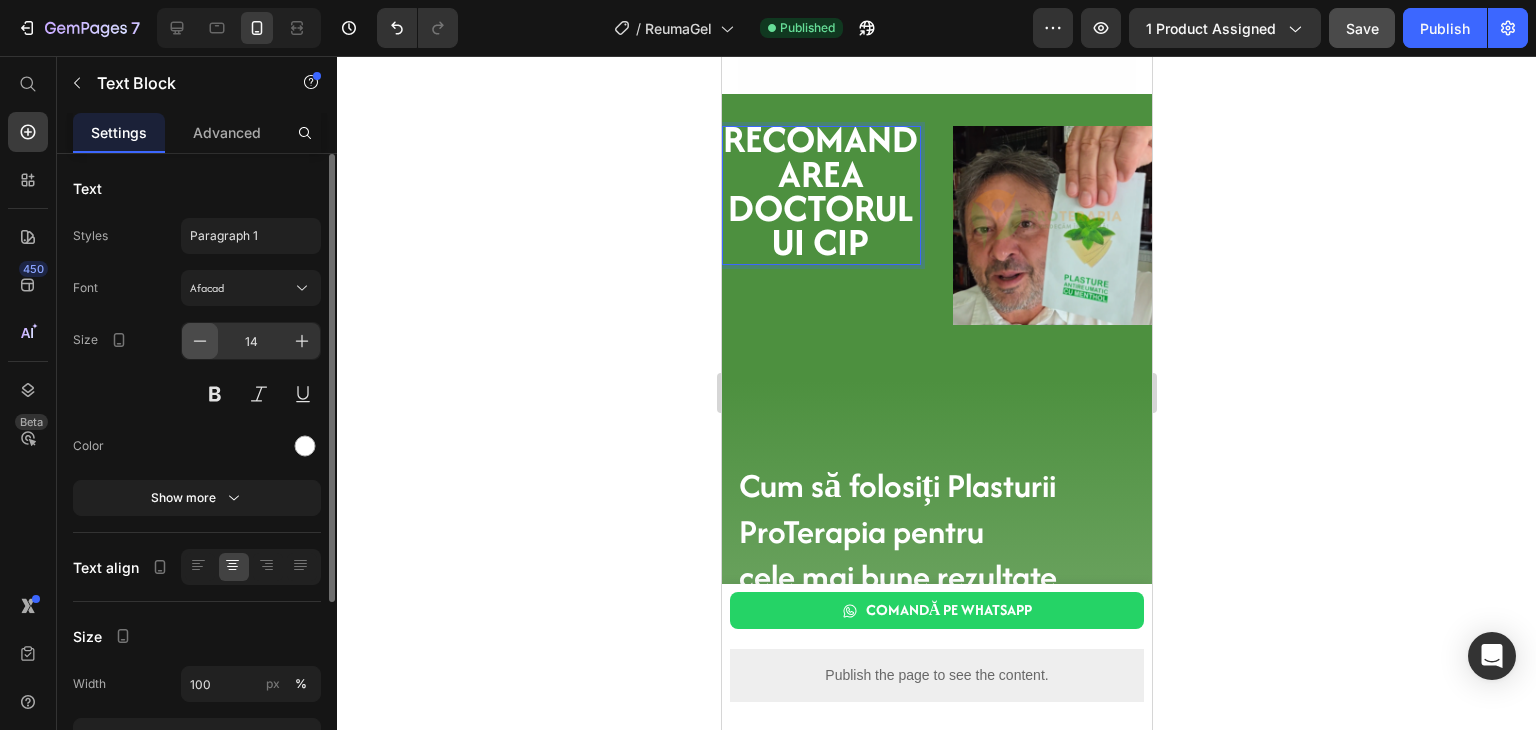 click 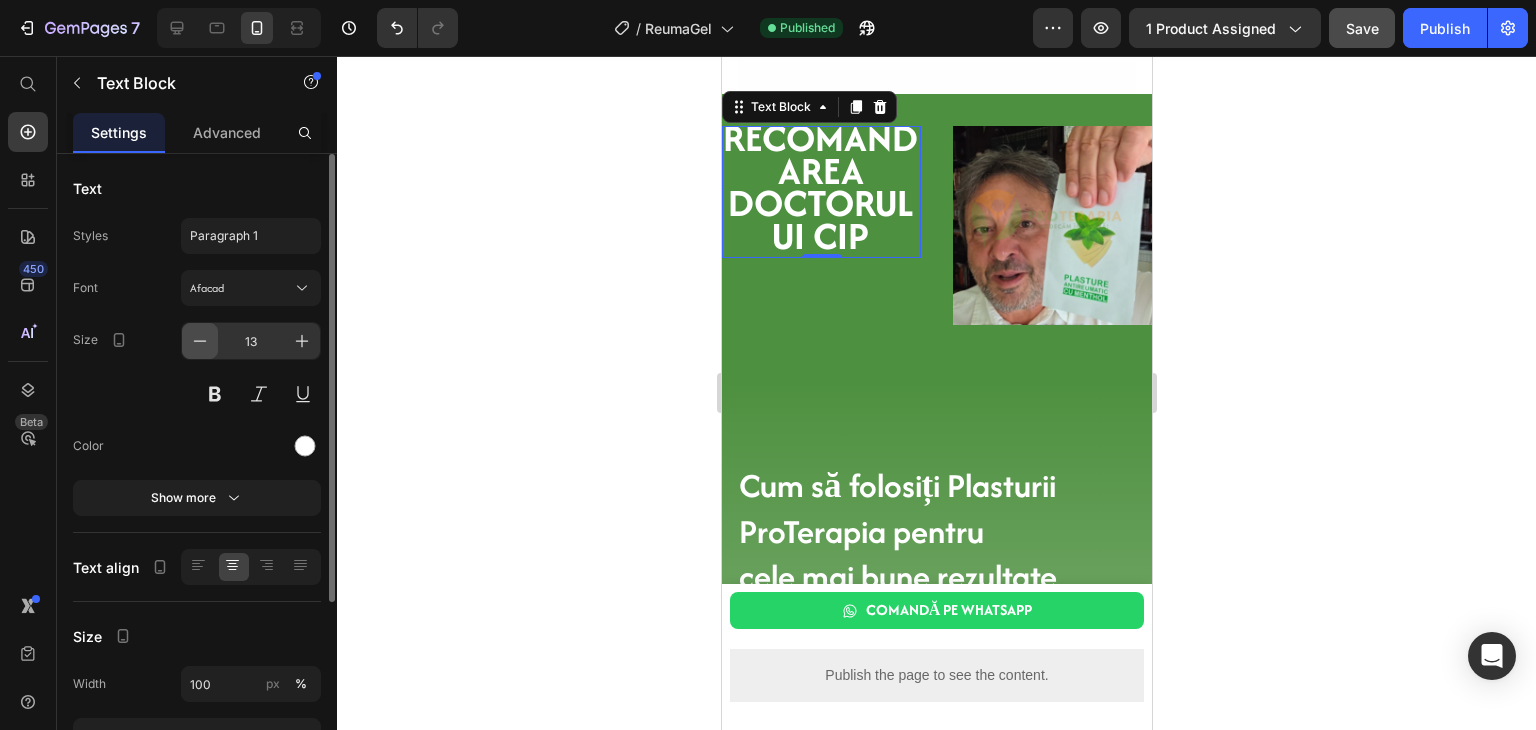 click 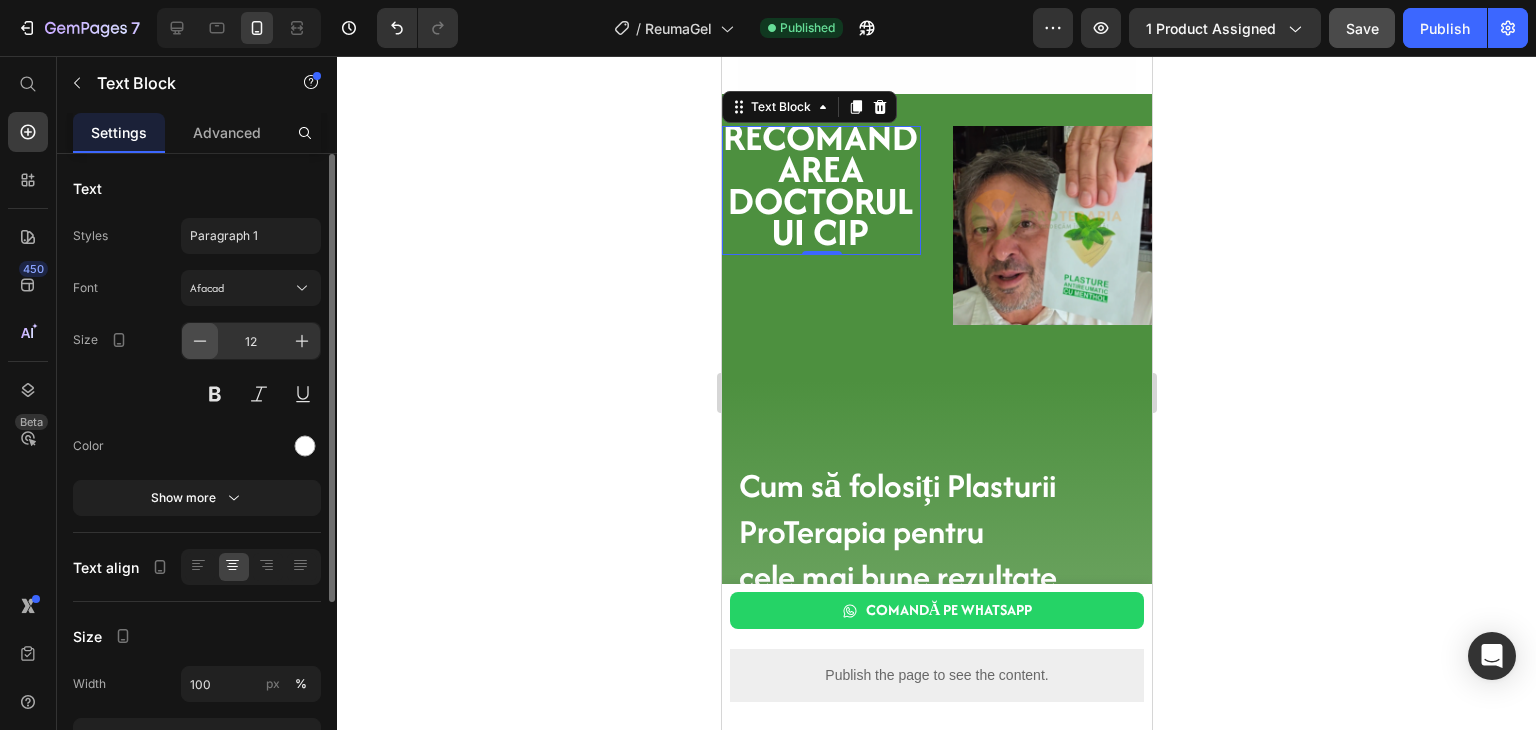 click 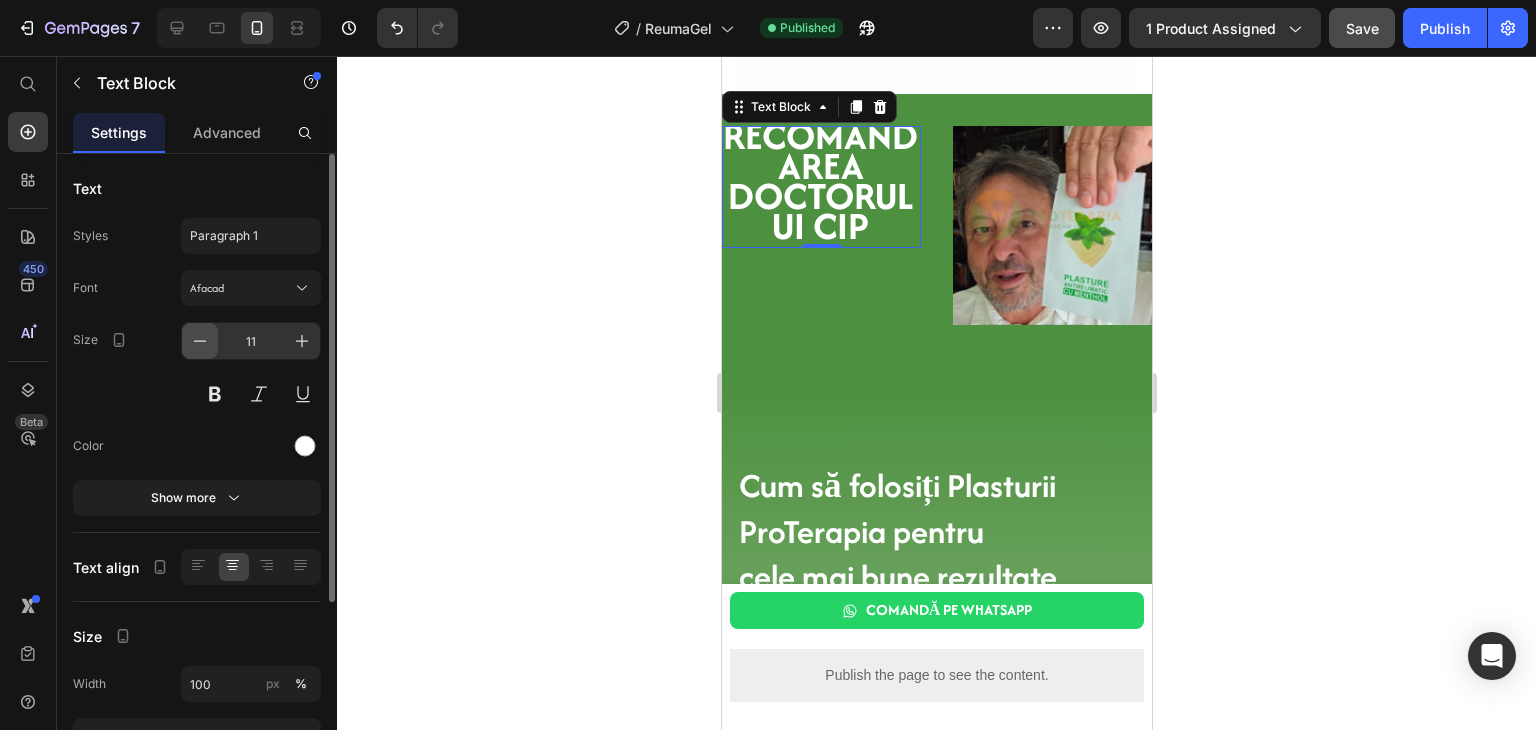 click 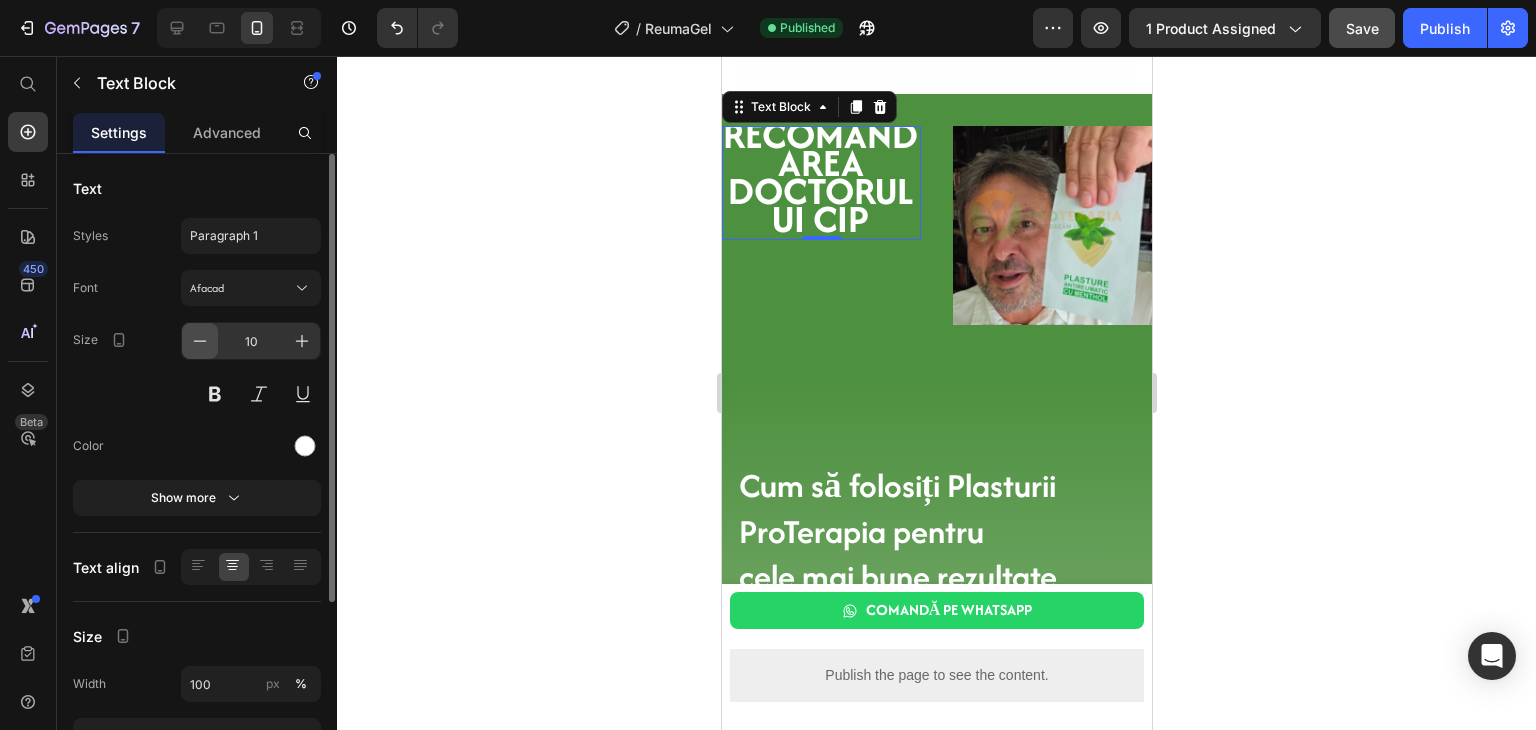 click 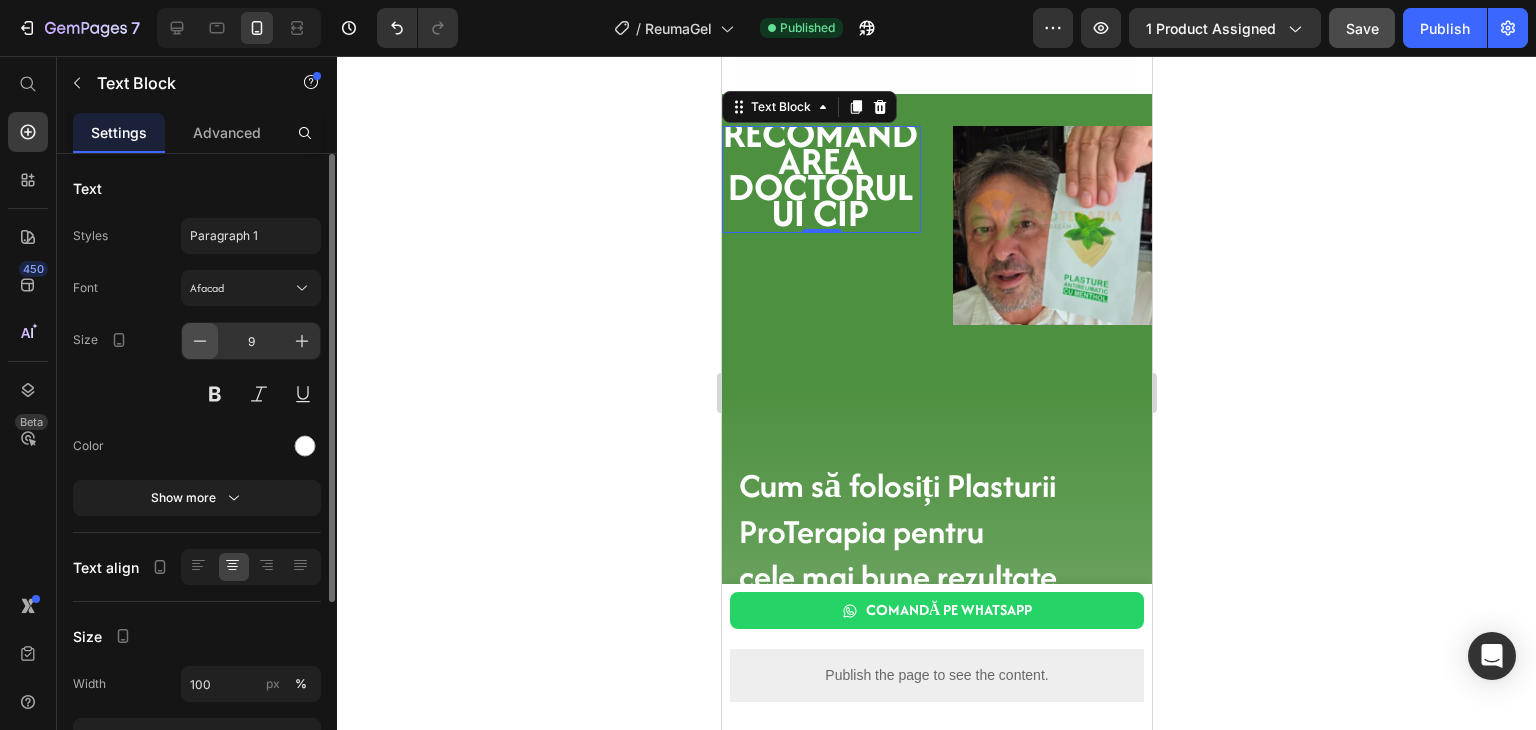 click 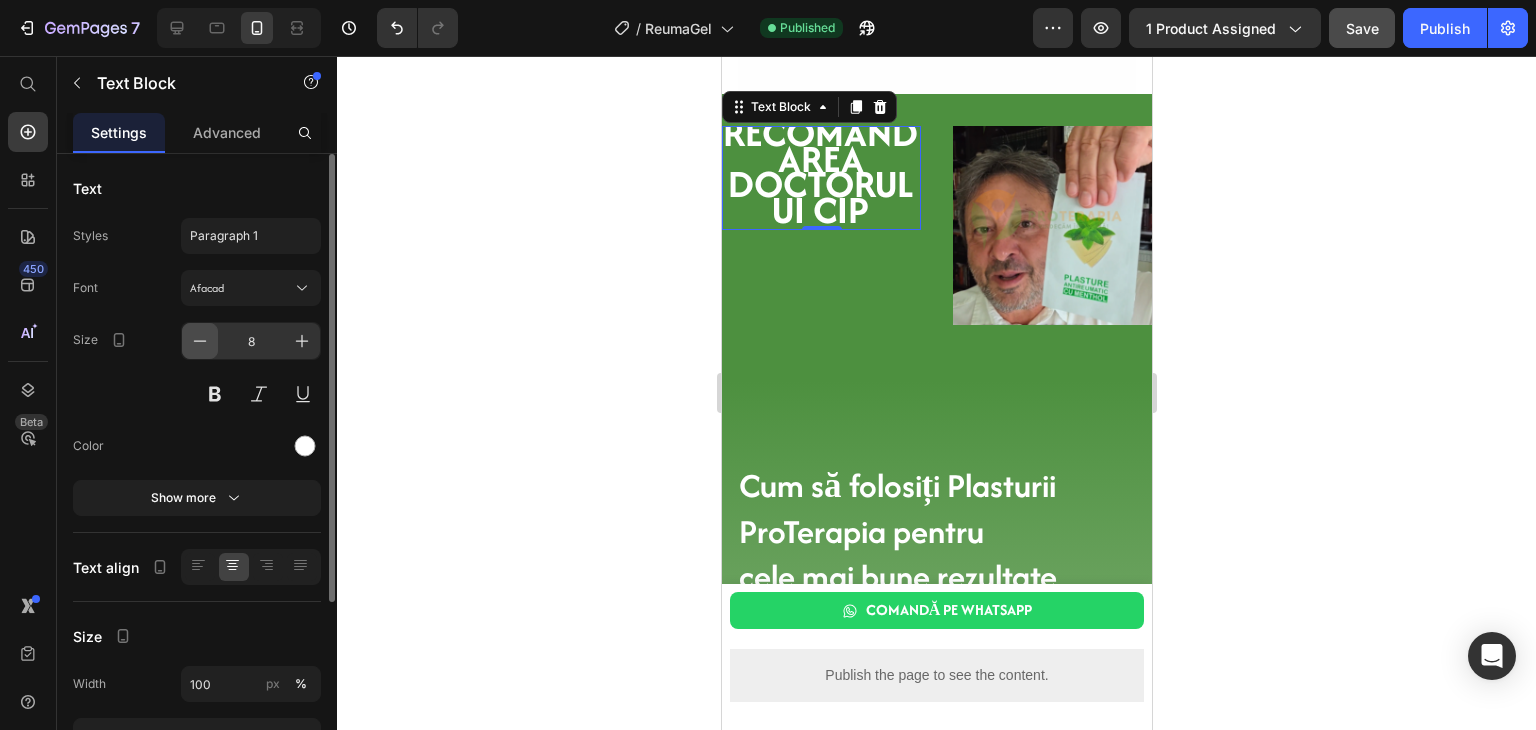 click 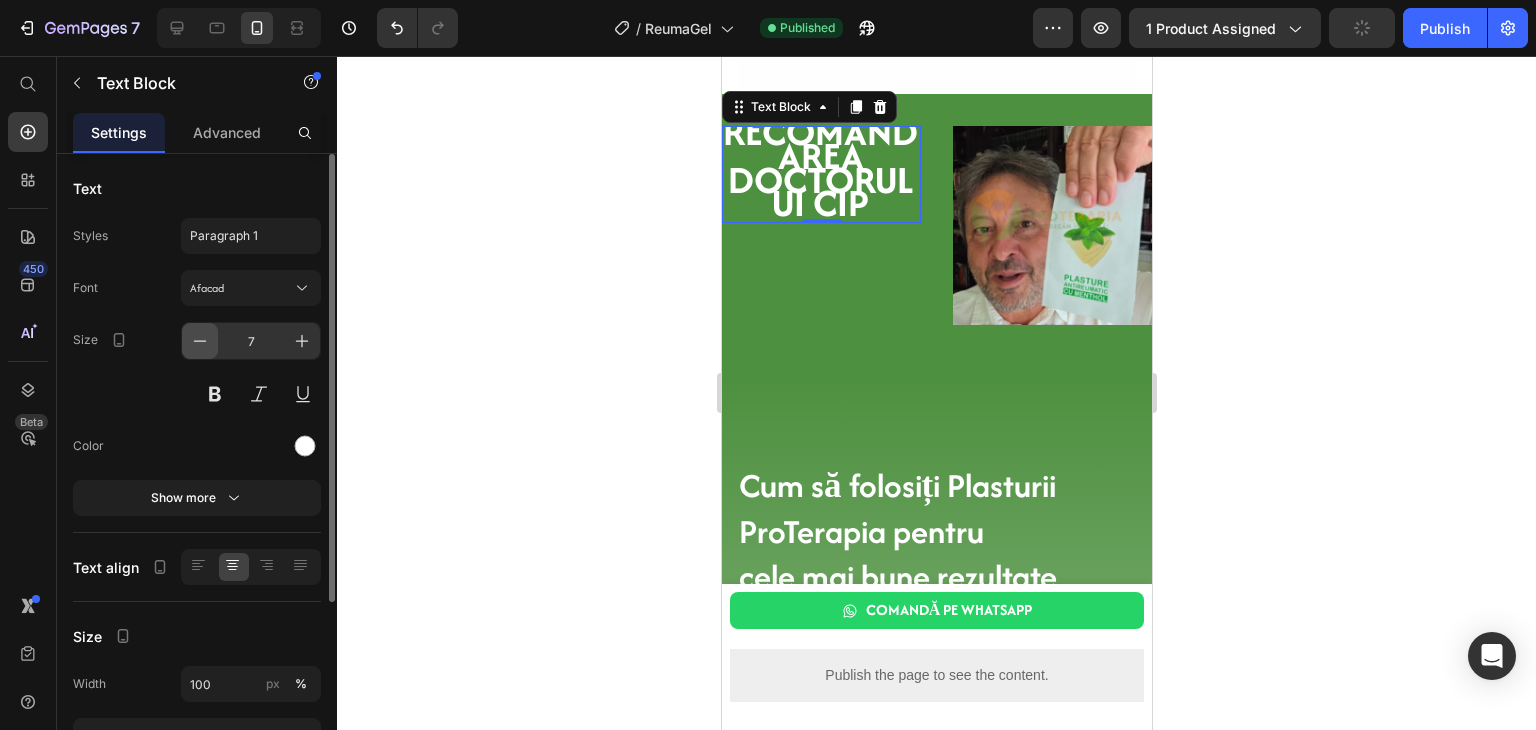 click 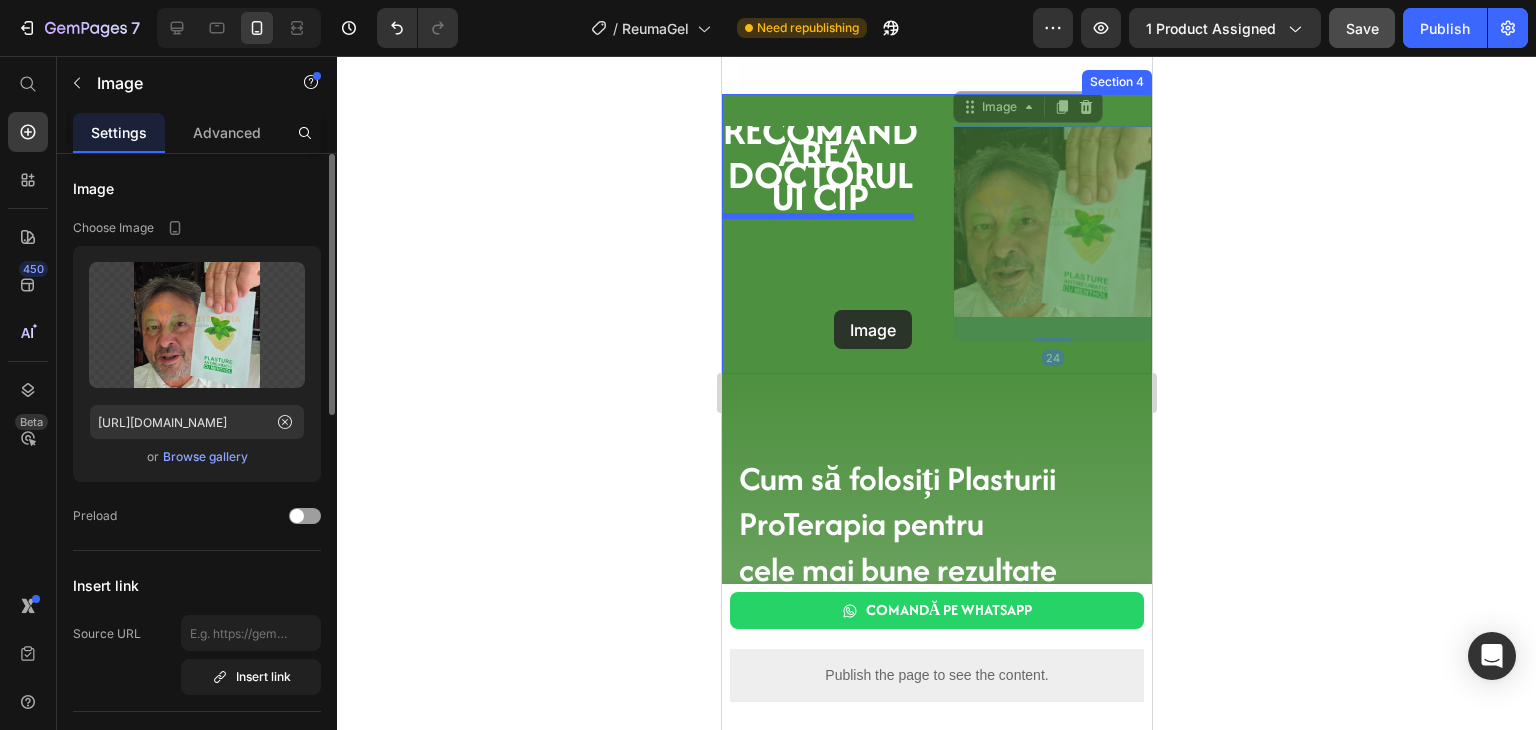 drag, startPoint x: 1038, startPoint y: 229, endPoint x: 833, endPoint y: 310, distance: 220.42232 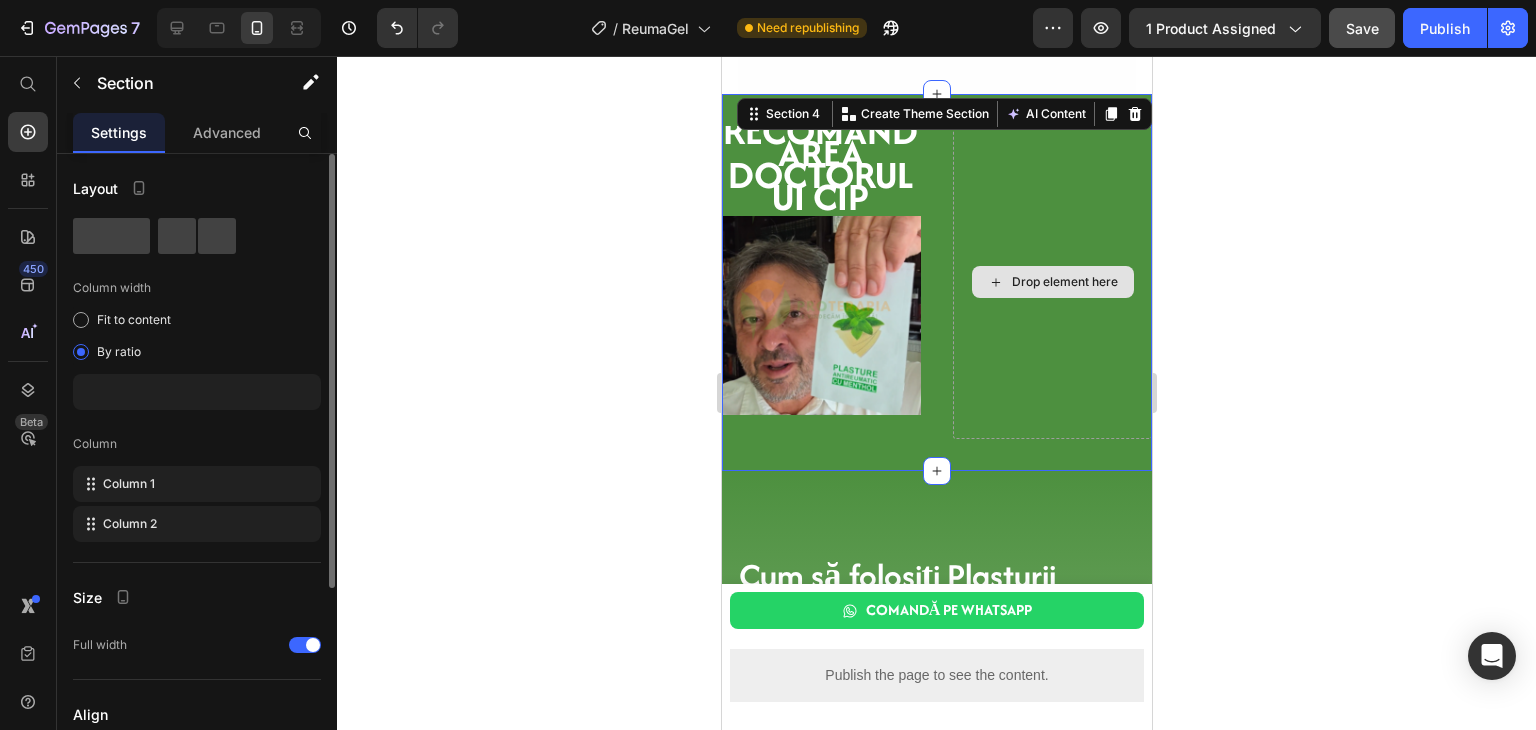 click on "Drop element here" at bounding box center [1051, 282] 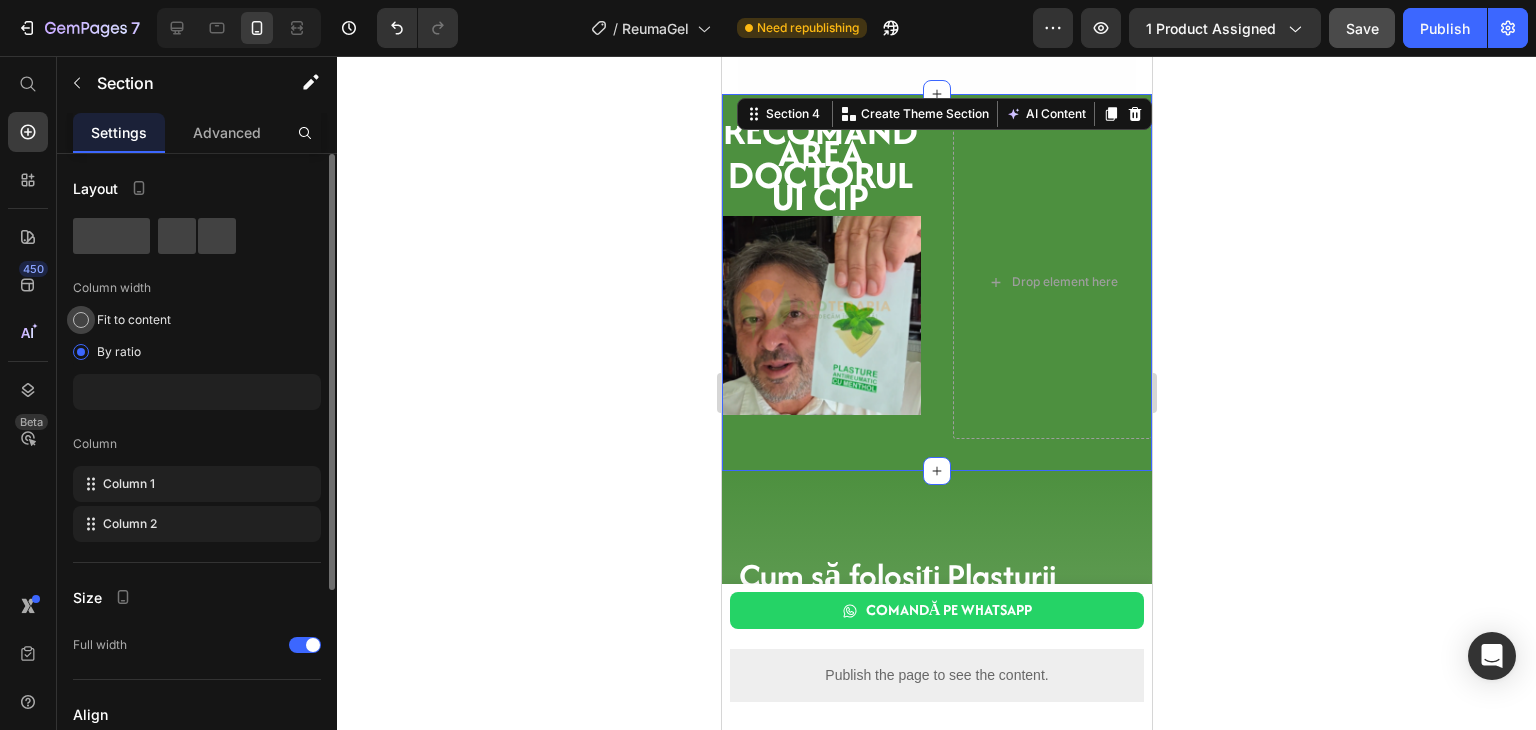 scroll, scrollTop: 0, scrollLeft: 0, axis: both 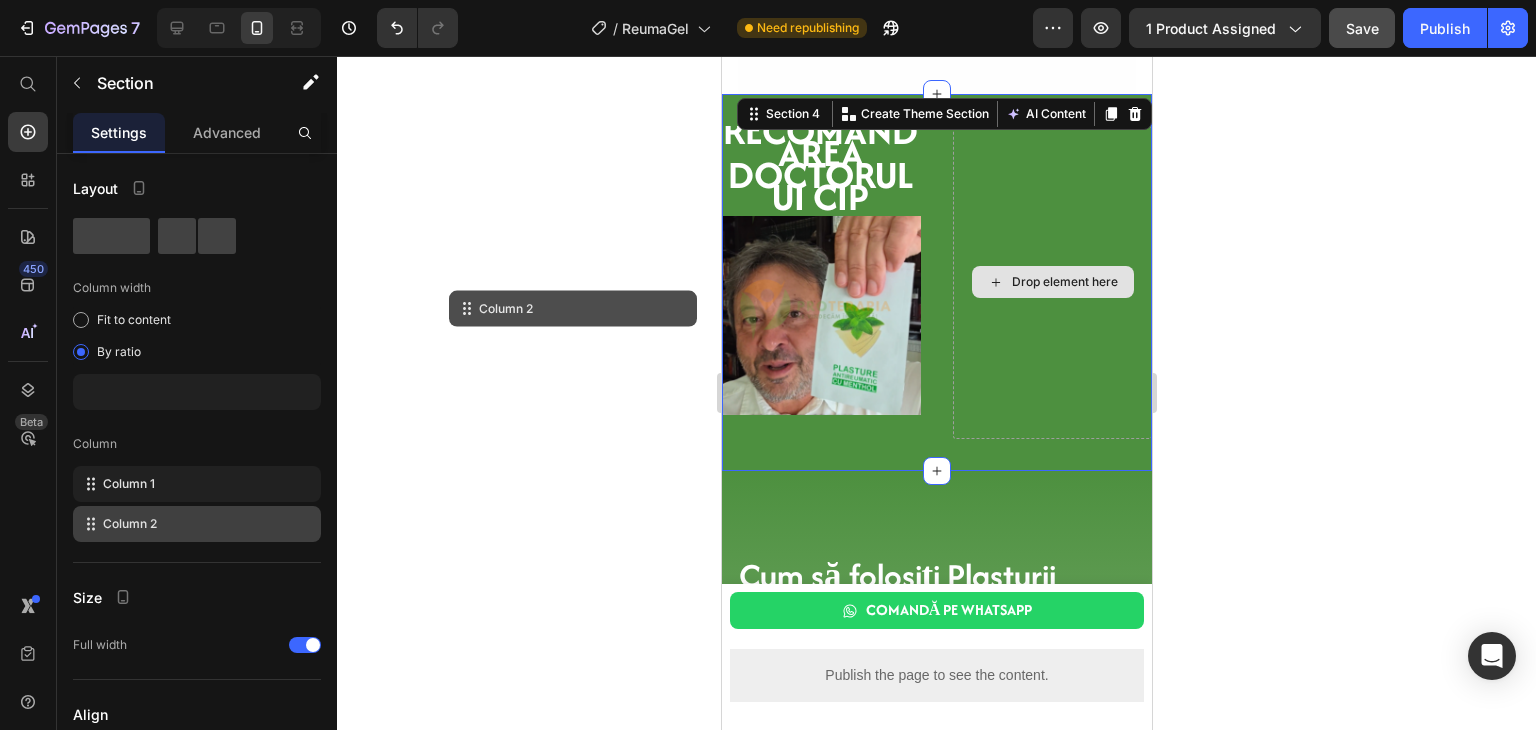click on "Drop element here" at bounding box center [1051, 282] 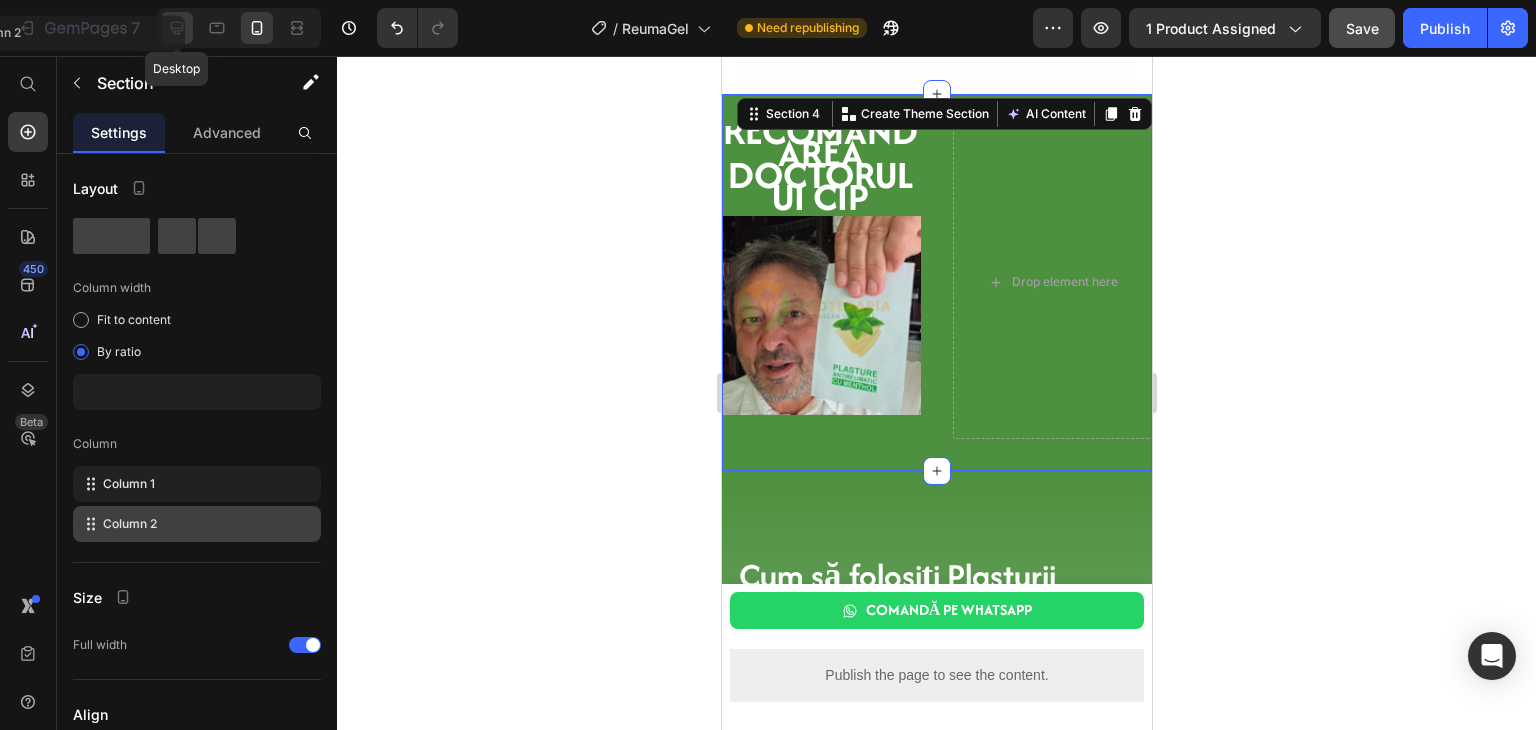 click 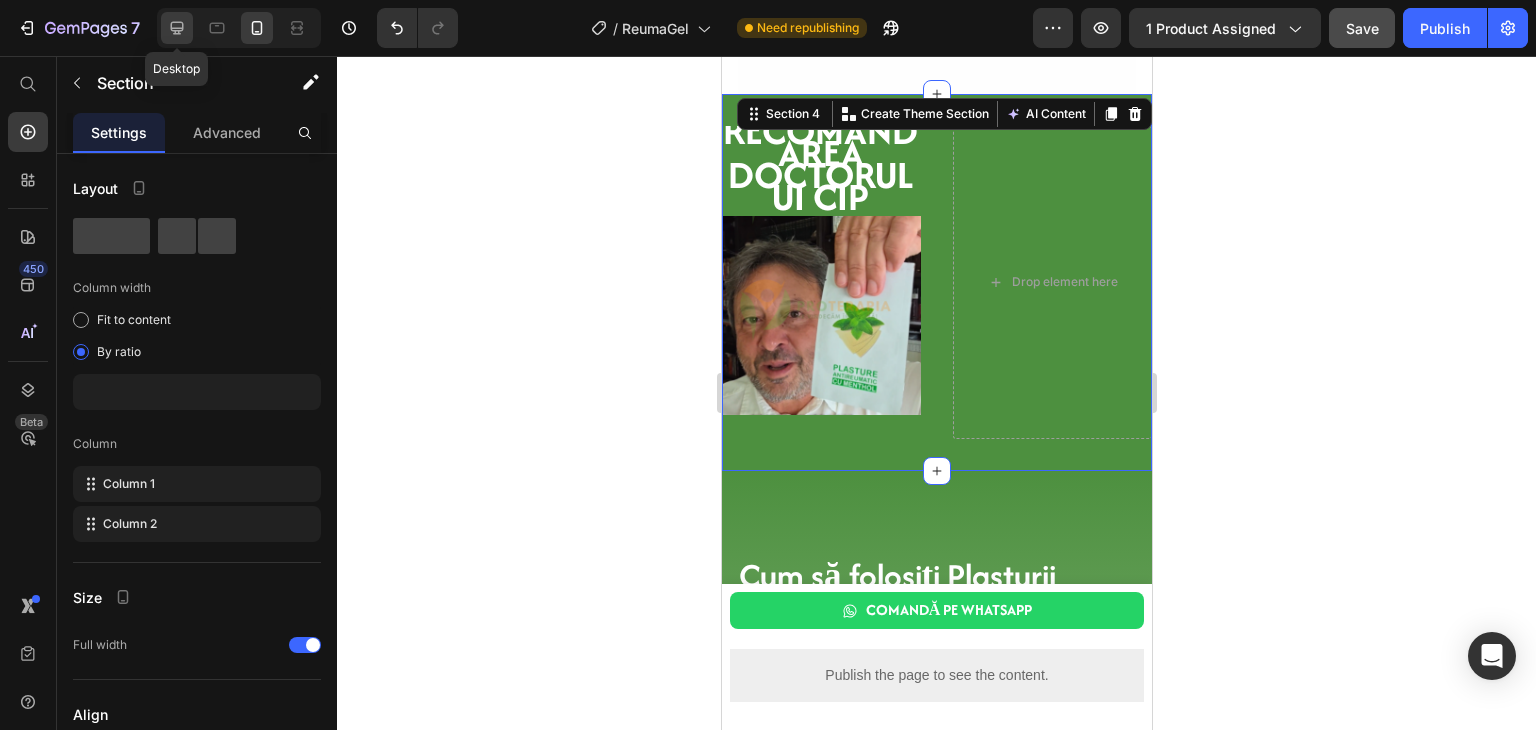 click 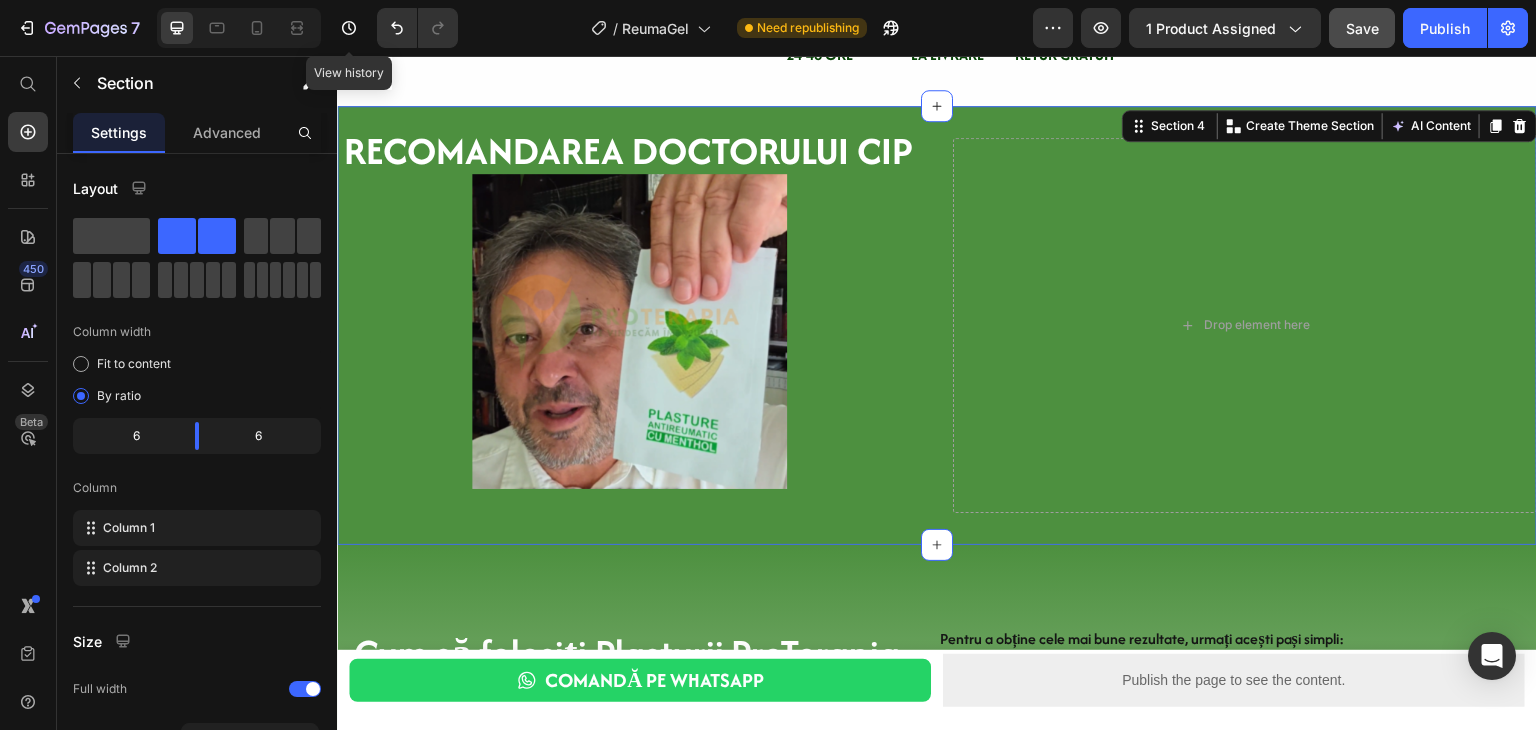 scroll, scrollTop: 1735, scrollLeft: 0, axis: vertical 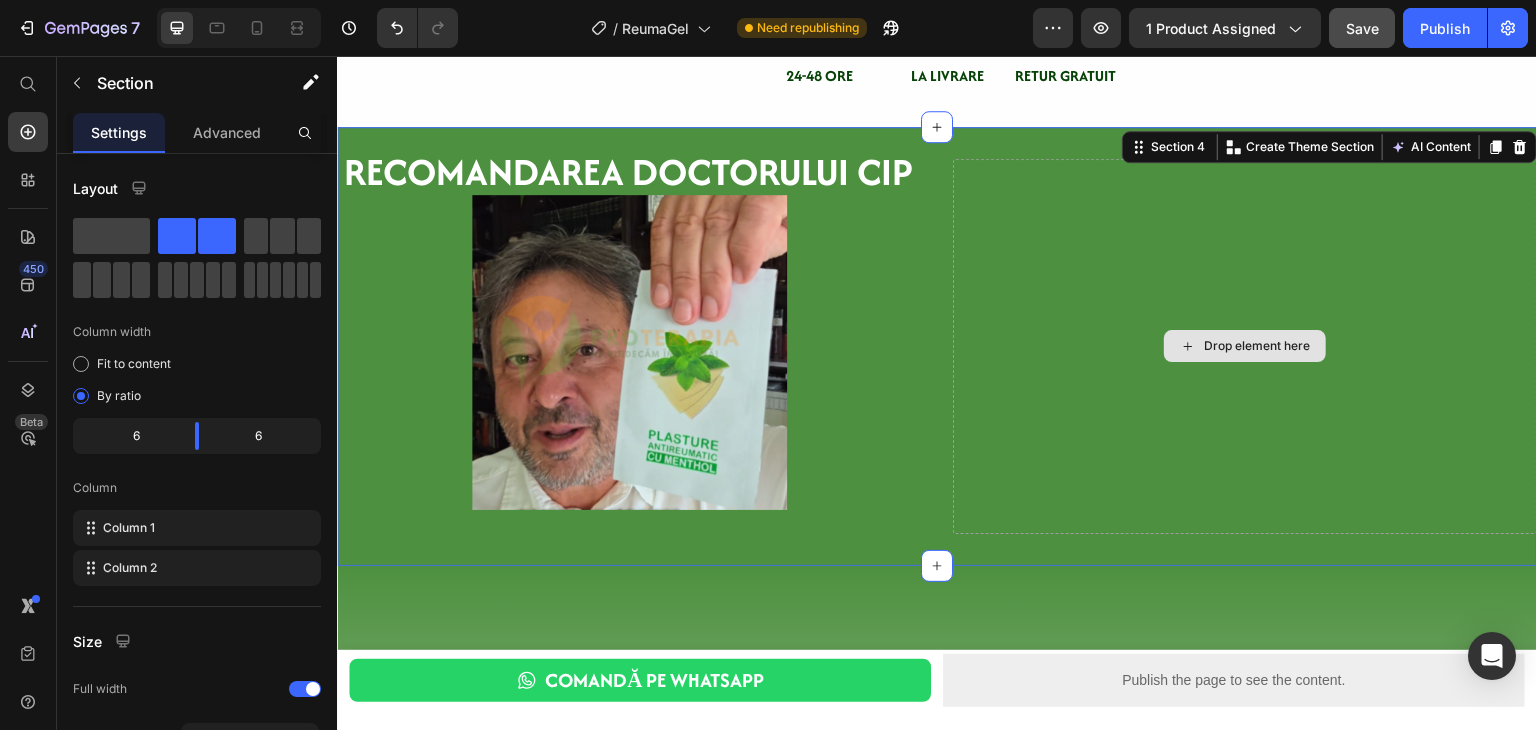 click on "Drop element here" at bounding box center (1245, 346) 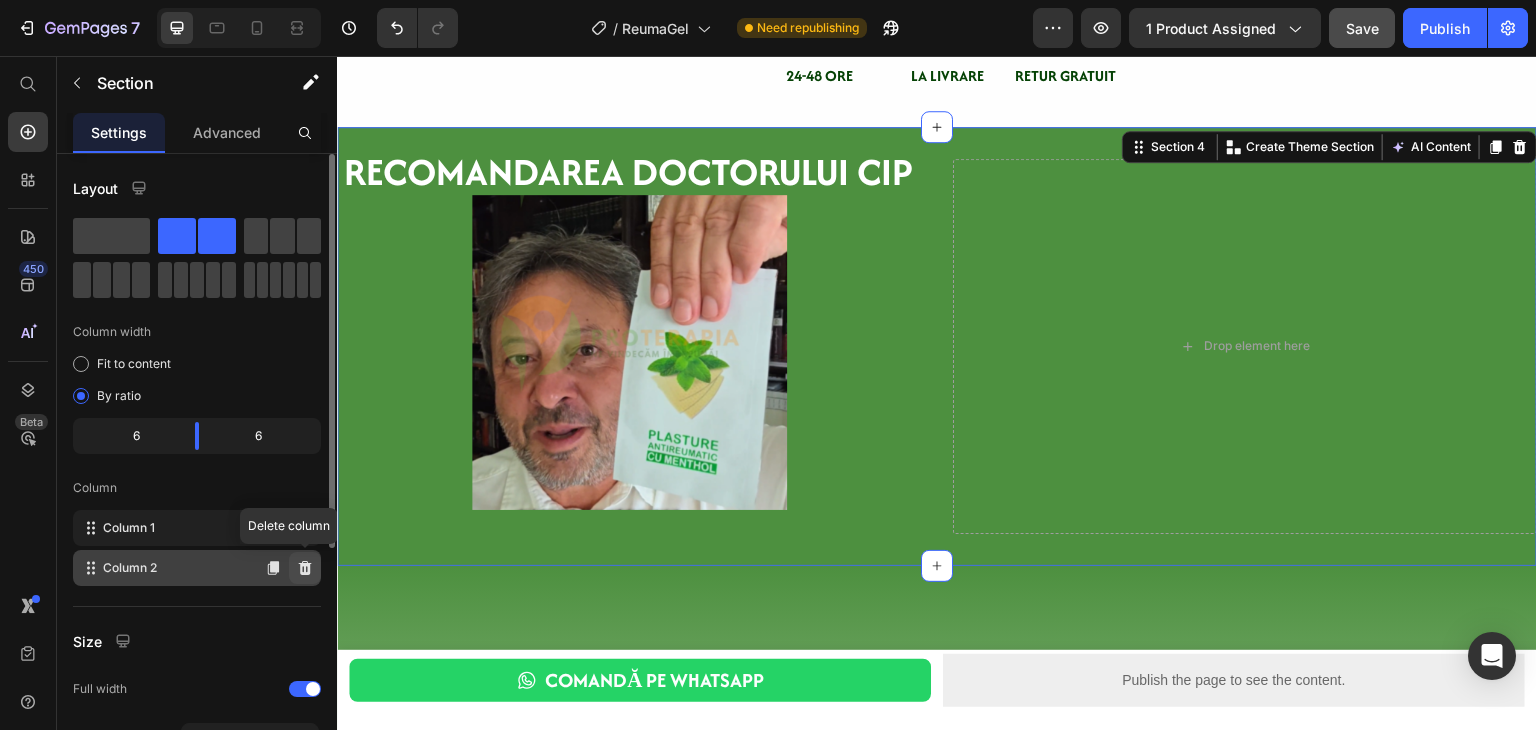 click 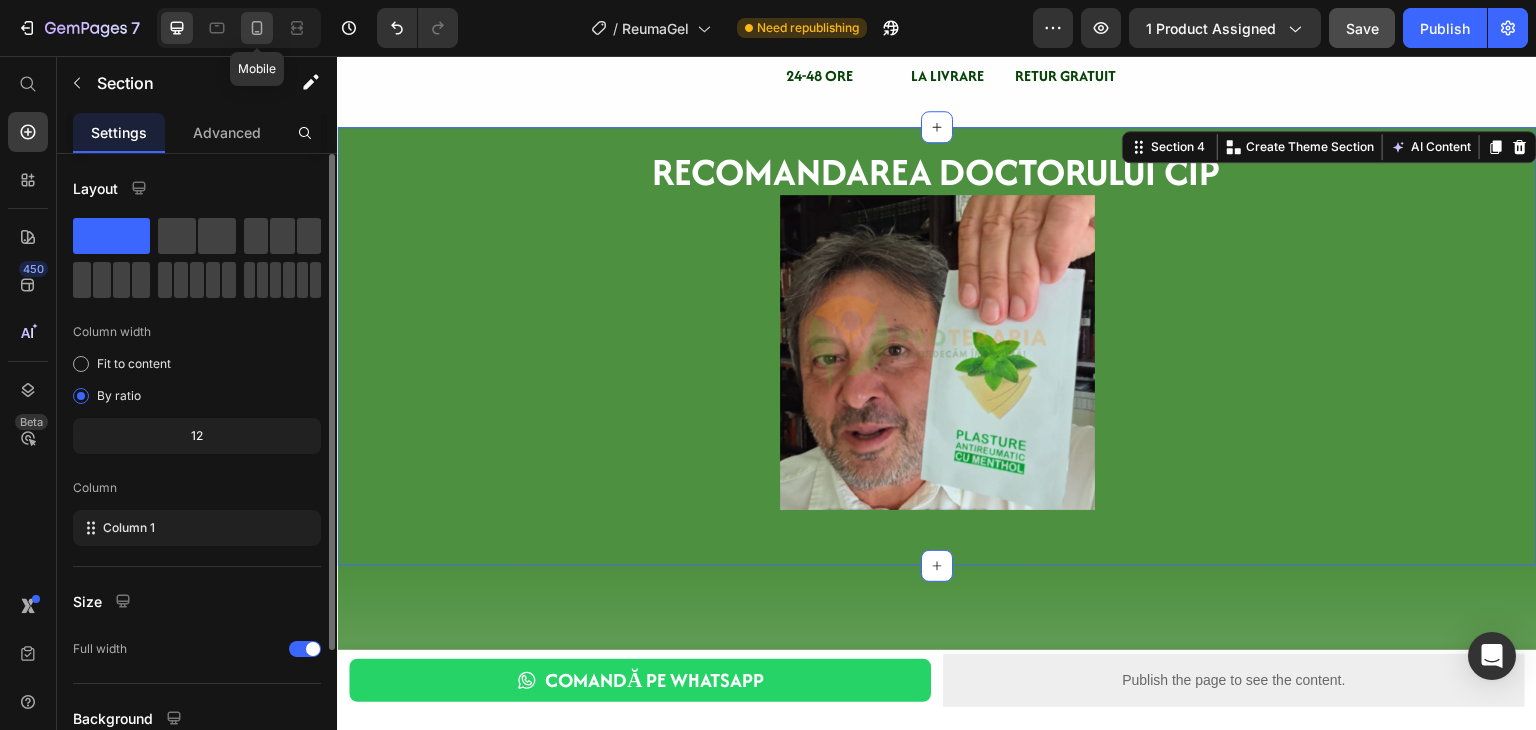 click 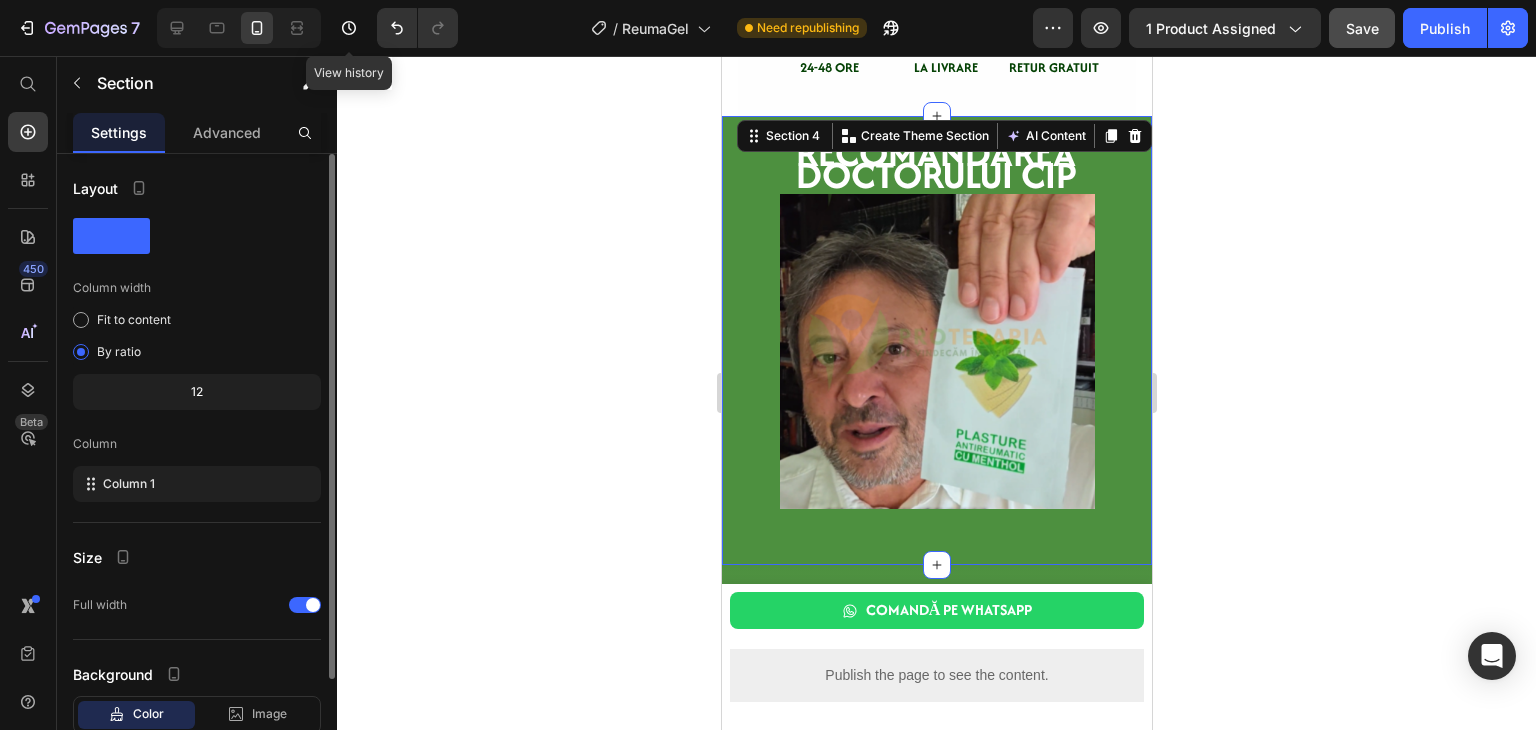 scroll, scrollTop: 1837, scrollLeft: 0, axis: vertical 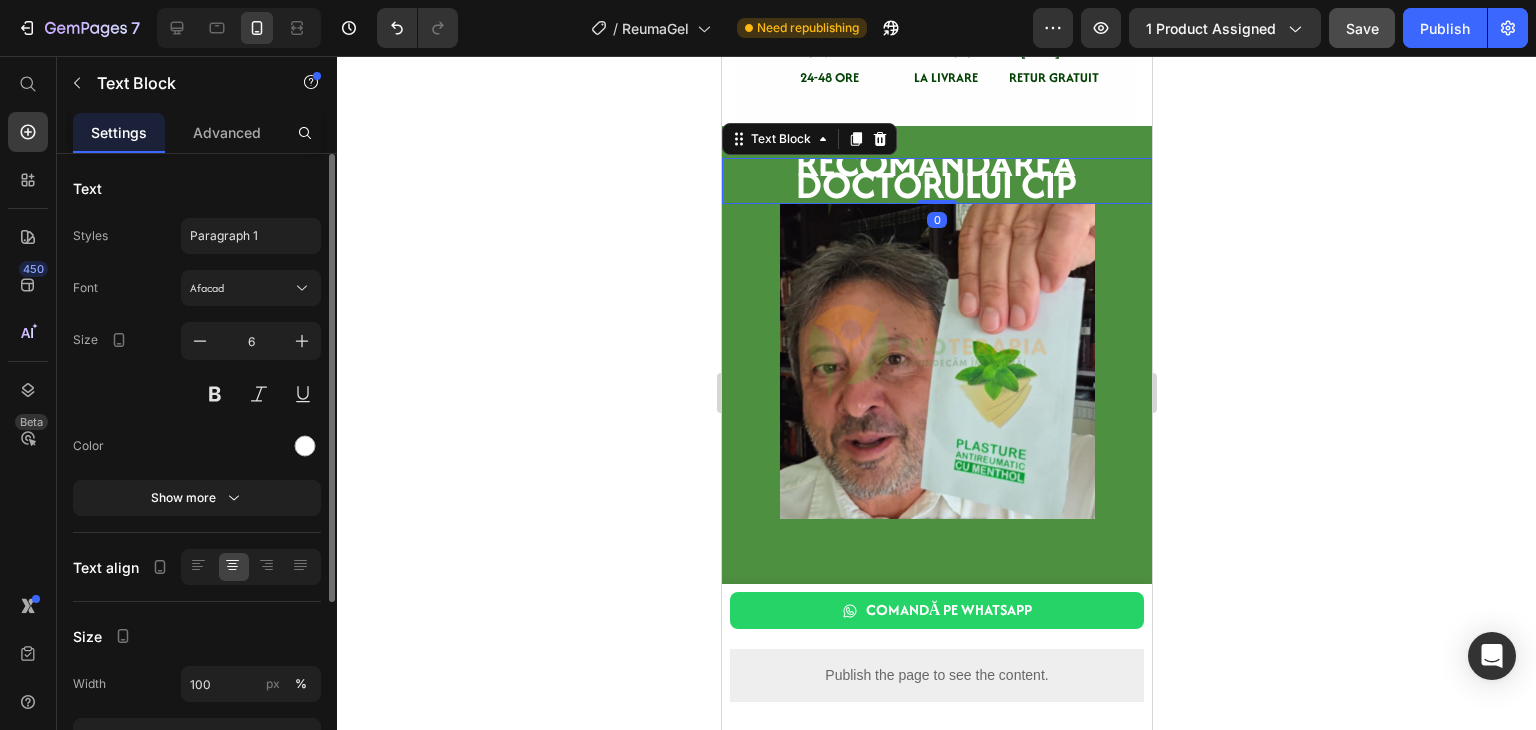 click on "RECOMANDAREA DOCTORULUI CIP" at bounding box center (935, 173) 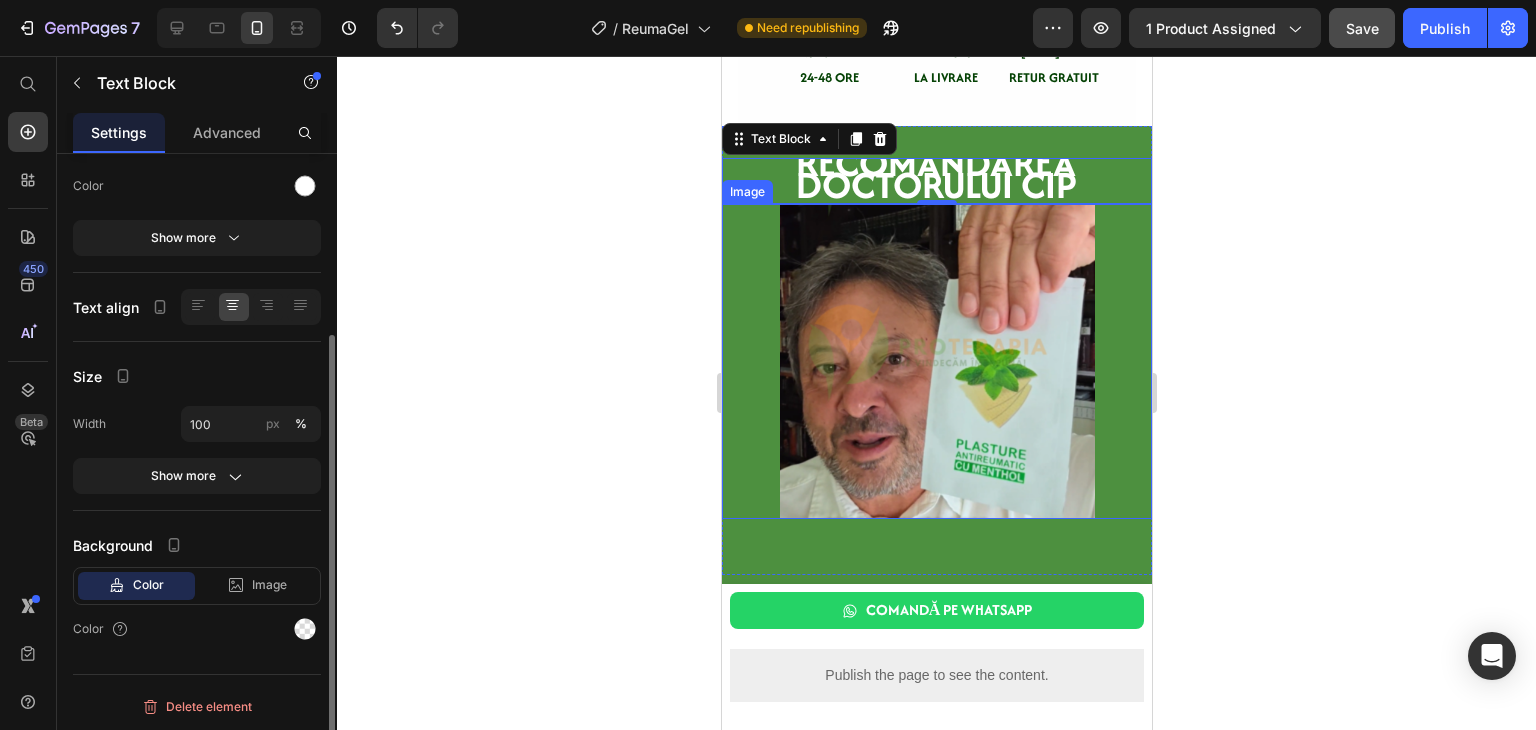 scroll, scrollTop: 0, scrollLeft: 0, axis: both 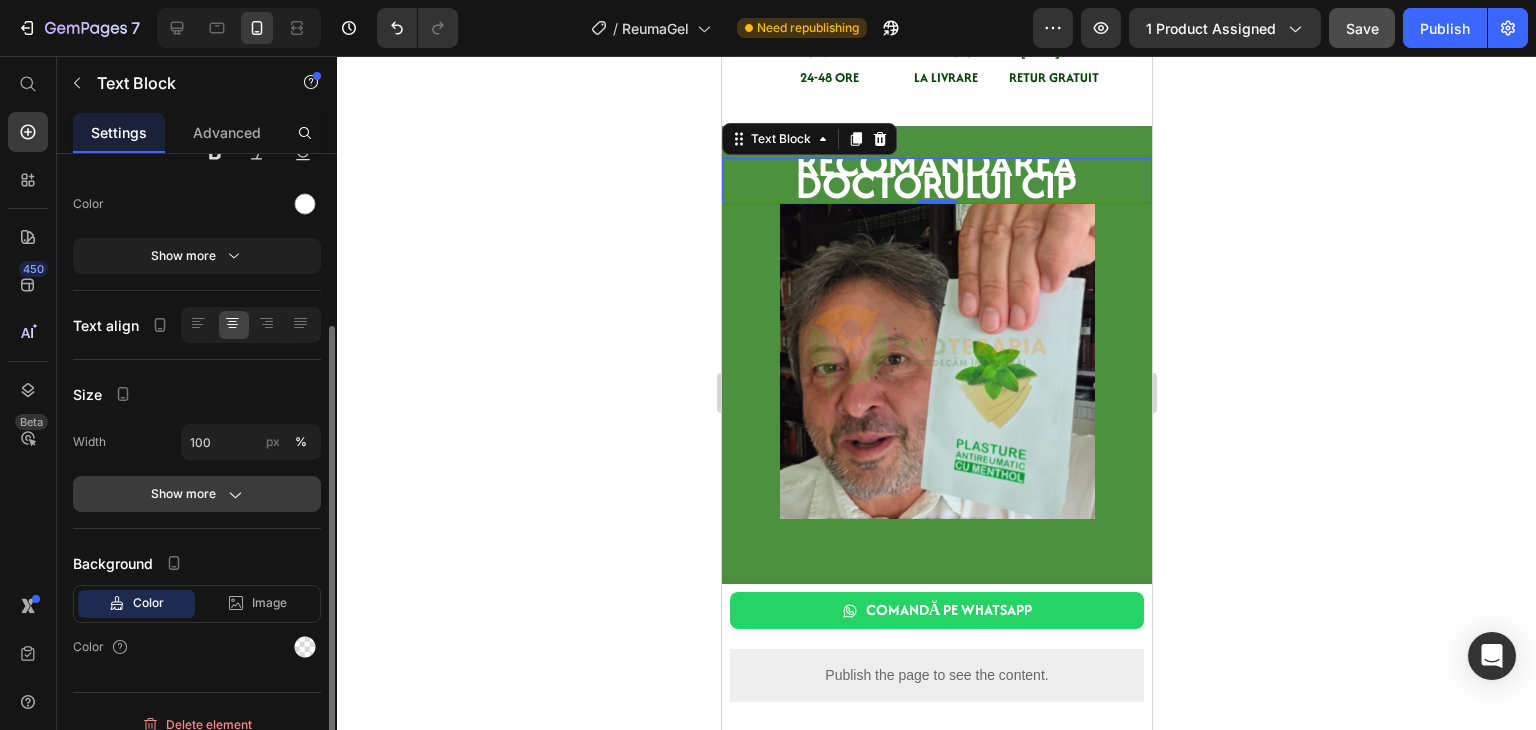click on "Show more" 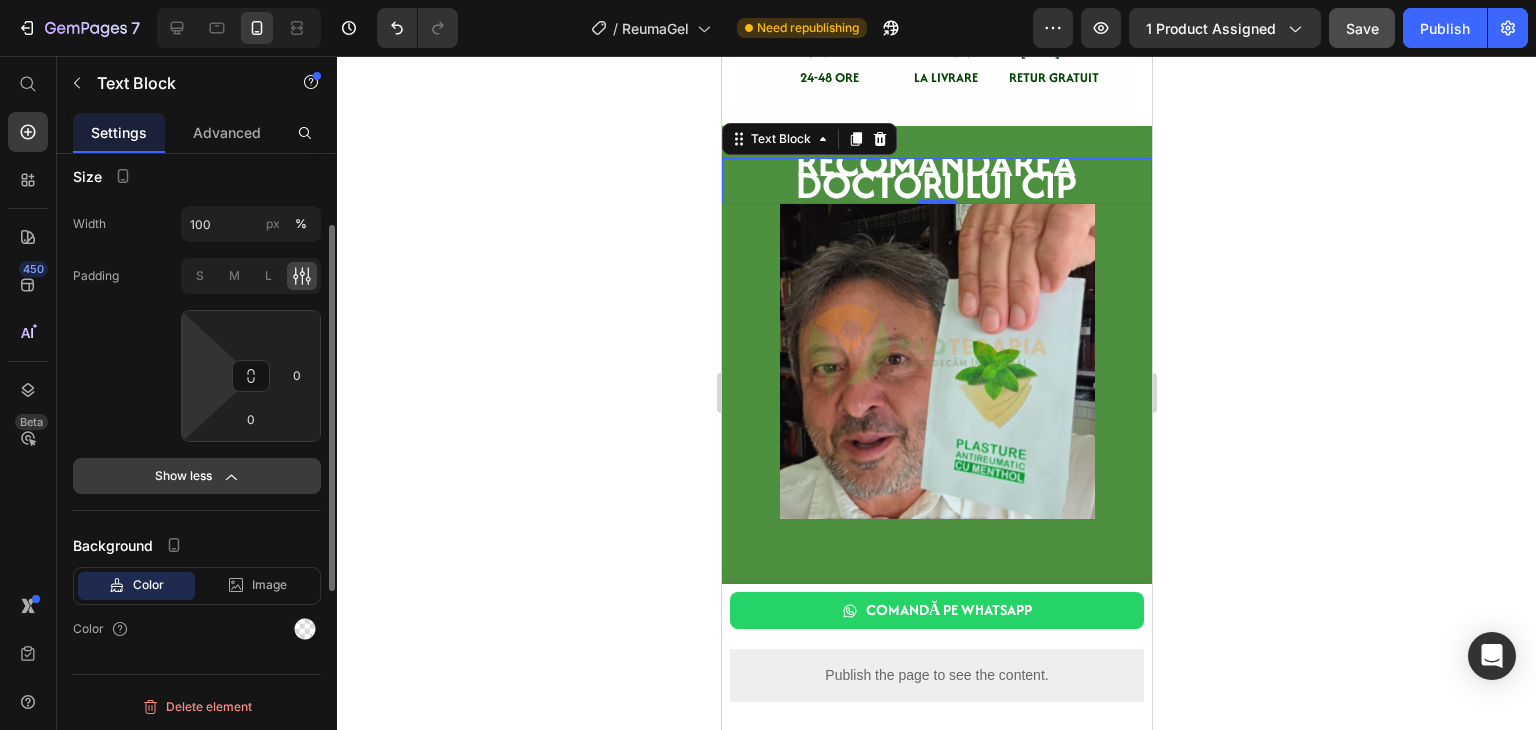 scroll, scrollTop: 0, scrollLeft: 0, axis: both 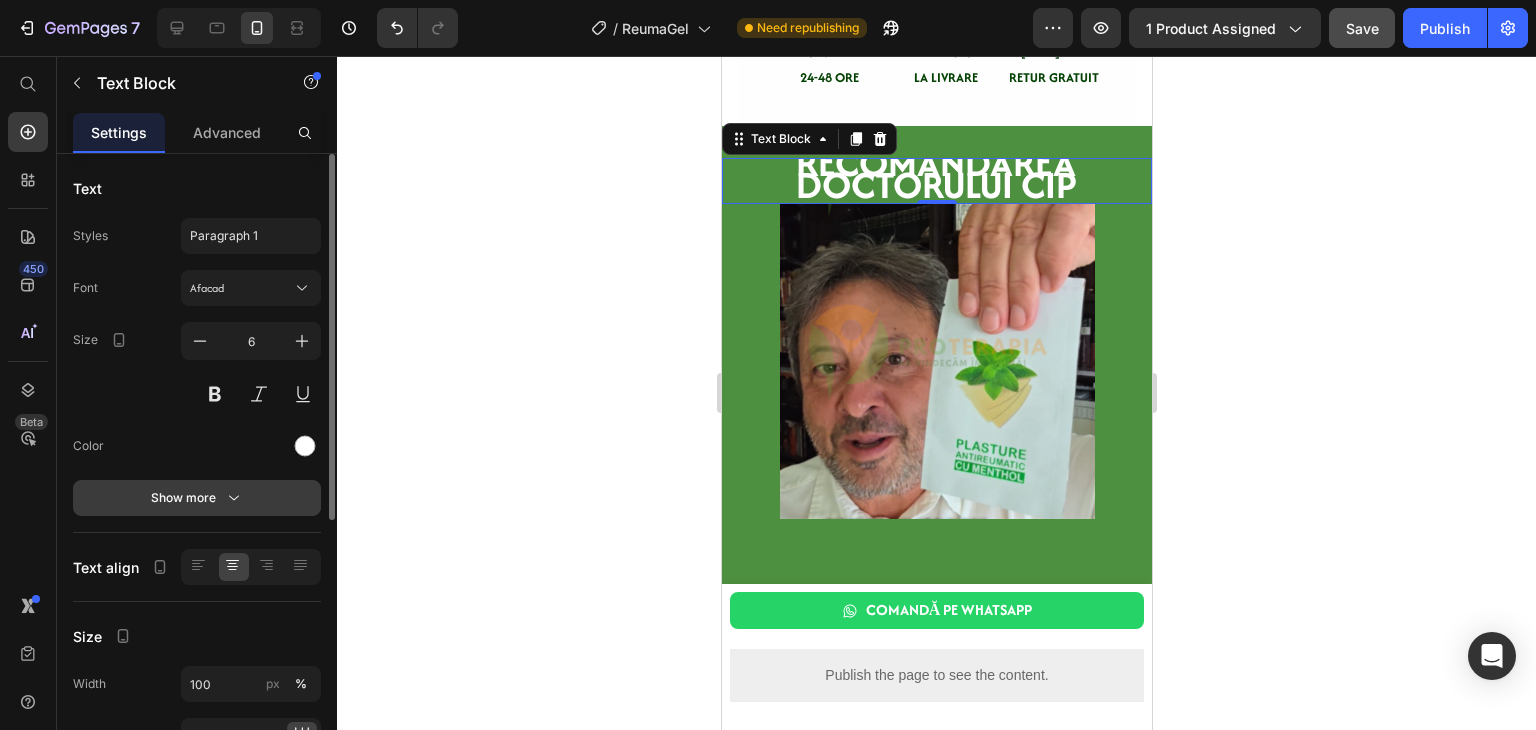 click on "Show more" at bounding box center (197, 498) 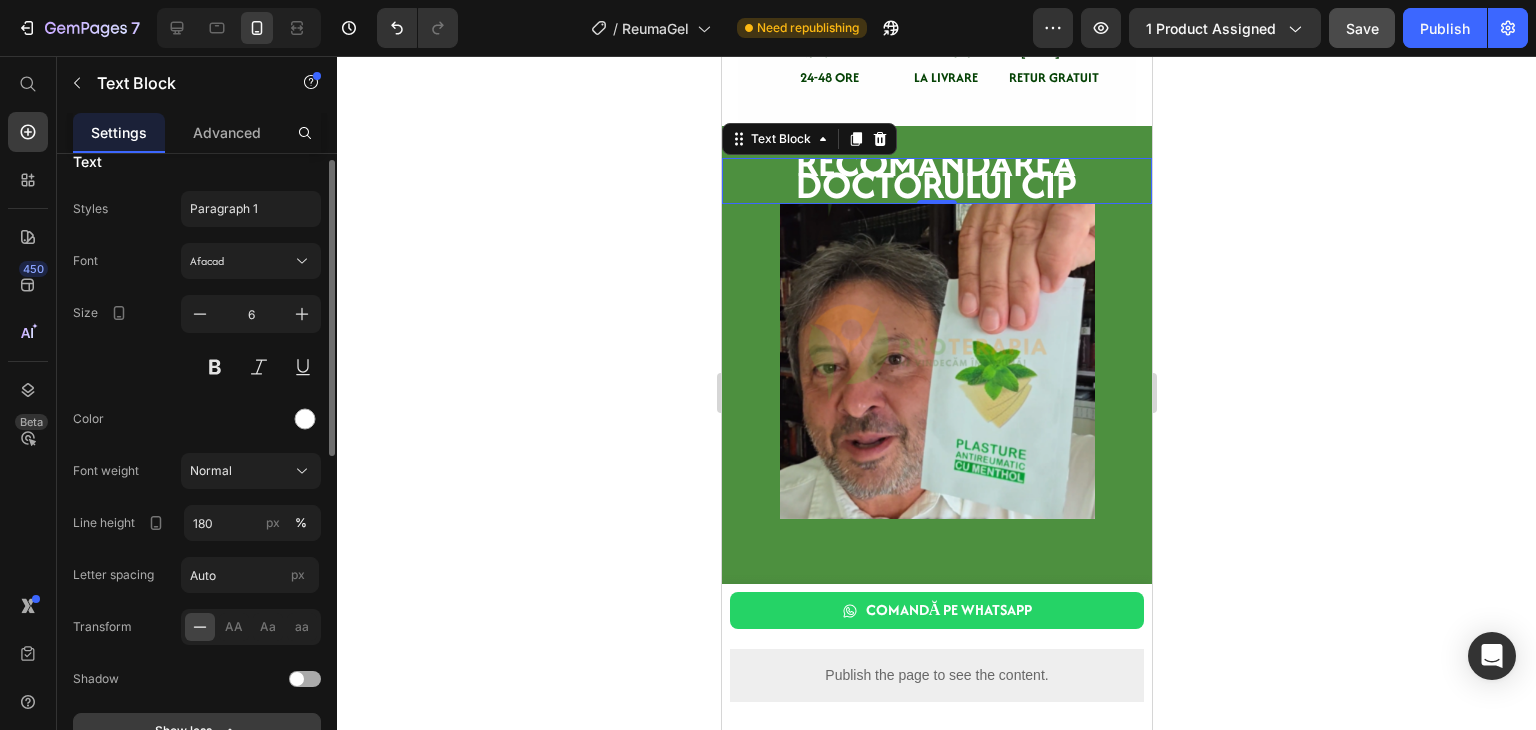 scroll, scrollTop: 28, scrollLeft: 0, axis: vertical 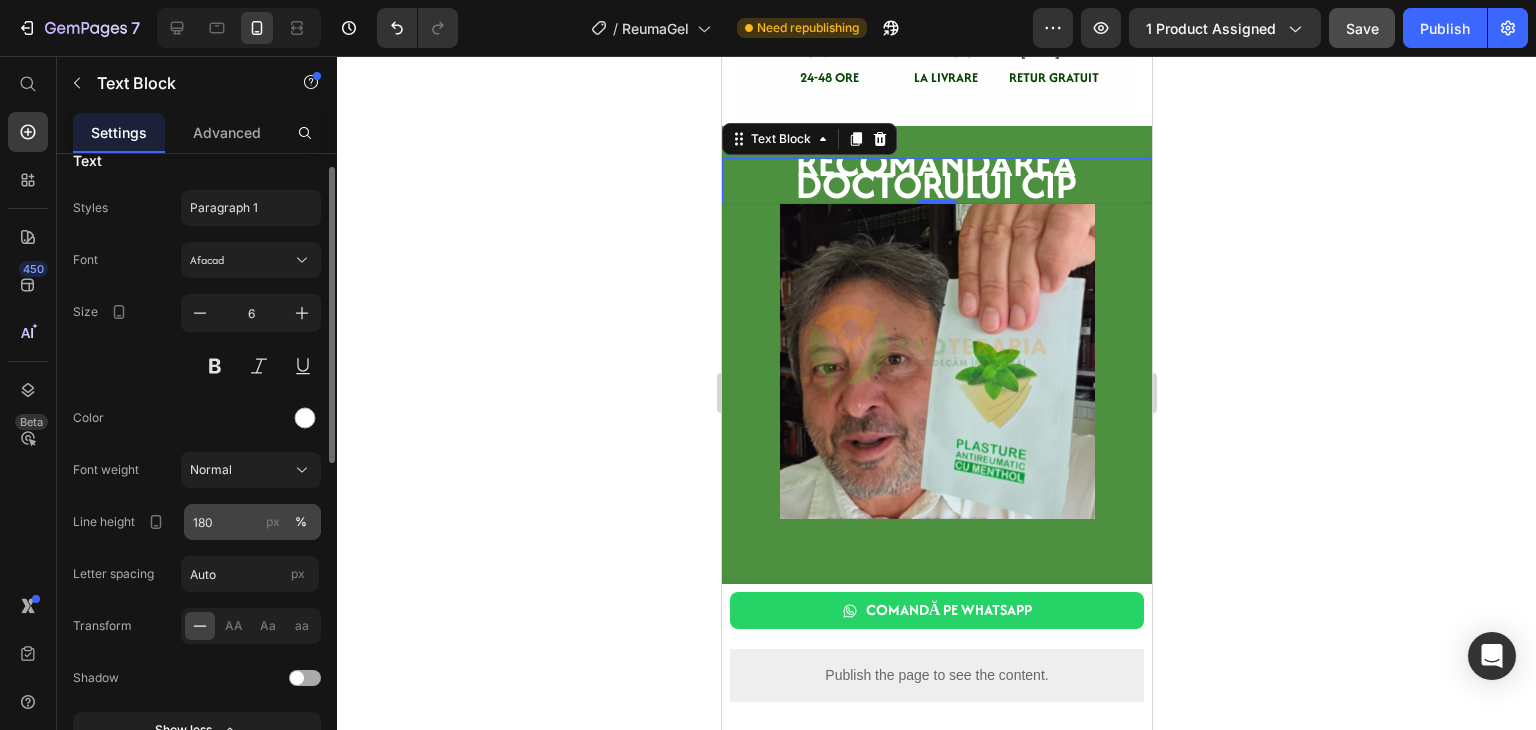 click on "px" at bounding box center (273, 522) 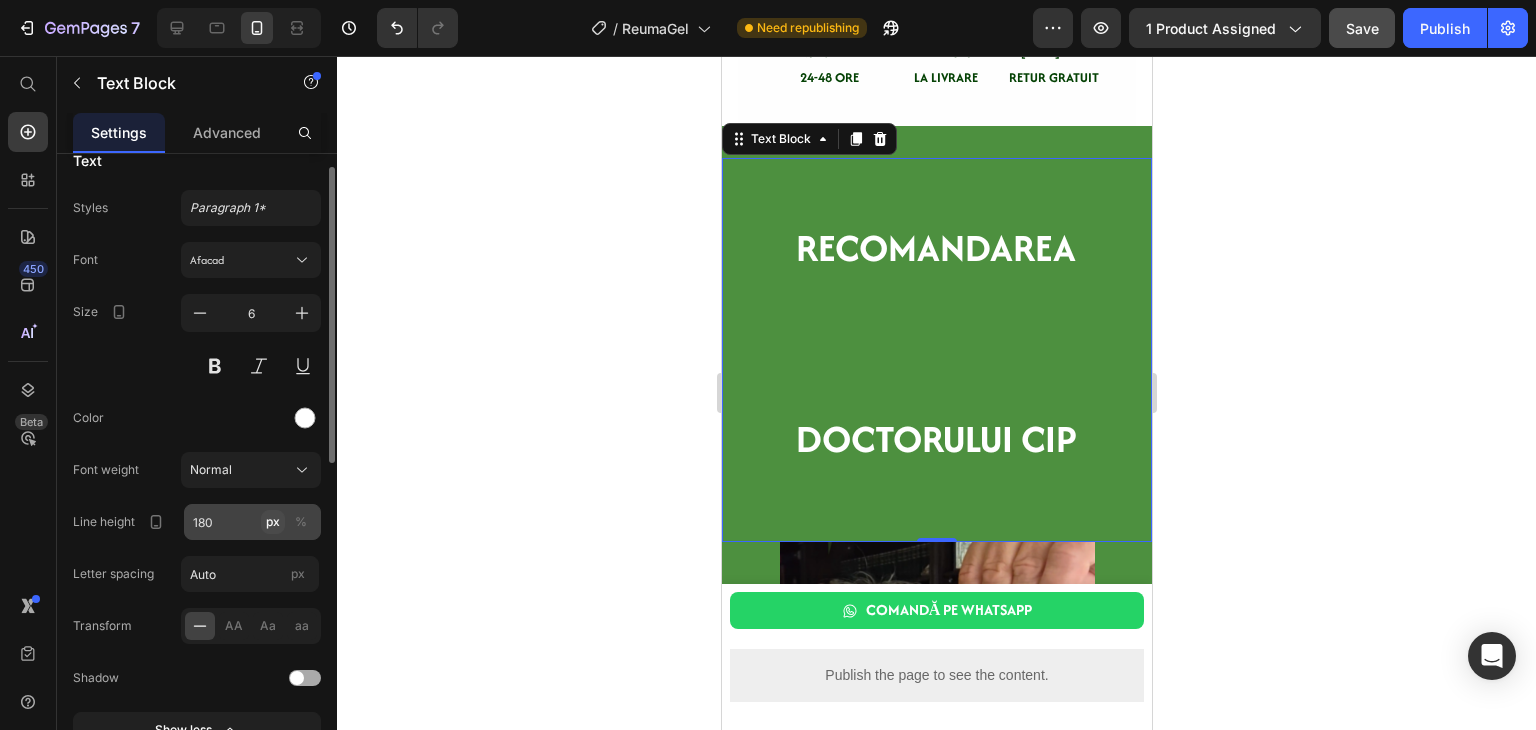 click on "px" at bounding box center (273, 522) 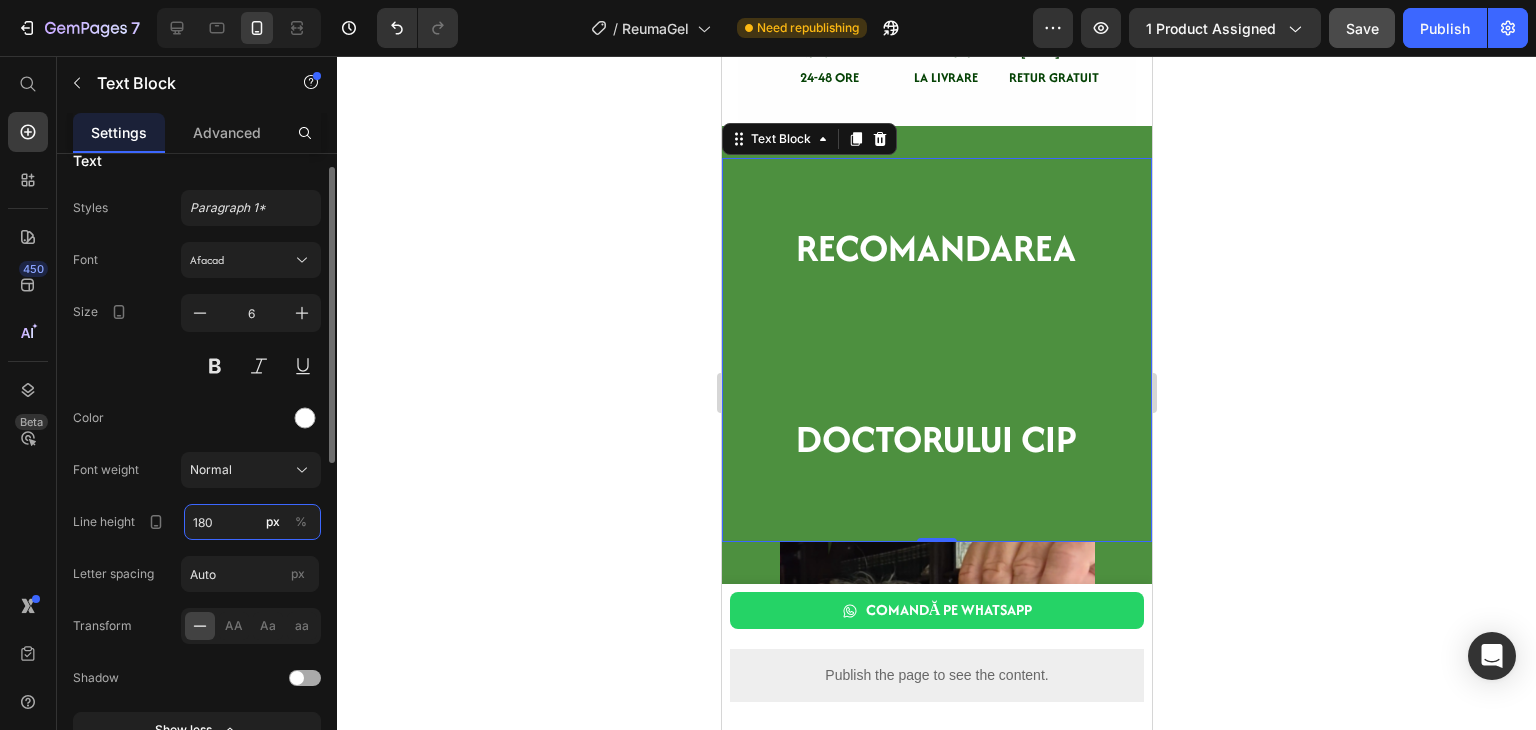 click on "180" at bounding box center (252, 522) 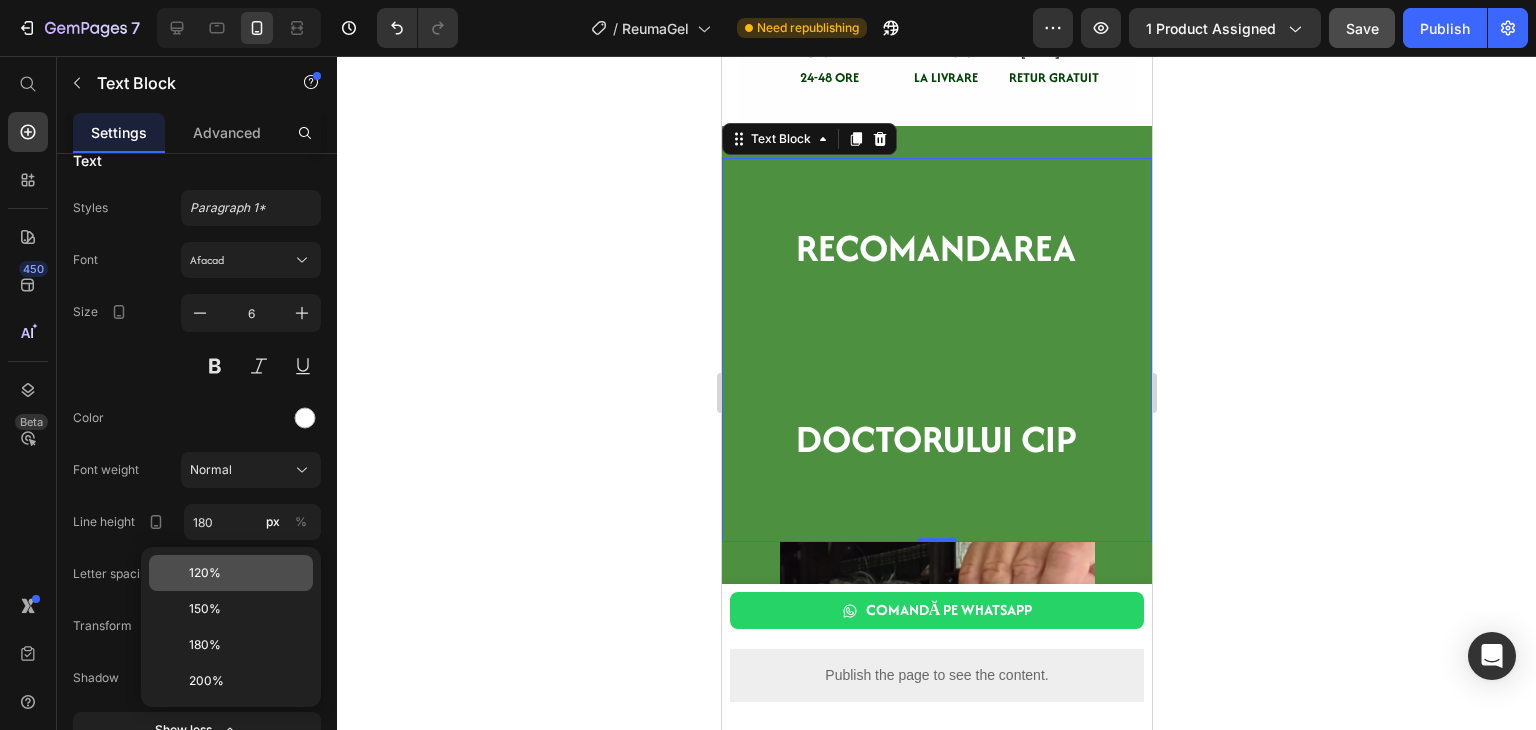 click on "120%" at bounding box center (205, 573) 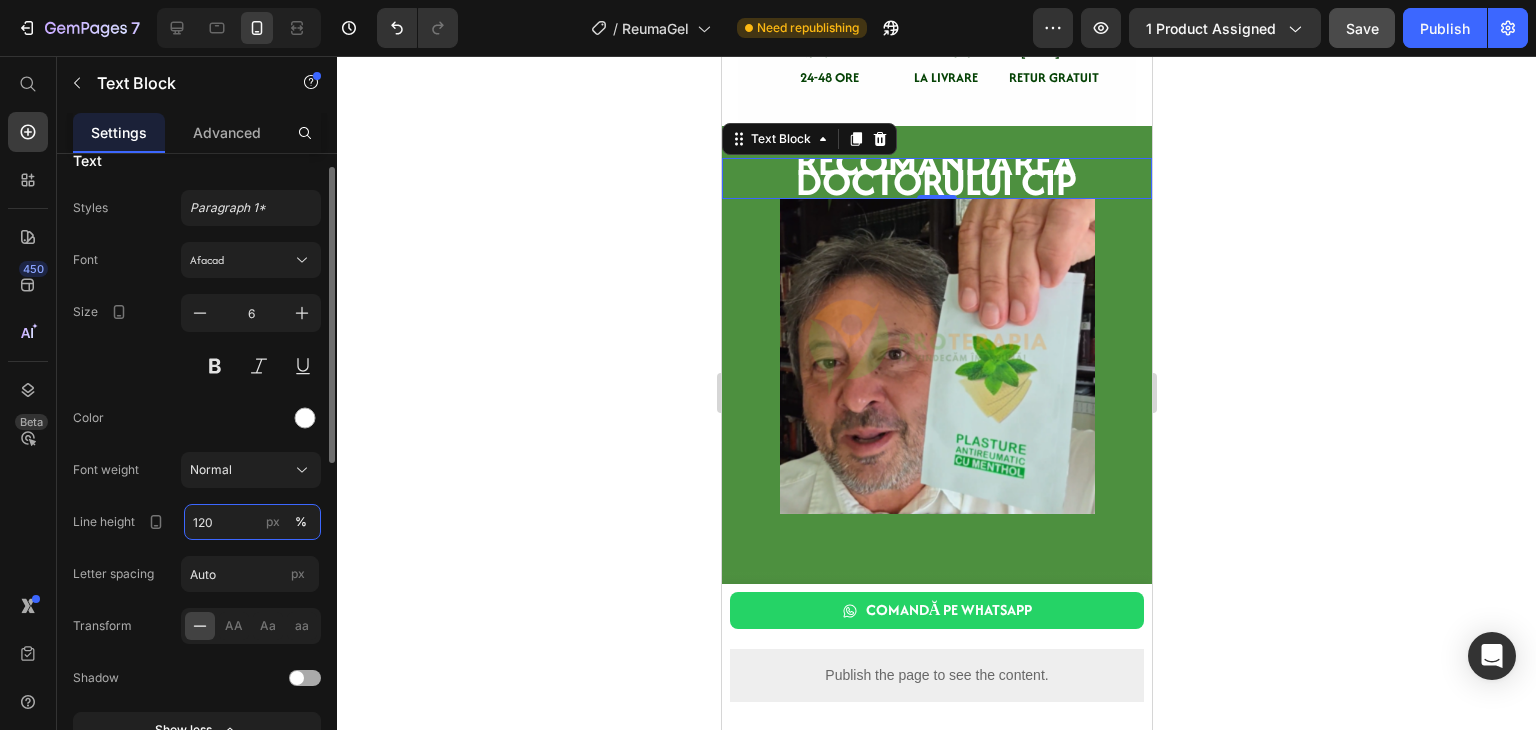 click on "120" at bounding box center [252, 522] 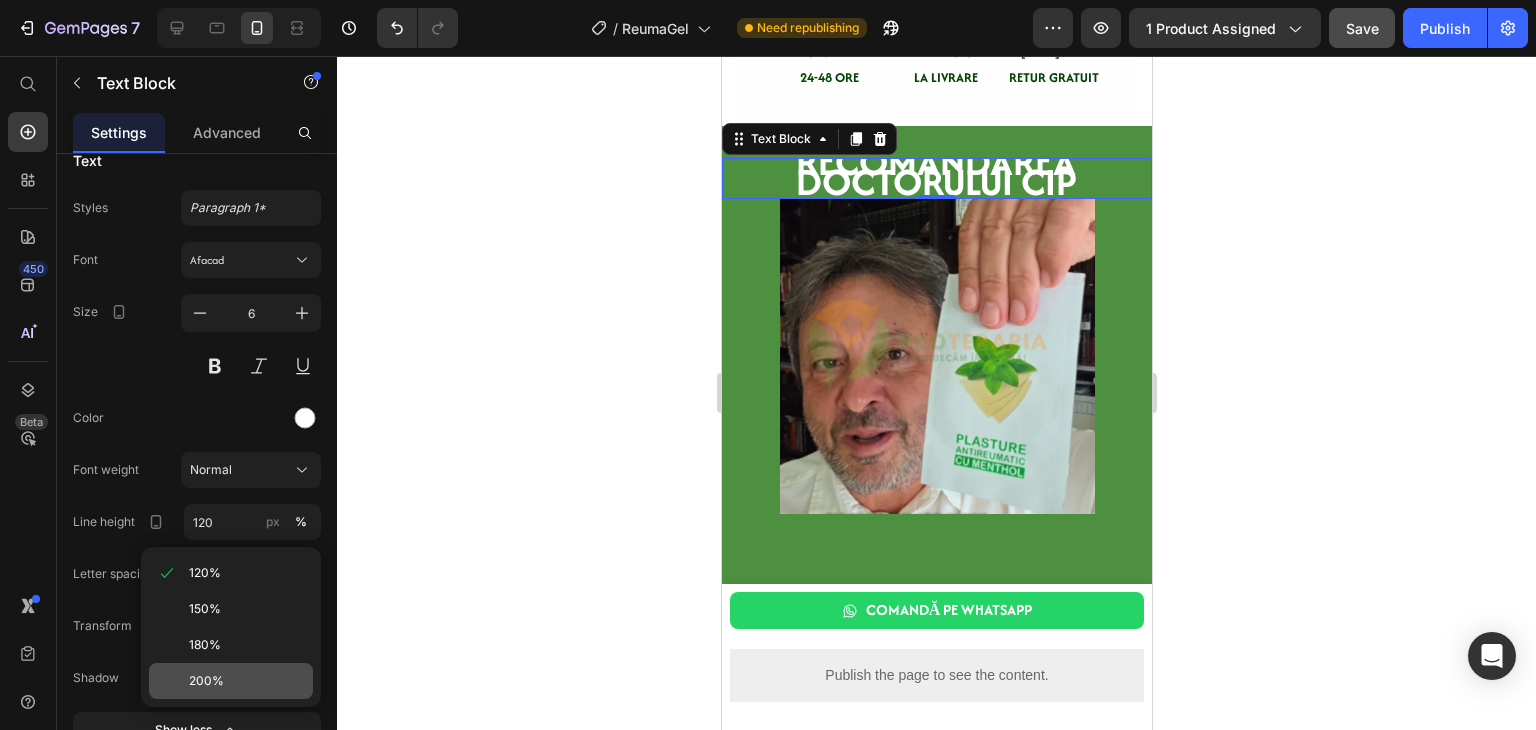 click on "200%" at bounding box center [247, 681] 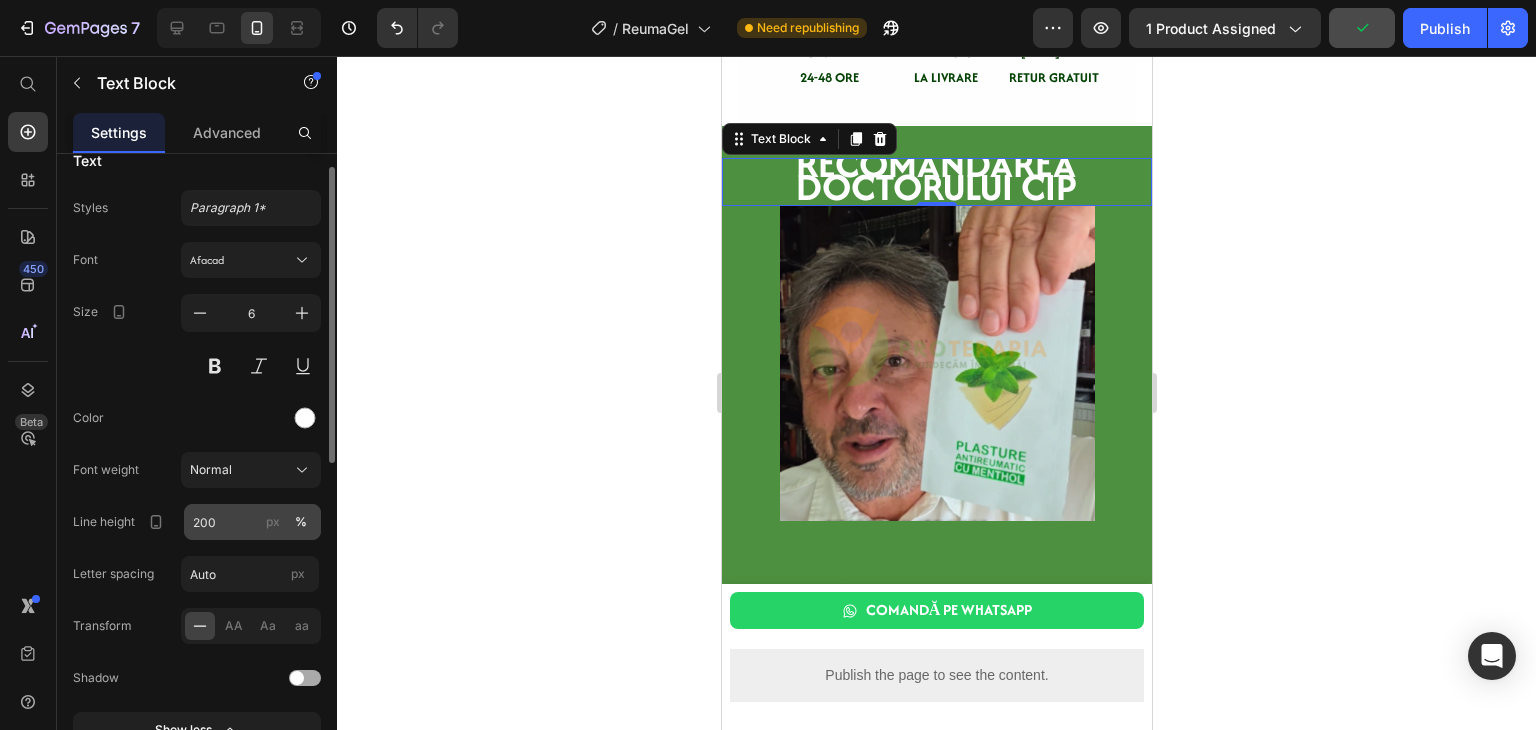 click on "px" at bounding box center [273, 522] 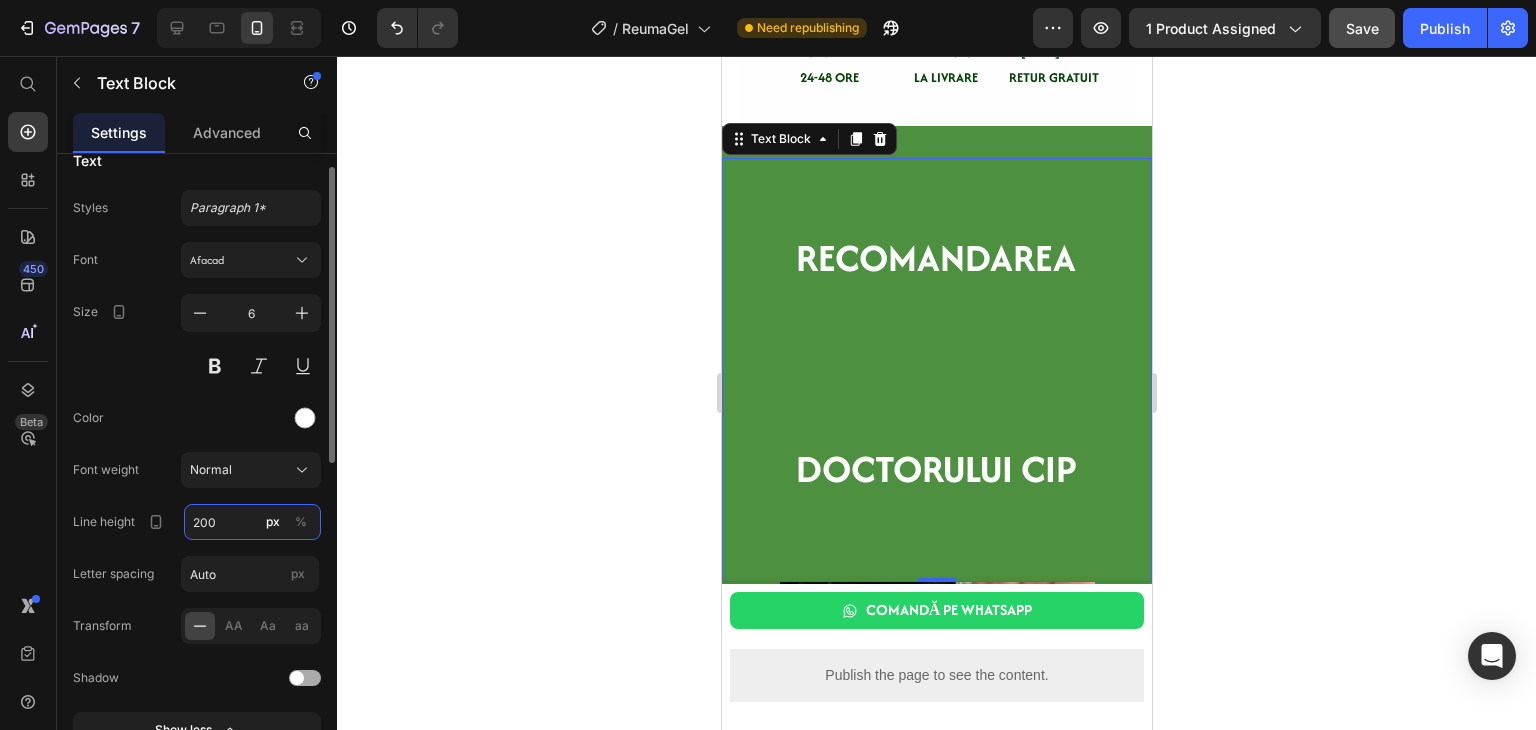 click on "200" at bounding box center (252, 522) 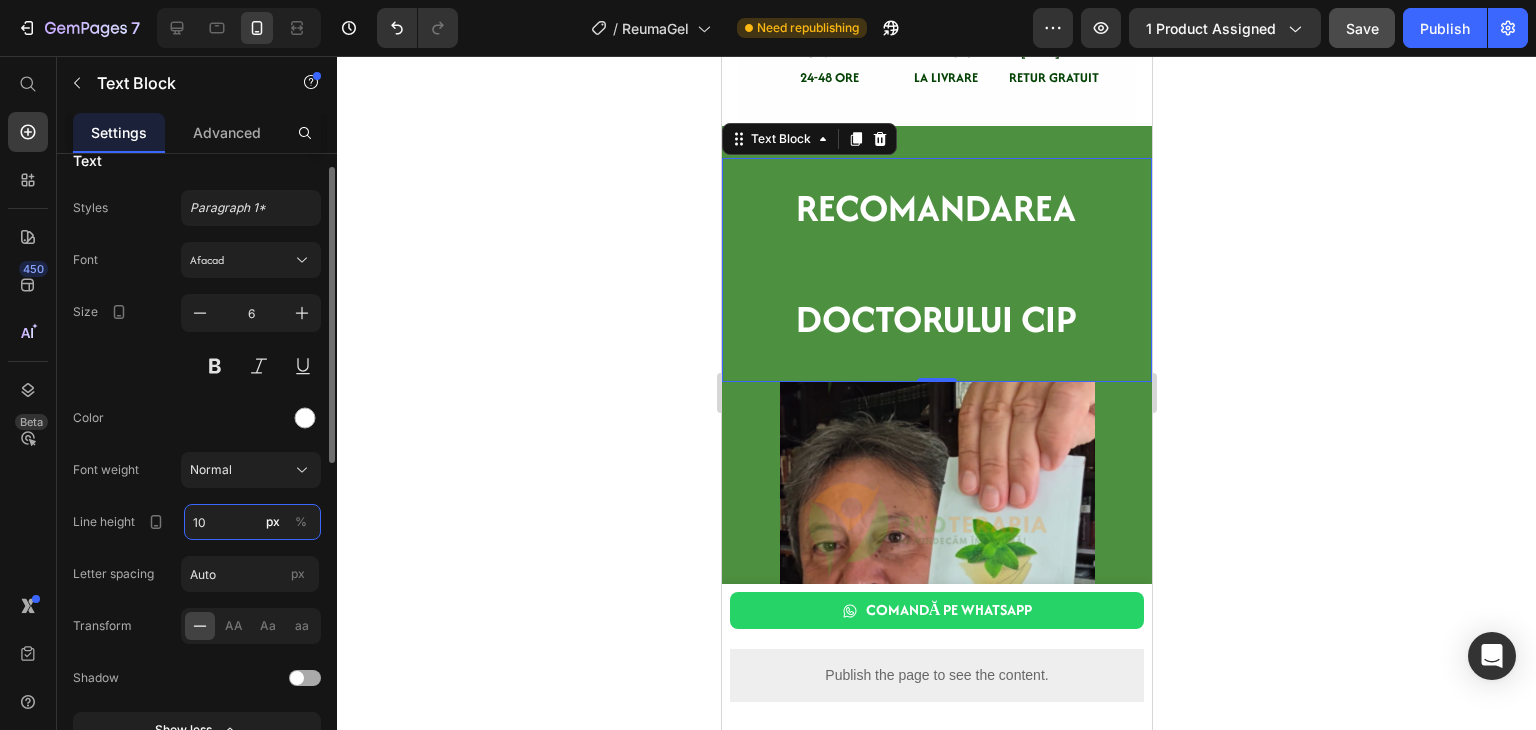 type on "1" 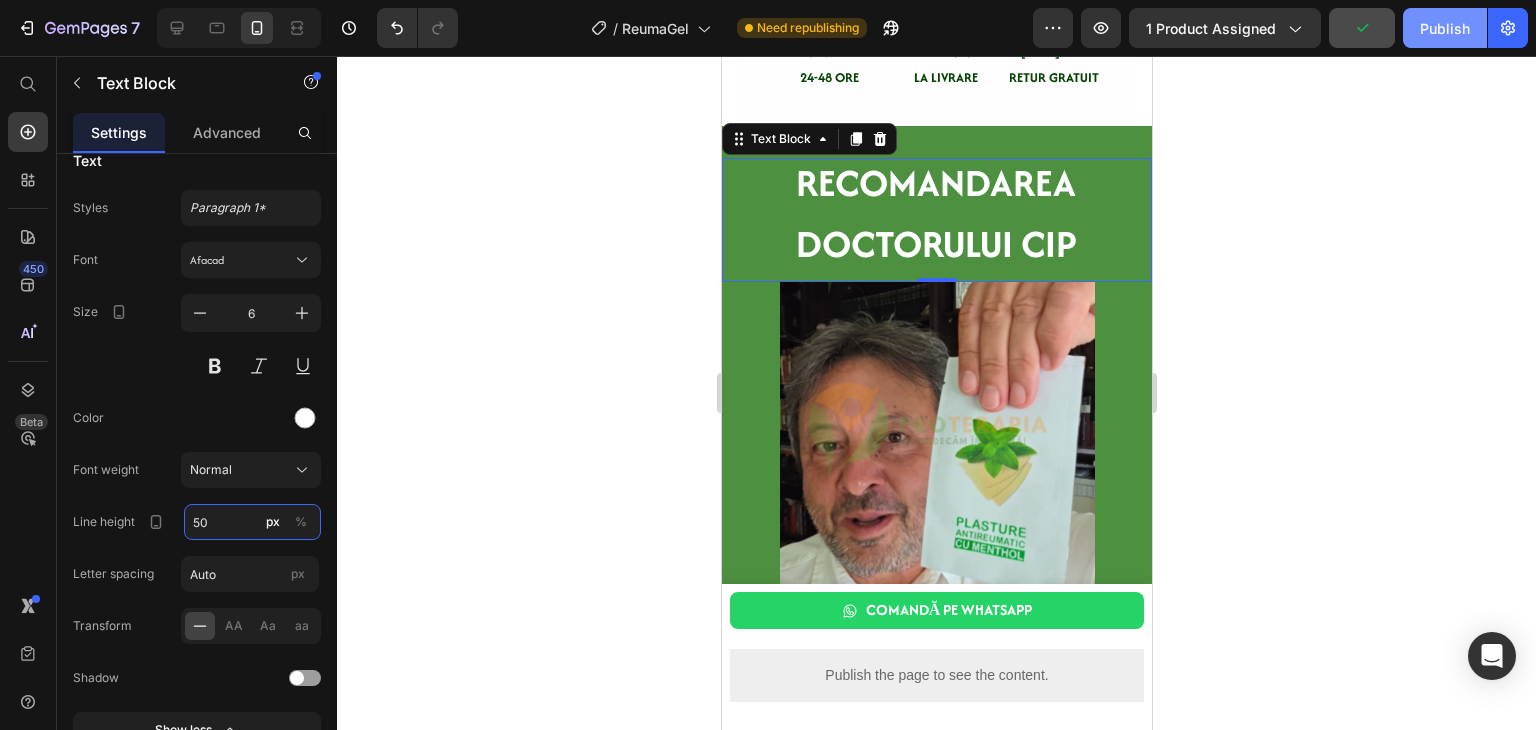 type on "50" 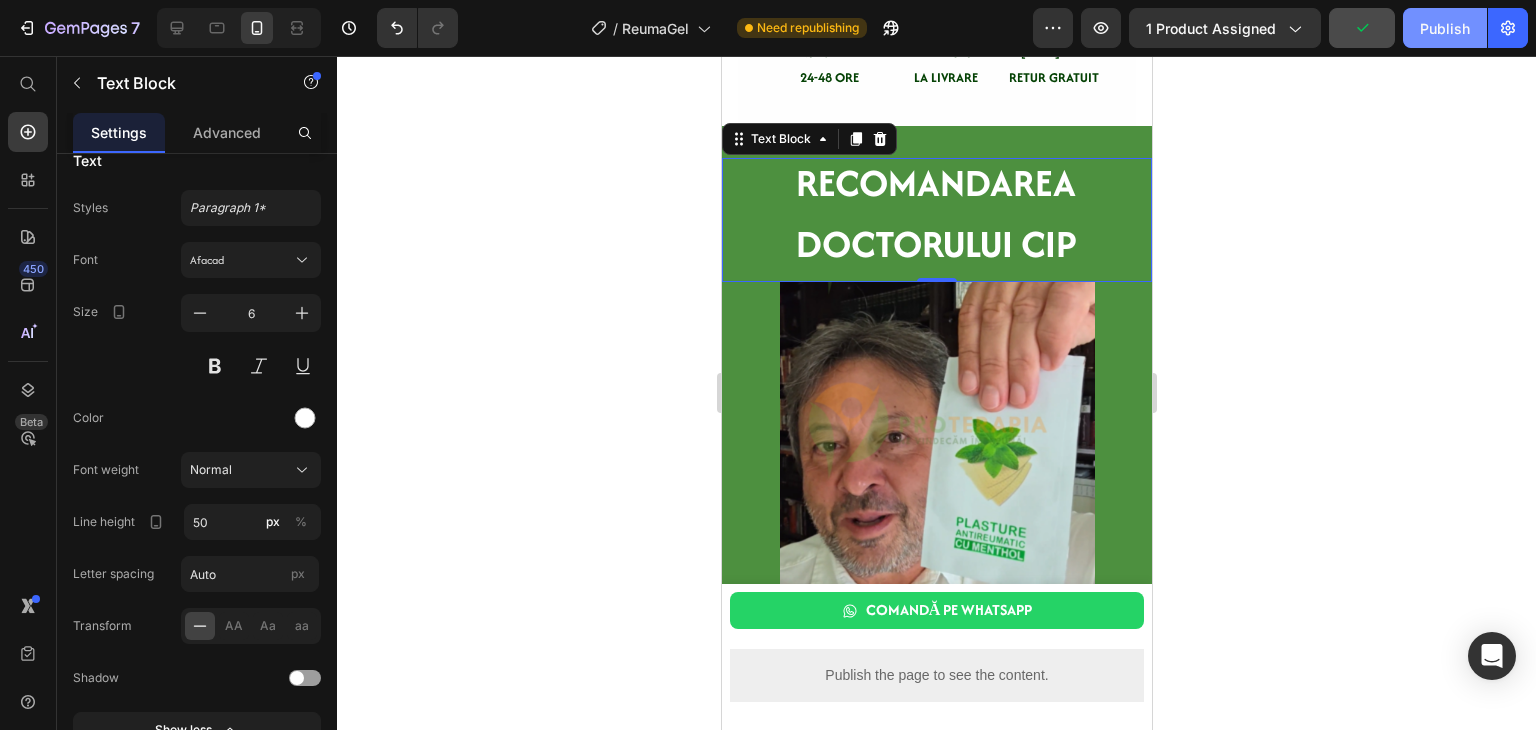 click on "Publish" at bounding box center [1445, 28] 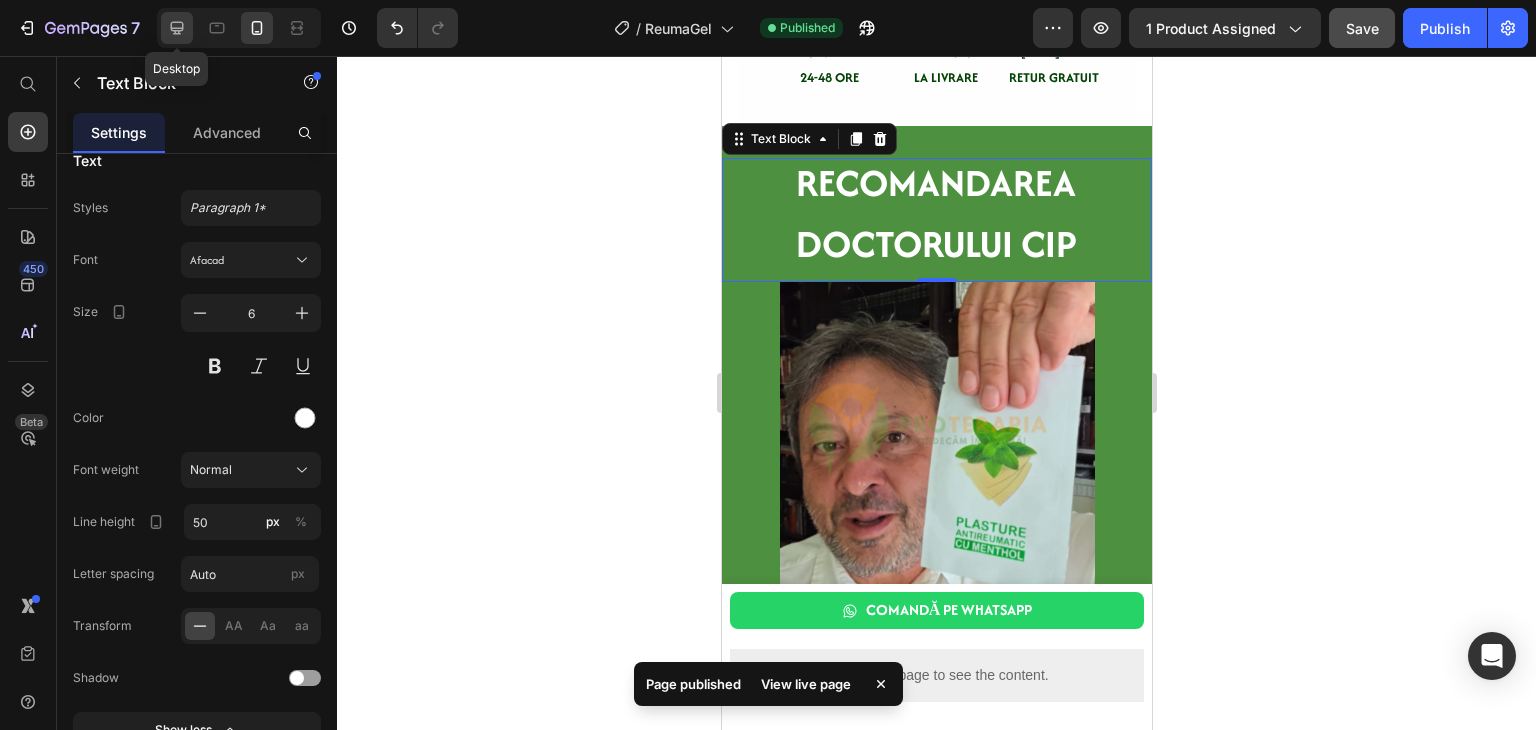 click 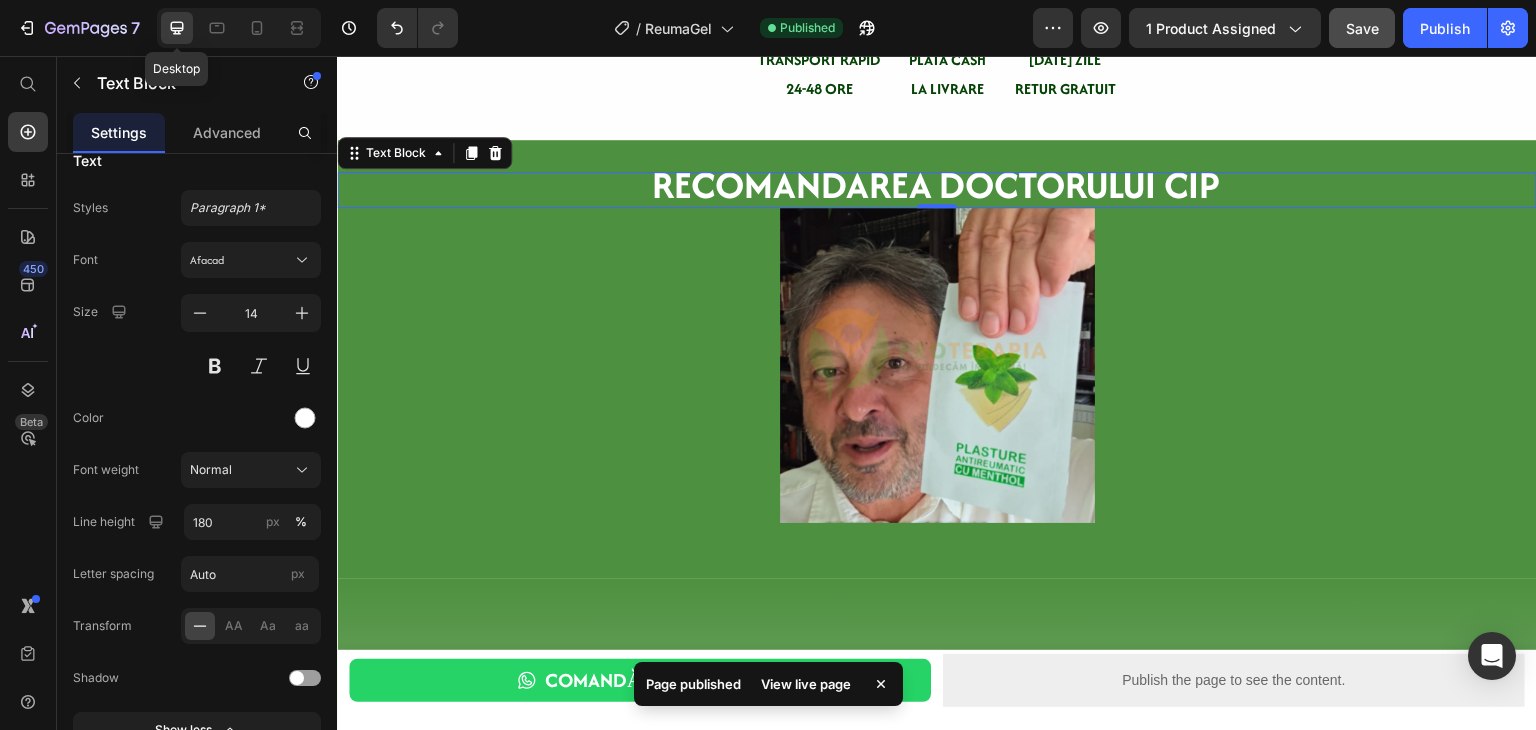 scroll, scrollTop: 1767, scrollLeft: 0, axis: vertical 